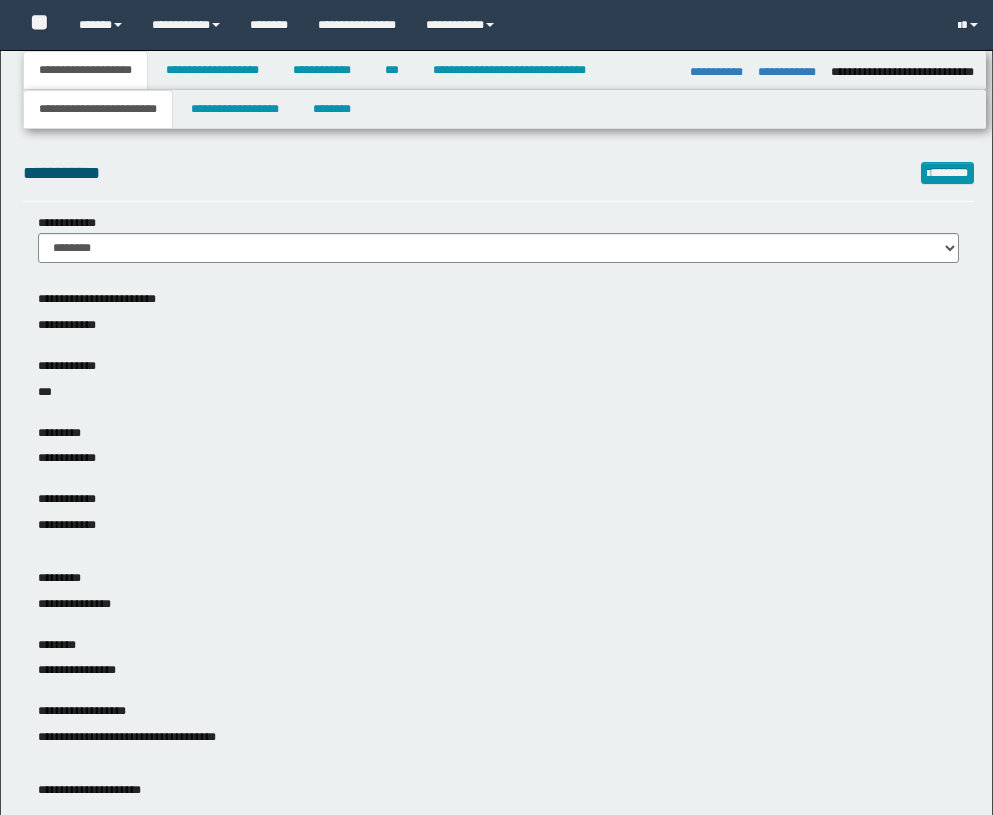select on "*" 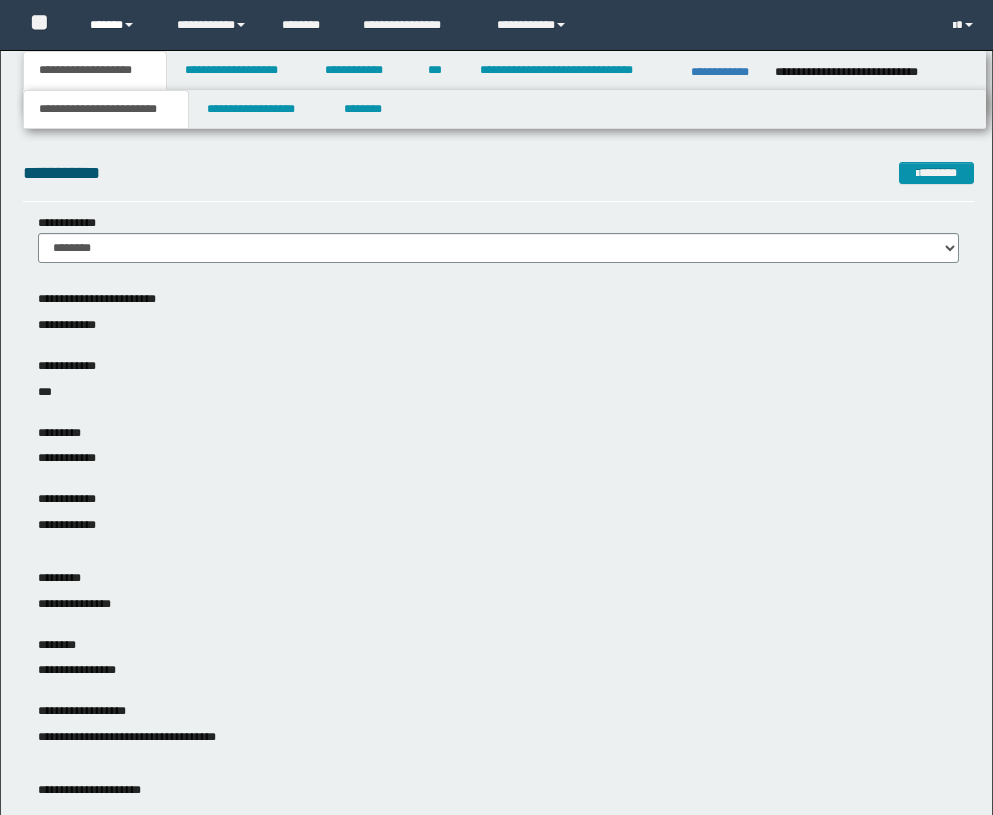 scroll, scrollTop: 0, scrollLeft: 0, axis: both 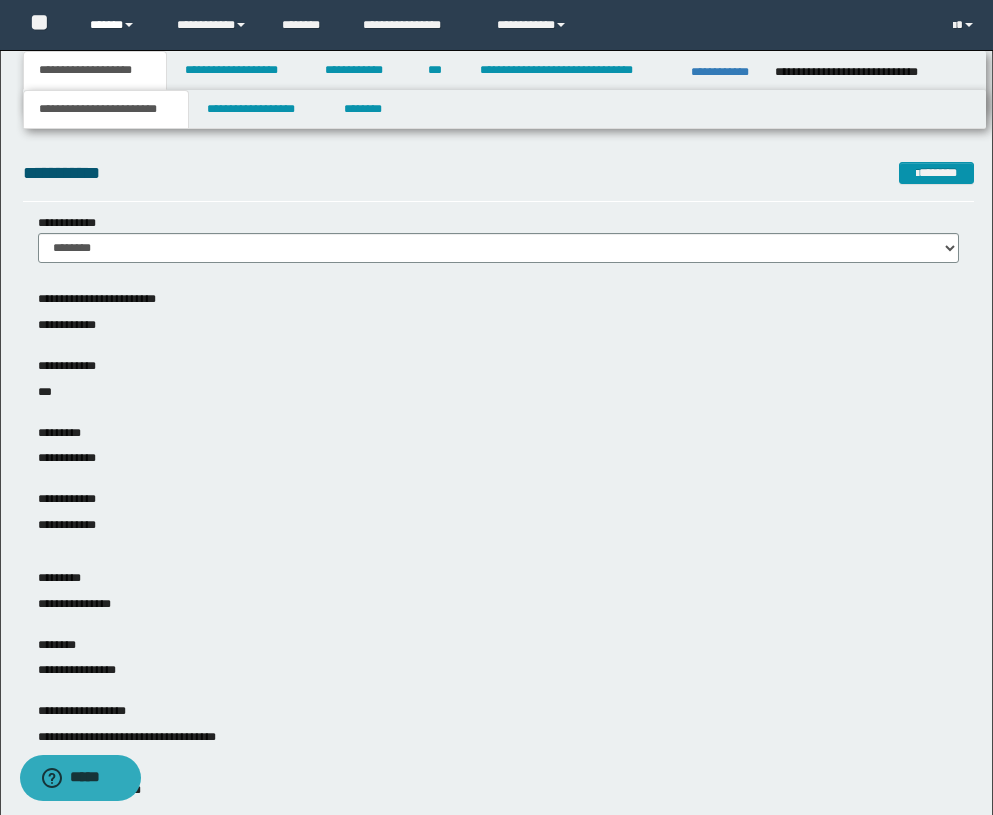 click on "******" at bounding box center [118, 25] 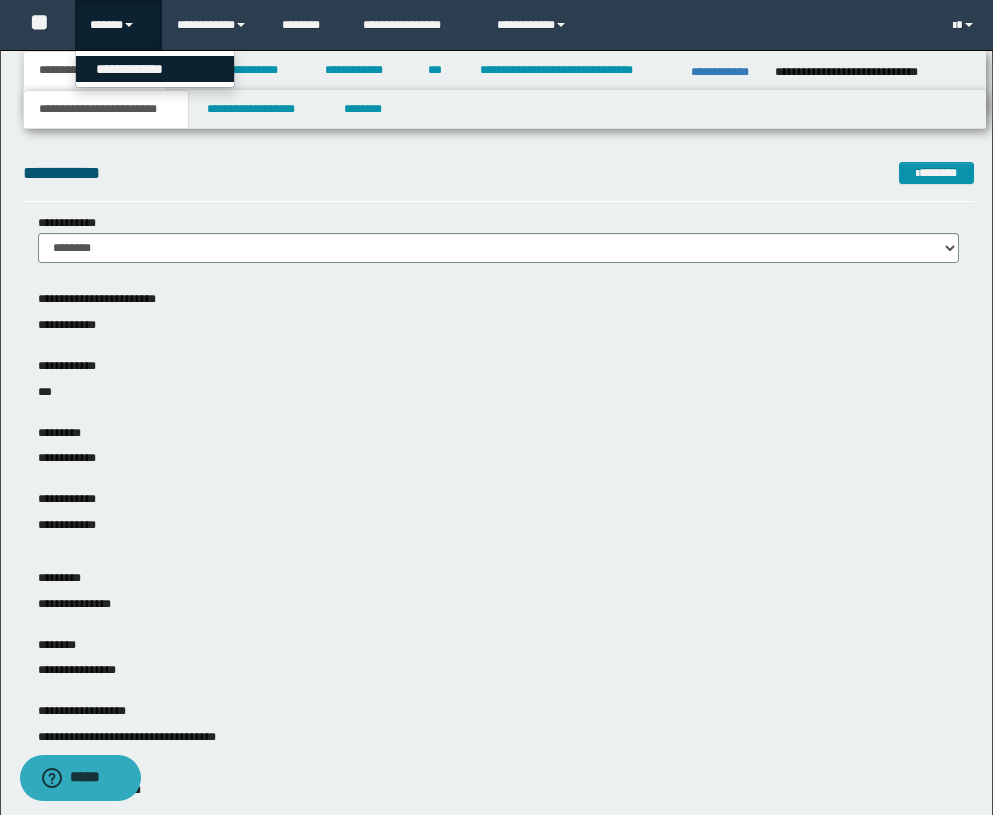 click on "**********" at bounding box center (155, 69) 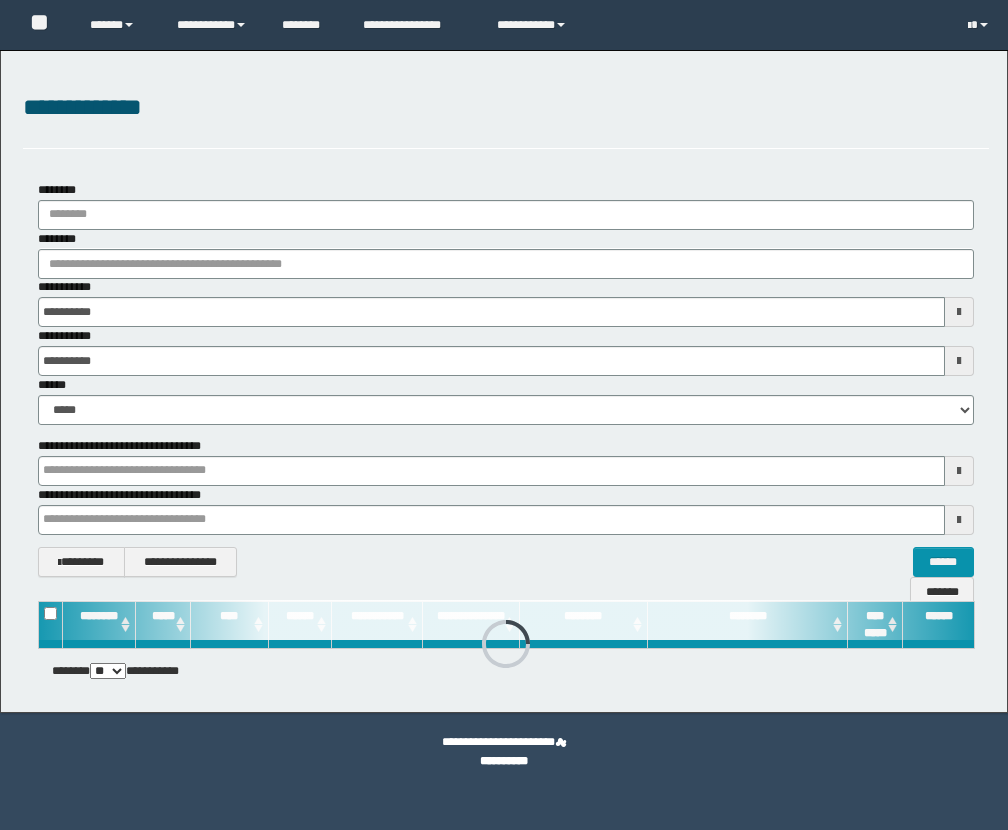 scroll, scrollTop: 0, scrollLeft: 0, axis: both 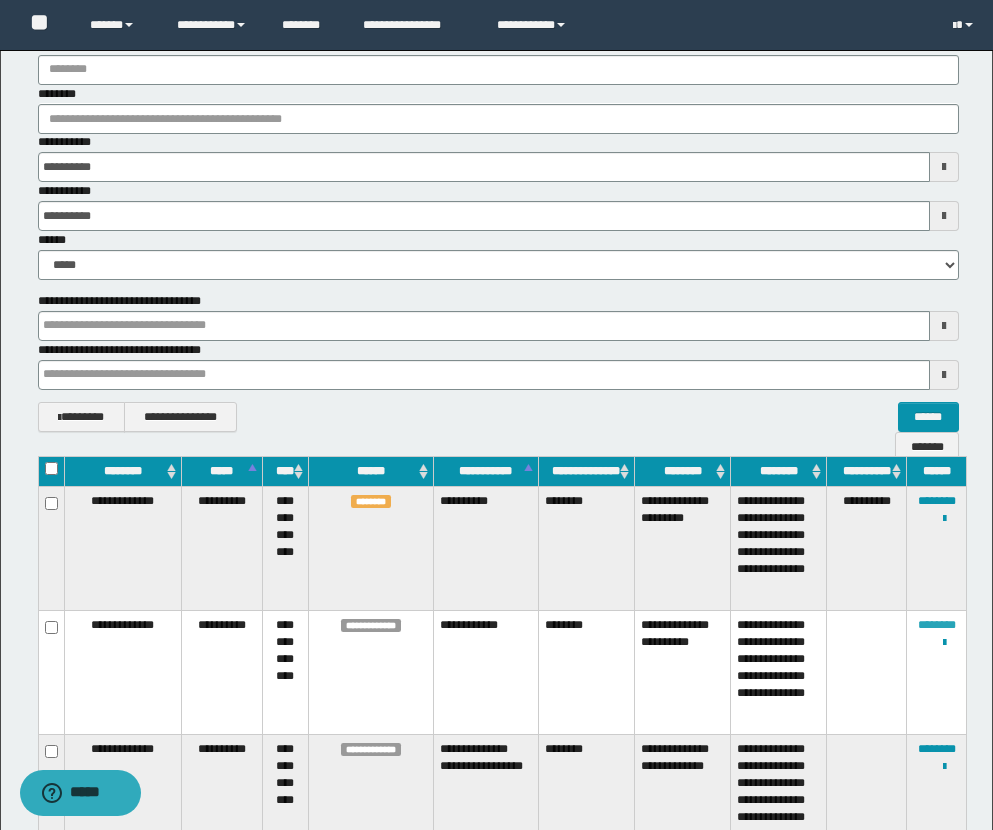 click on "********" at bounding box center [937, 625] 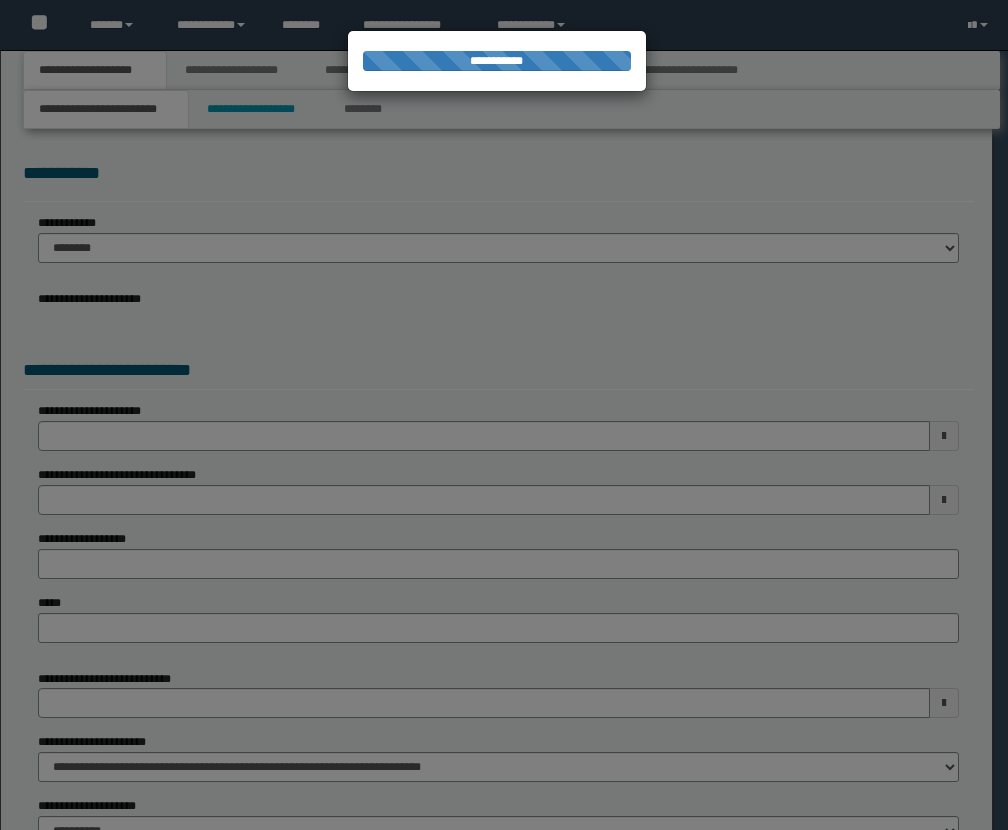 scroll, scrollTop: 0, scrollLeft: 0, axis: both 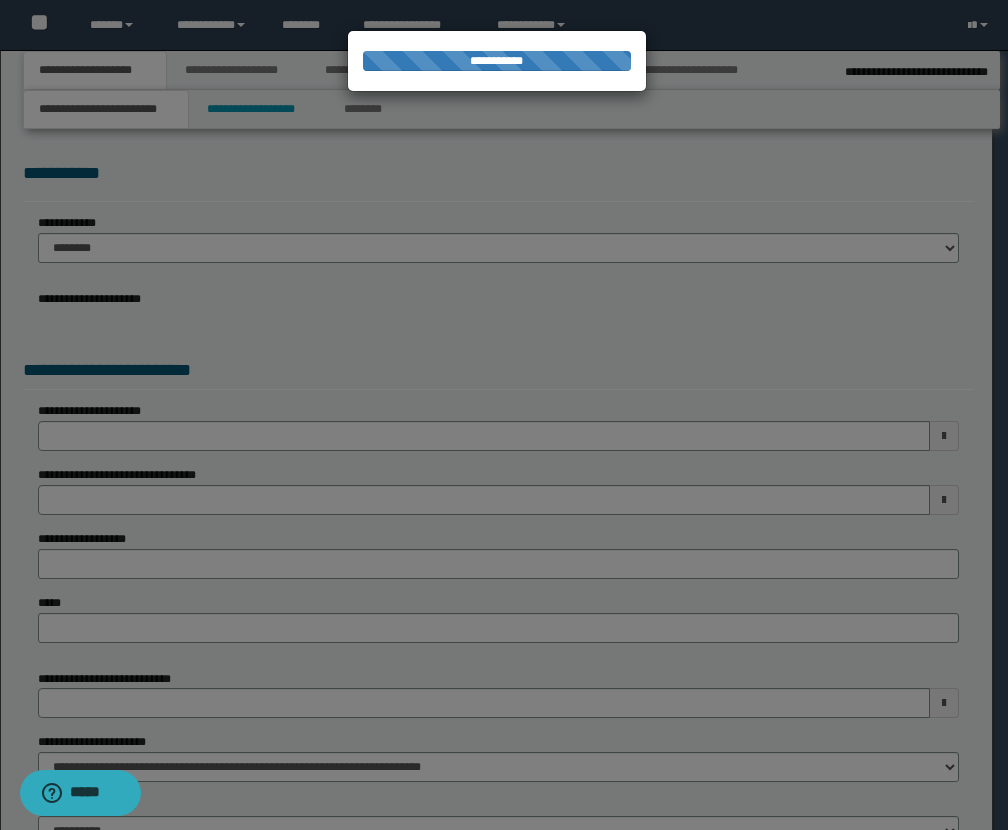 select on "*" 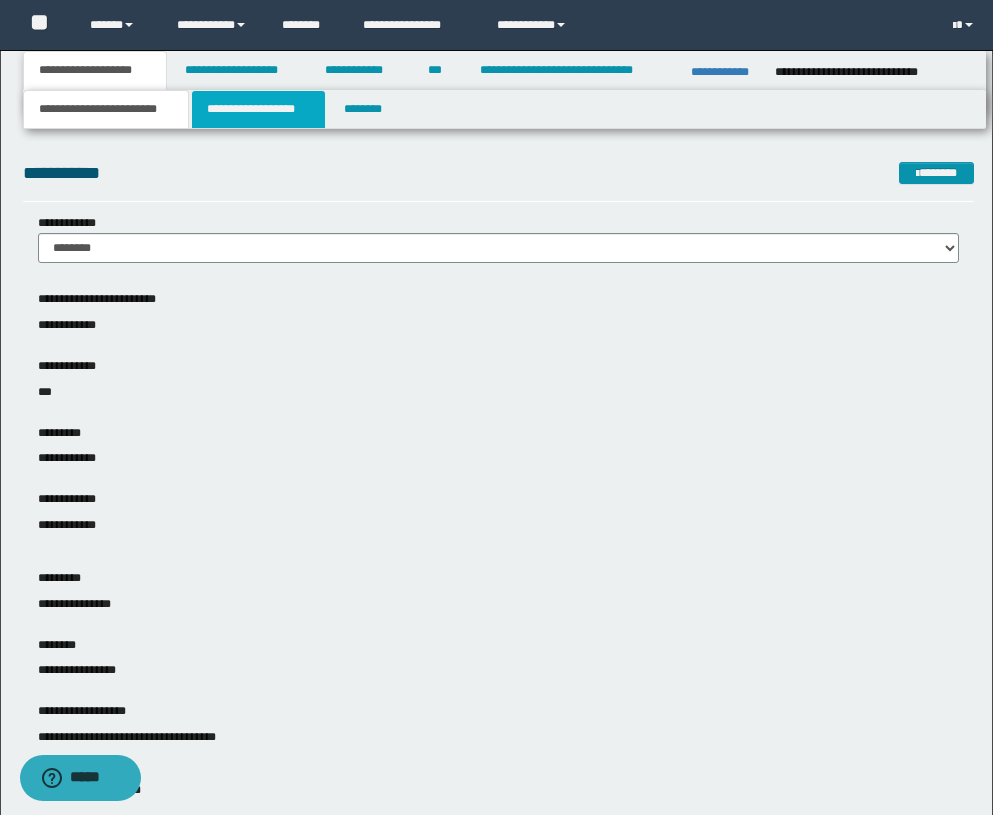 click on "**********" at bounding box center [258, 109] 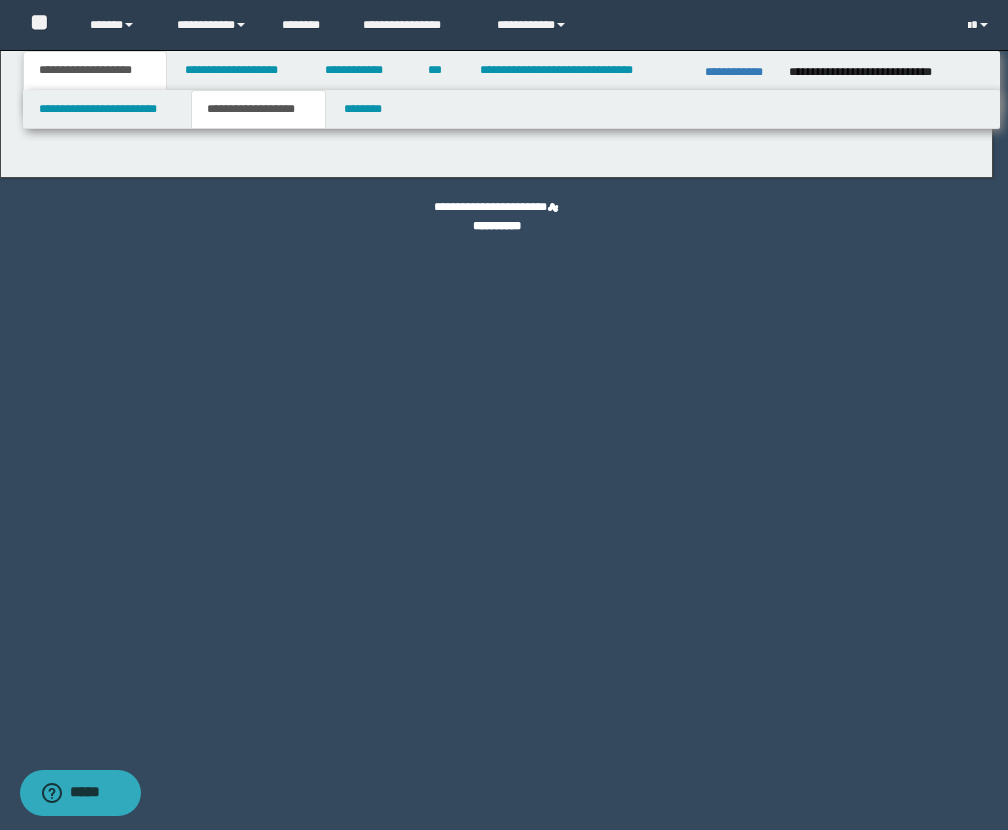 type on "********" 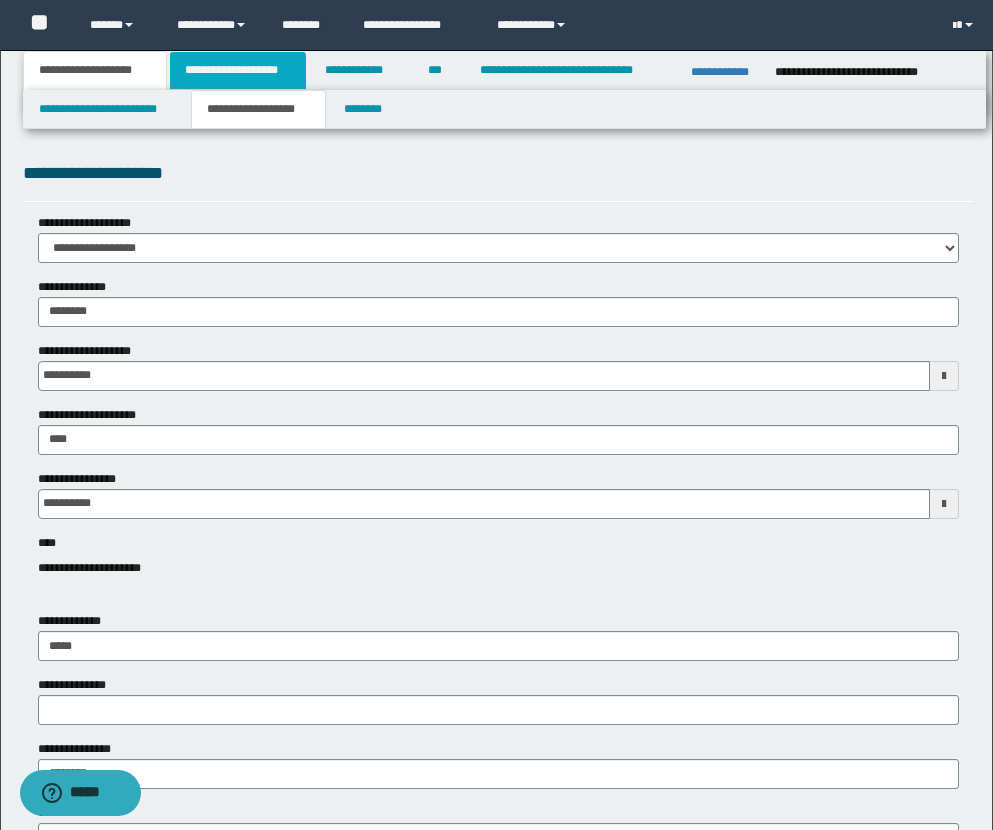 click on "**********" at bounding box center [238, 70] 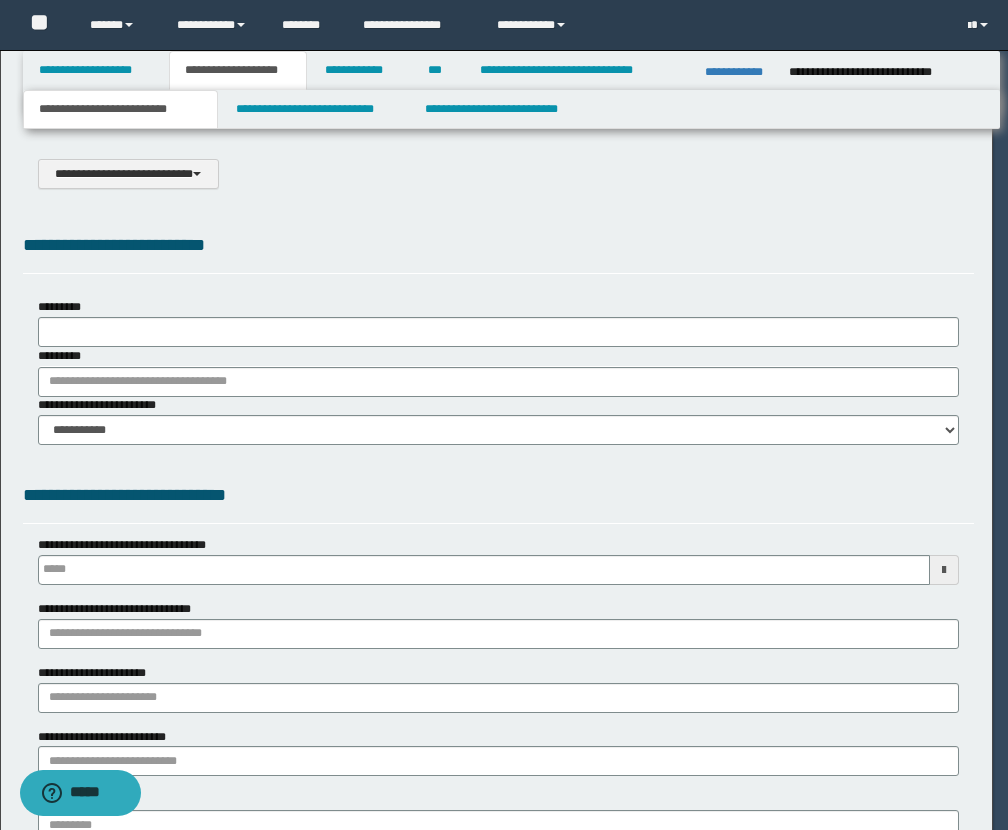 type on "*********" 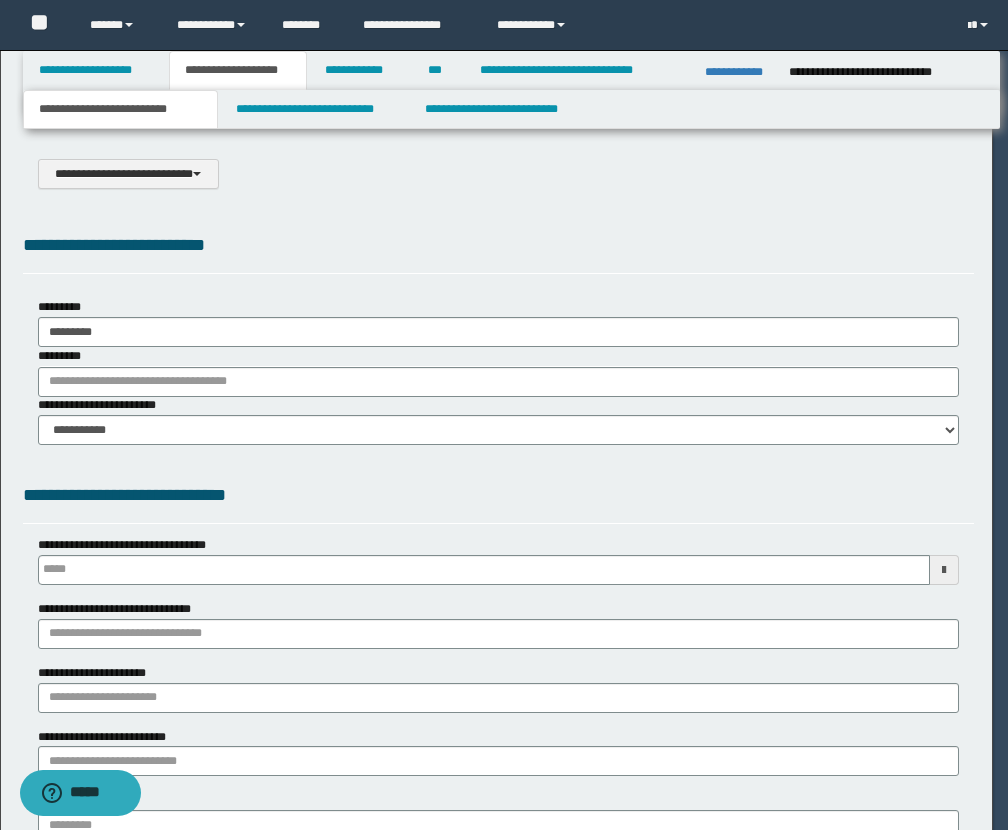 scroll, scrollTop: 0, scrollLeft: 0, axis: both 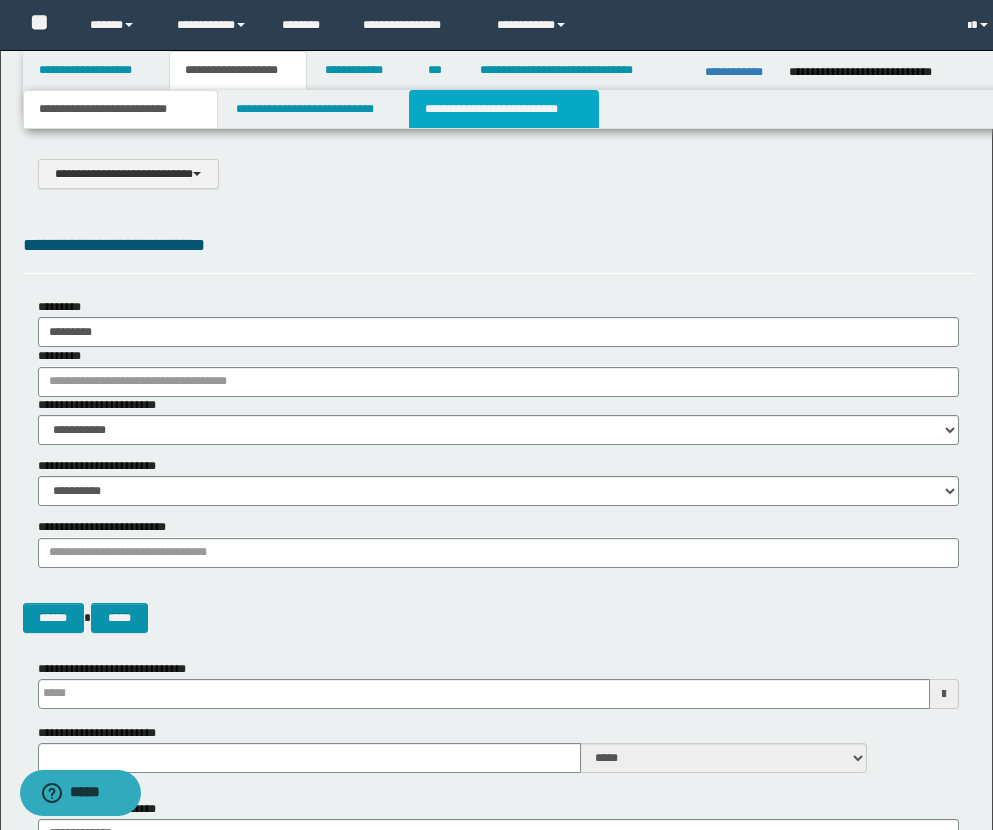 click on "**********" at bounding box center [504, 109] 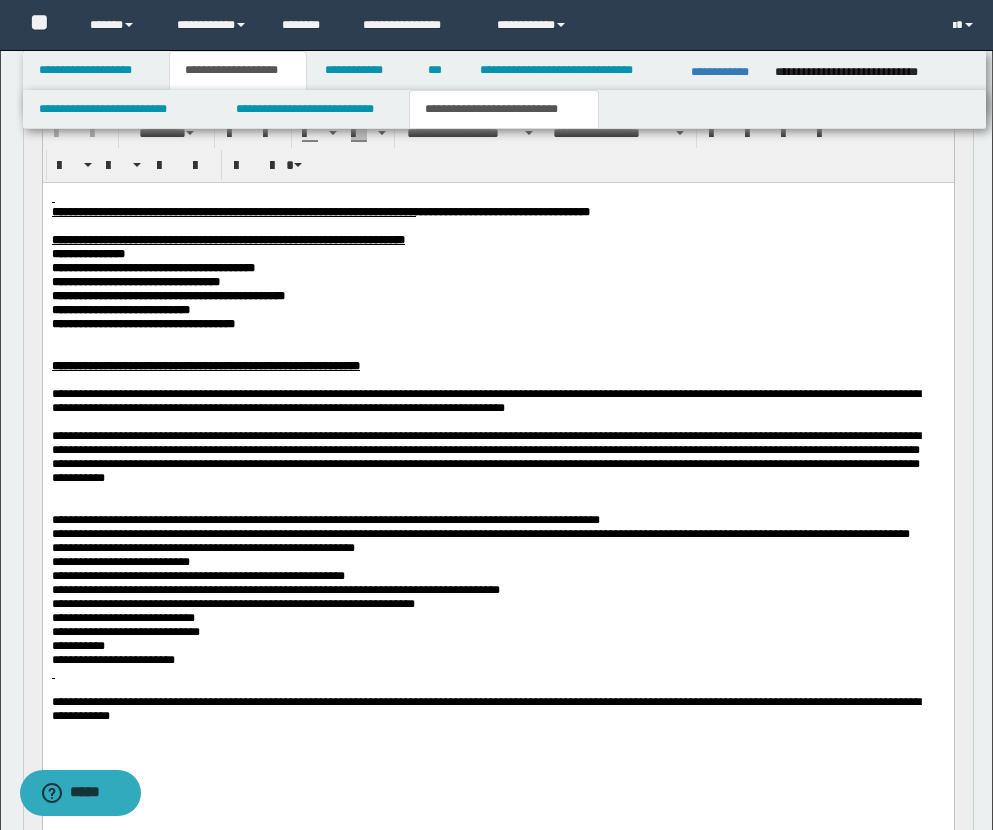 scroll, scrollTop: 272, scrollLeft: 0, axis: vertical 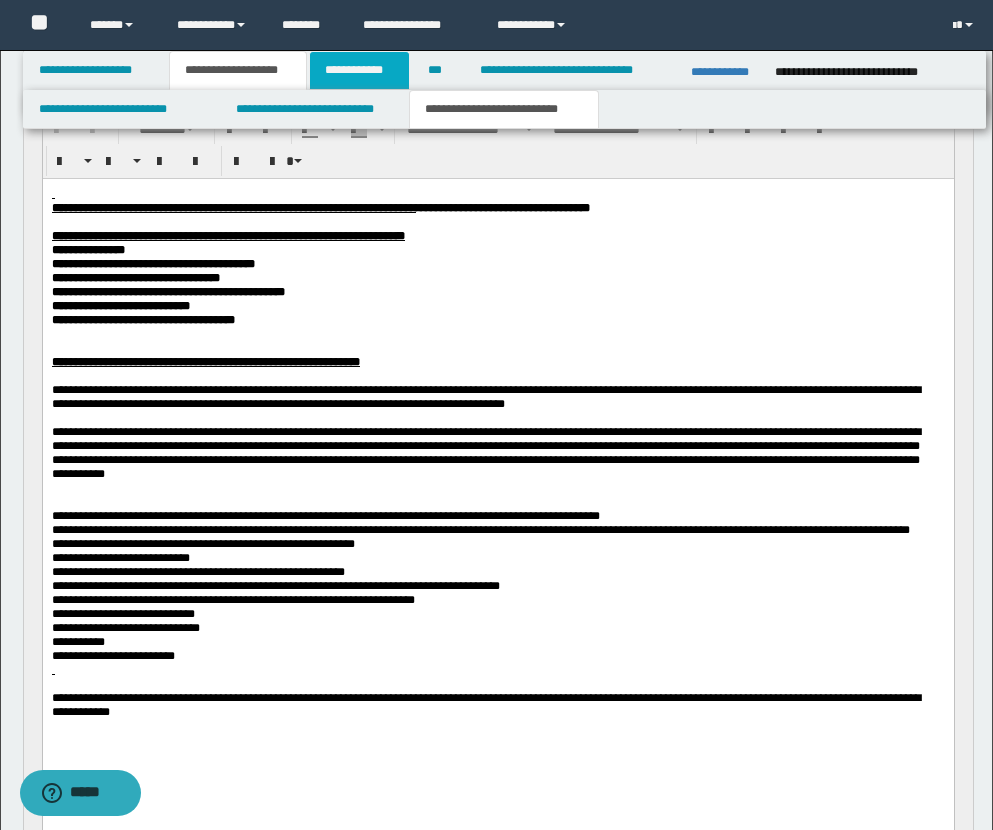 click on "**********" at bounding box center [359, 70] 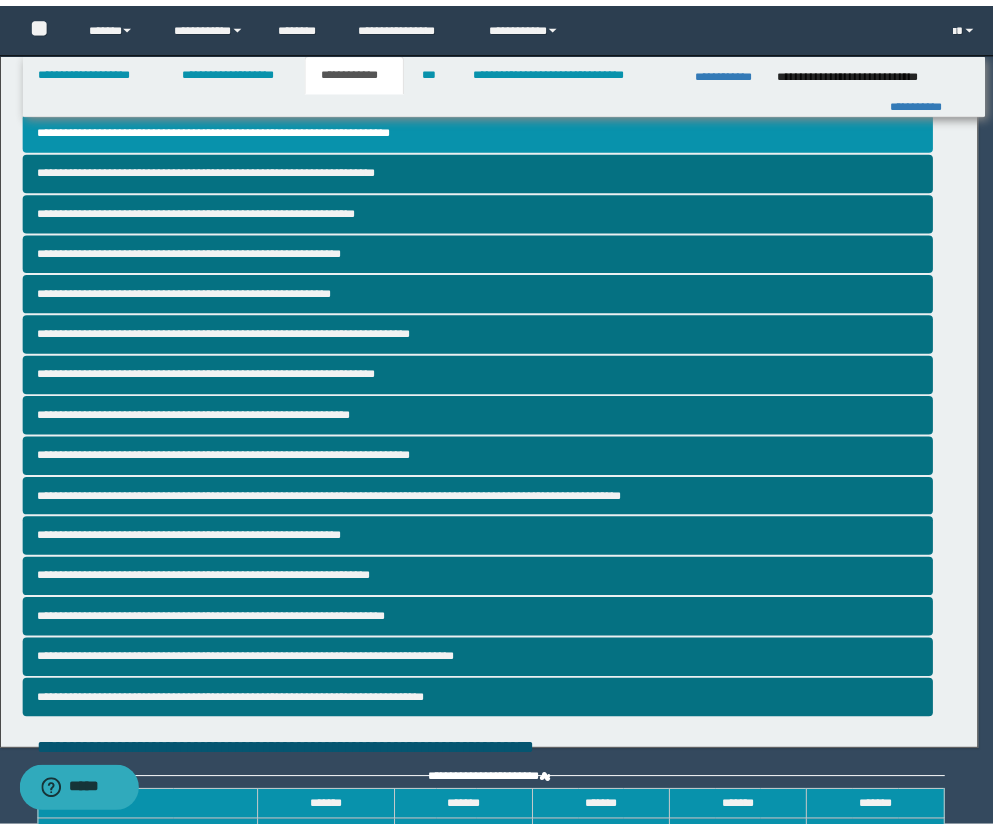 scroll, scrollTop: 241, scrollLeft: 0, axis: vertical 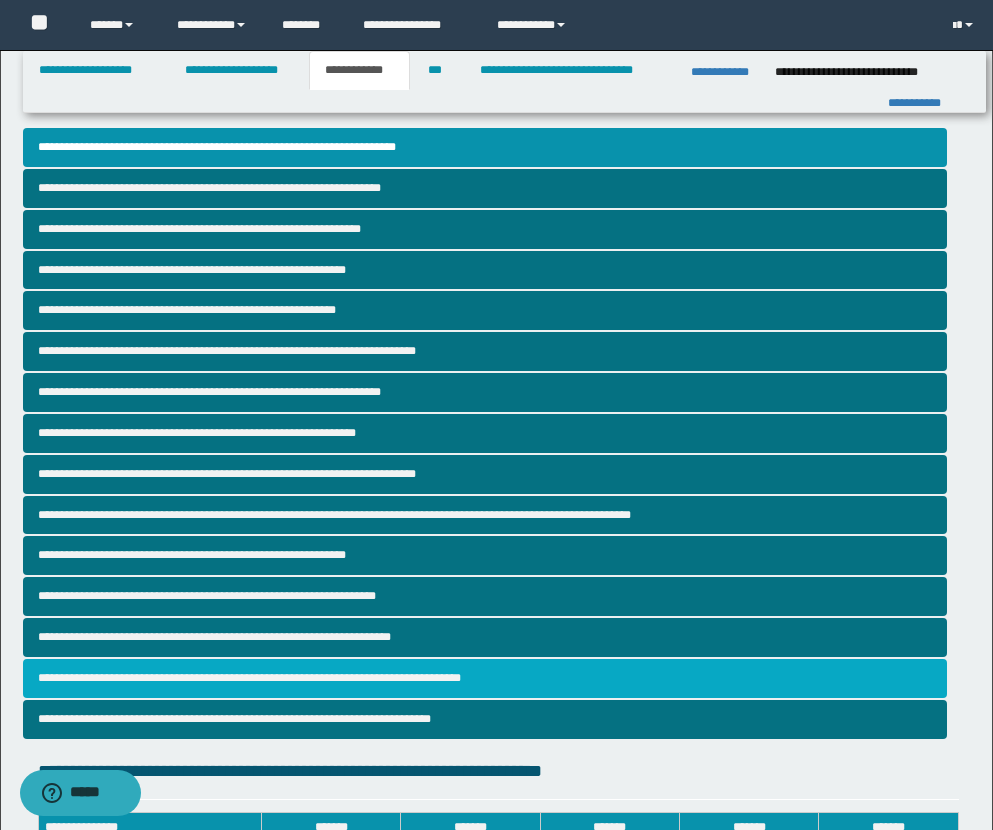 click on "**********" at bounding box center [485, 678] 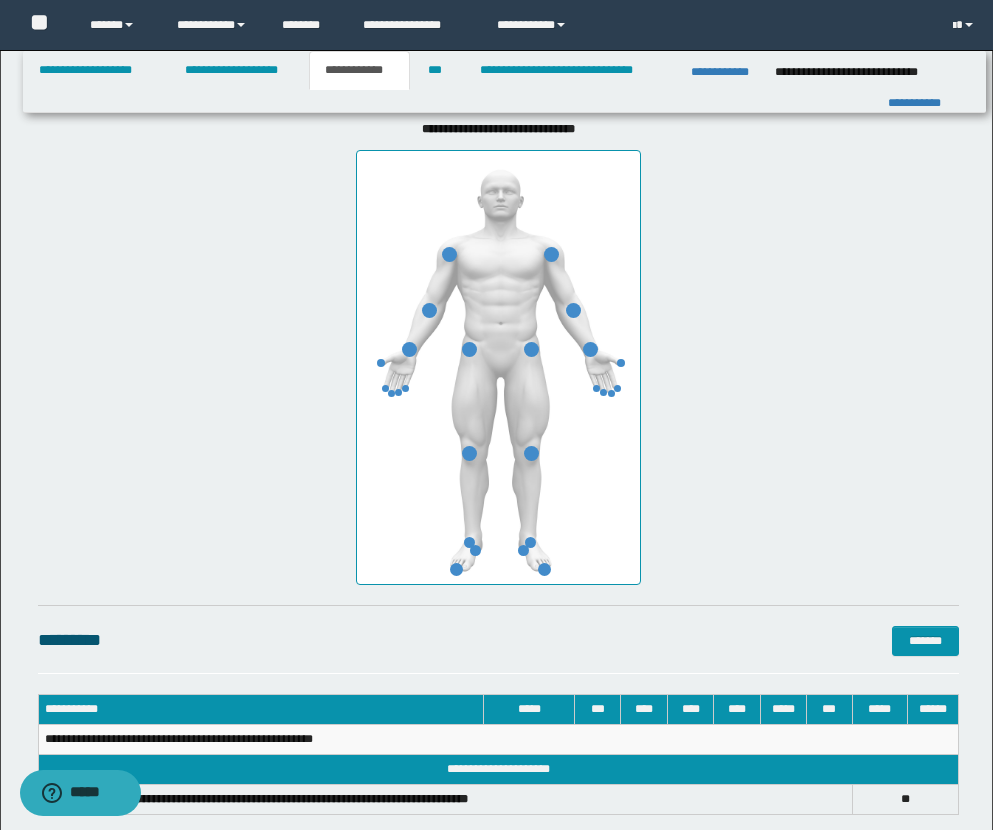 scroll, scrollTop: 931, scrollLeft: 0, axis: vertical 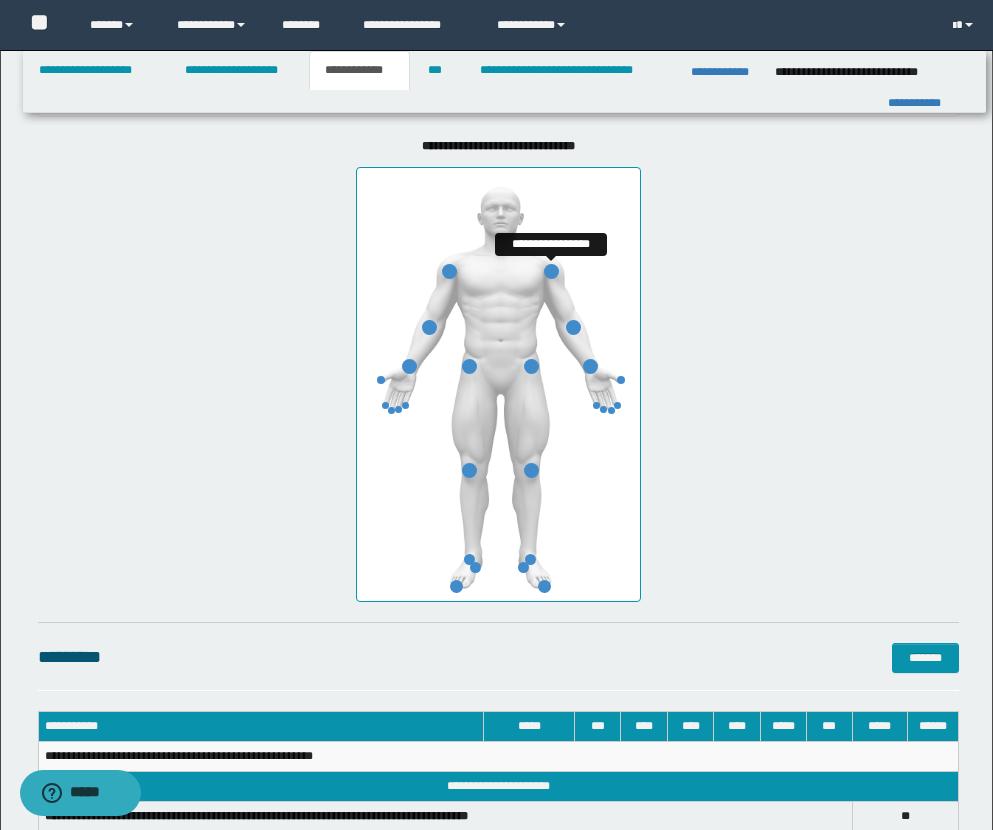 click at bounding box center [551, 271] 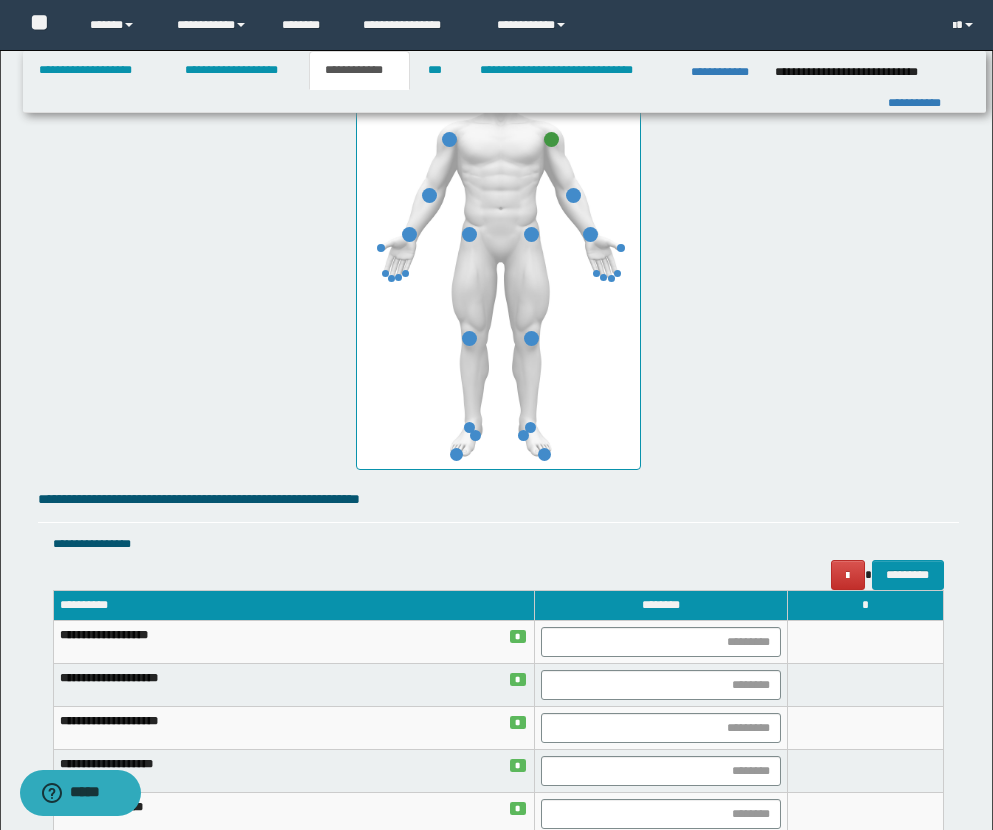 scroll, scrollTop: 1201, scrollLeft: 0, axis: vertical 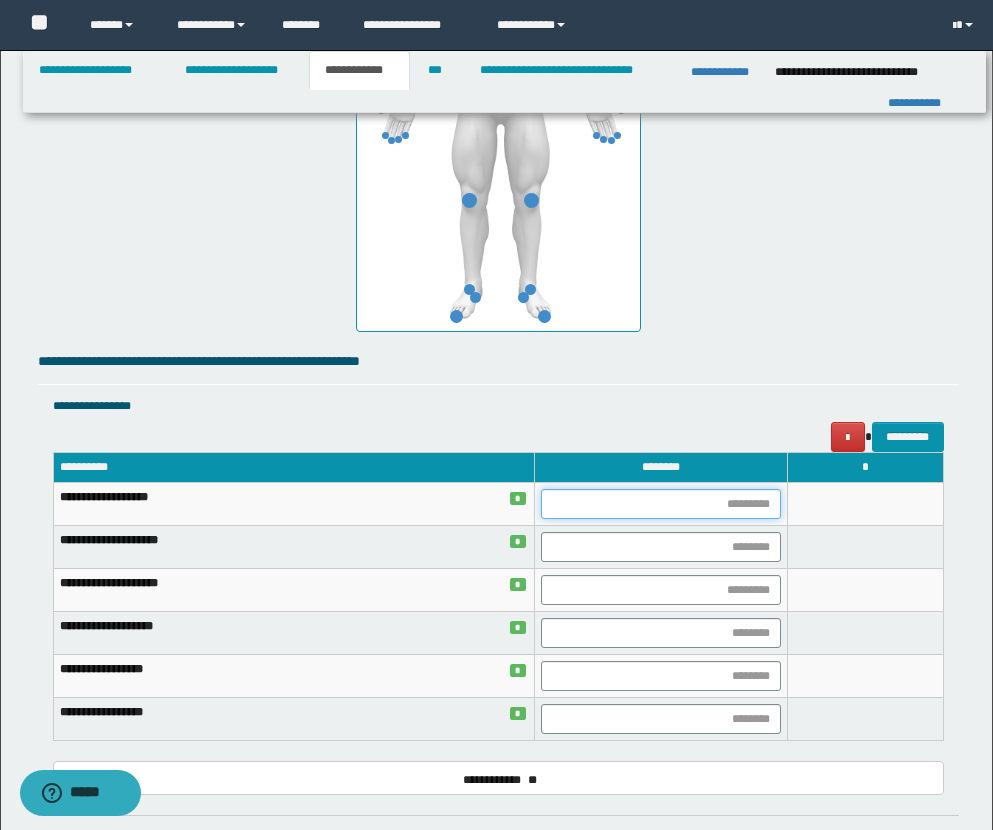 click at bounding box center [661, 504] 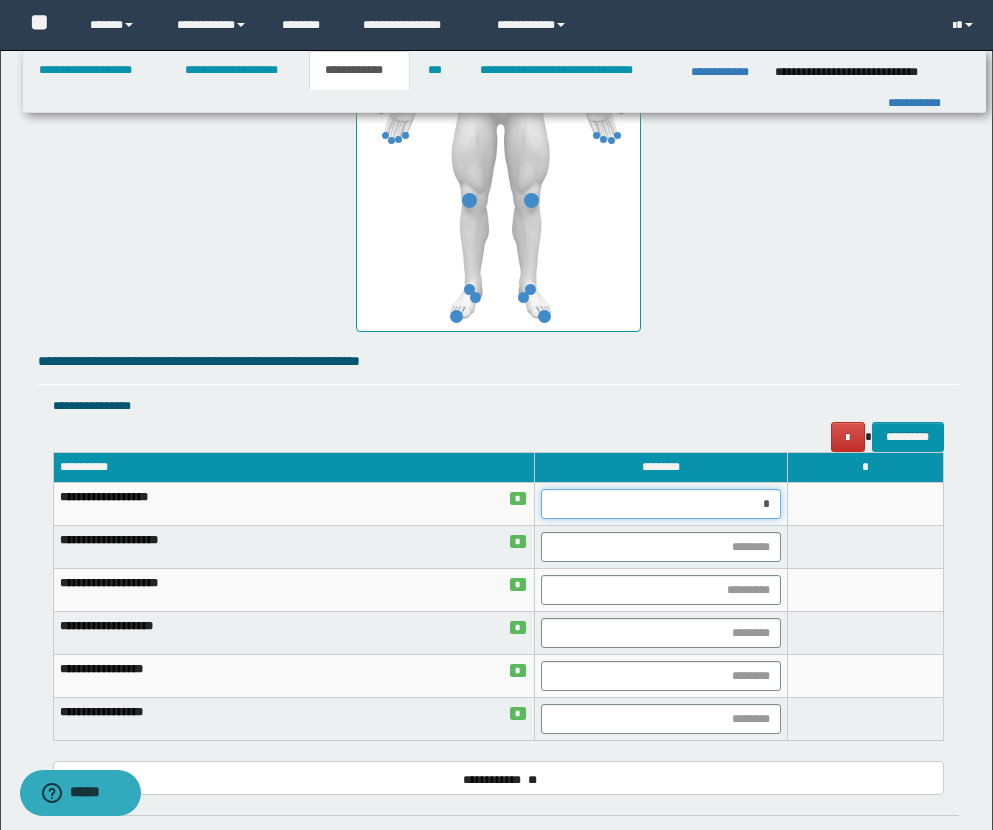 type on "**" 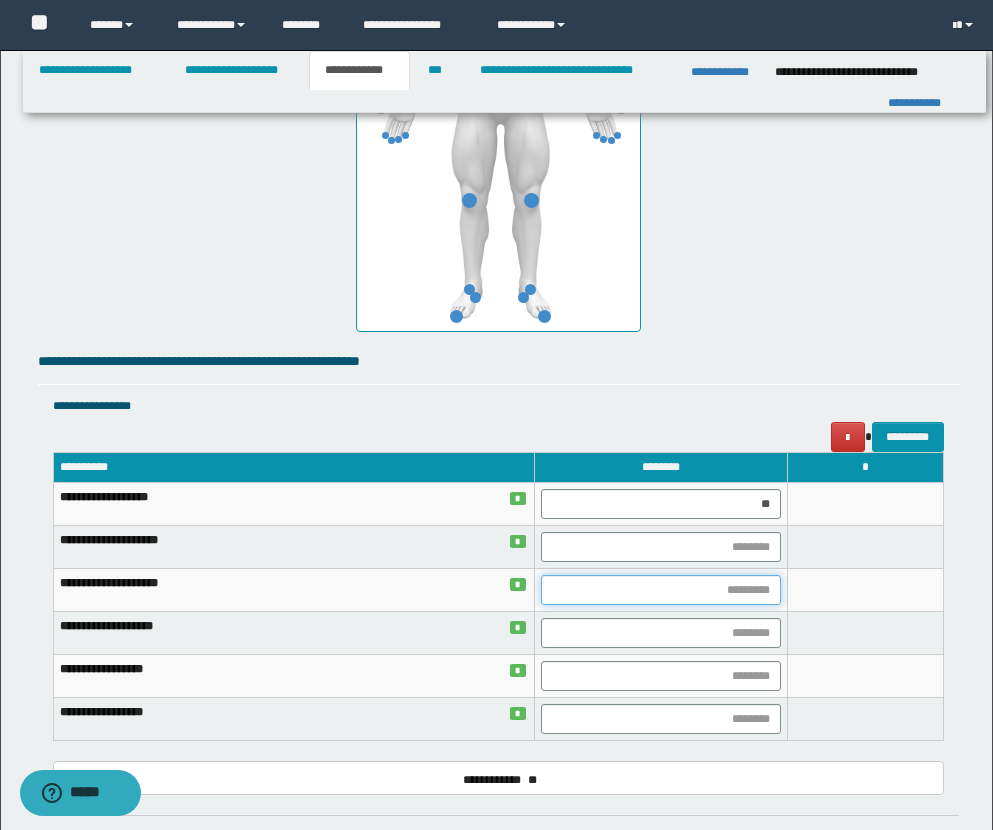 click at bounding box center [661, 590] 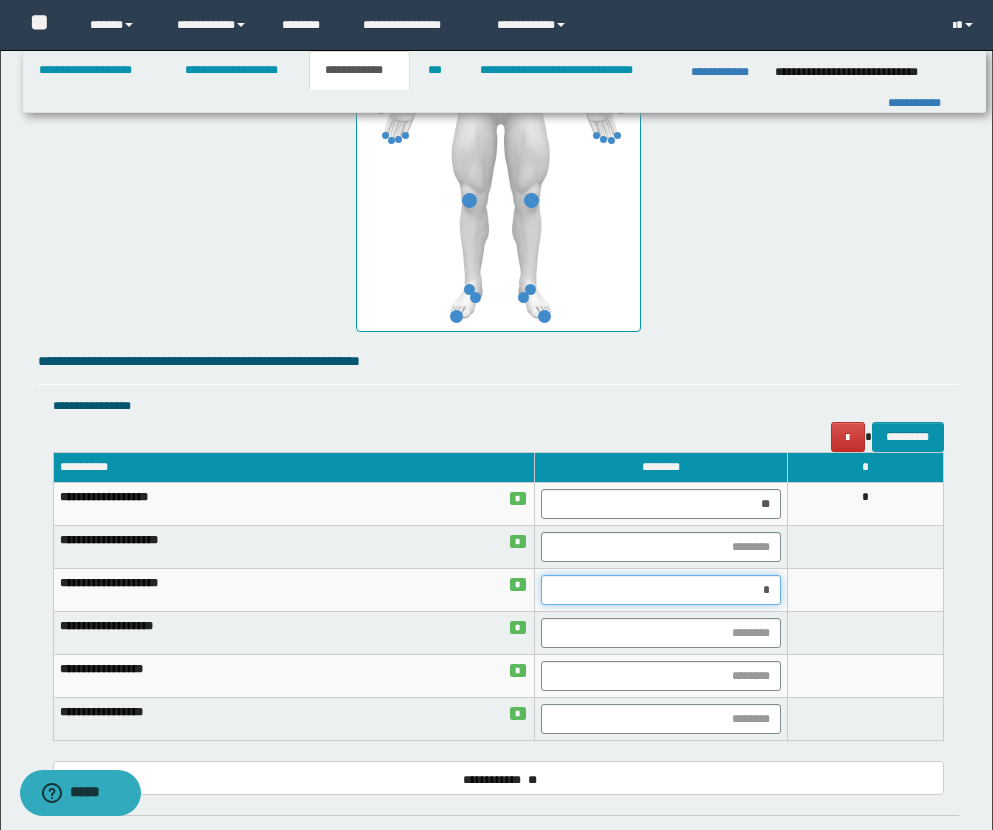 type on "**" 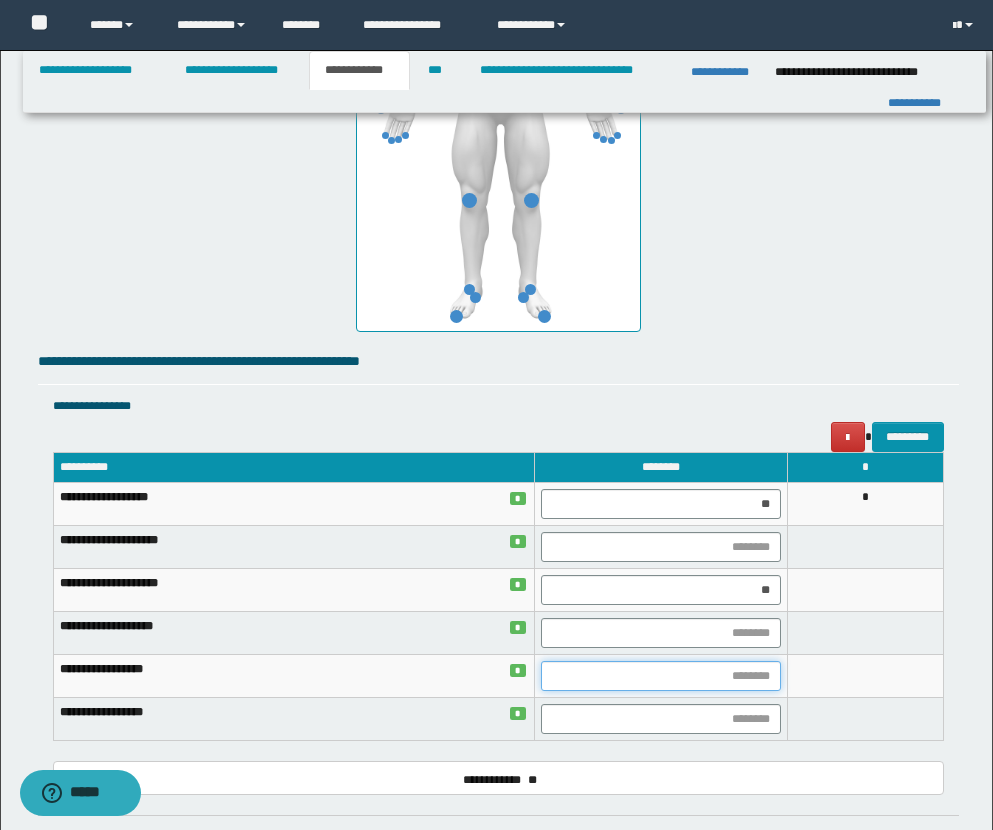 click at bounding box center (661, 676) 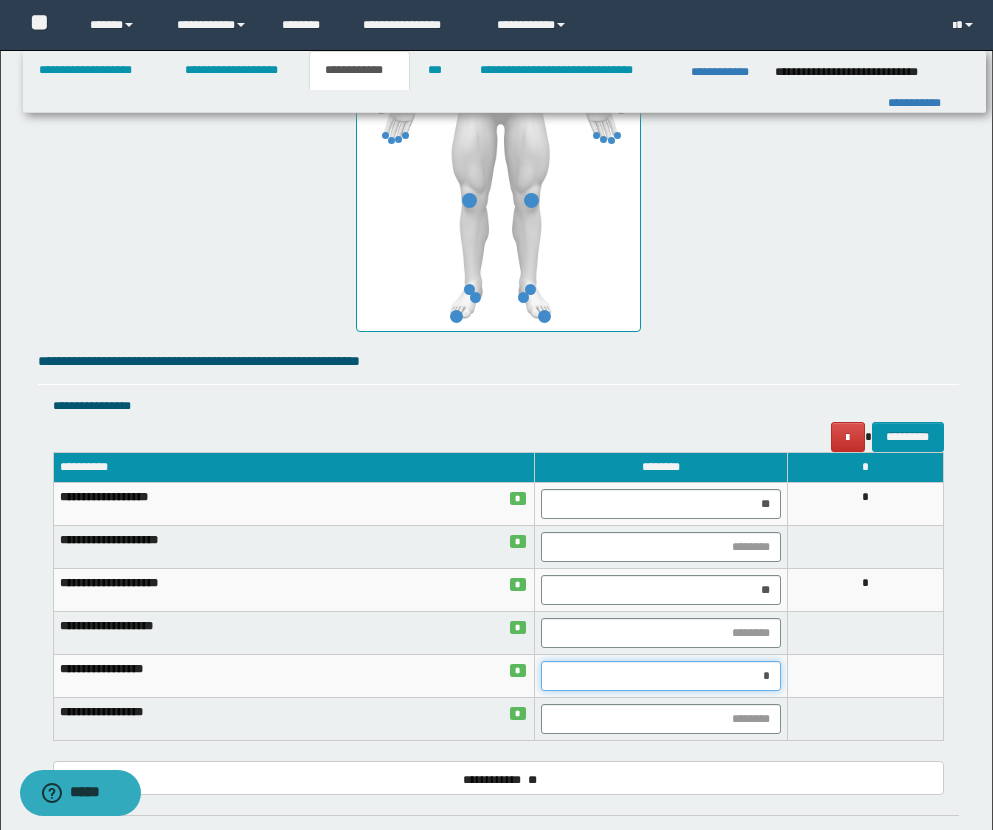 type on "**" 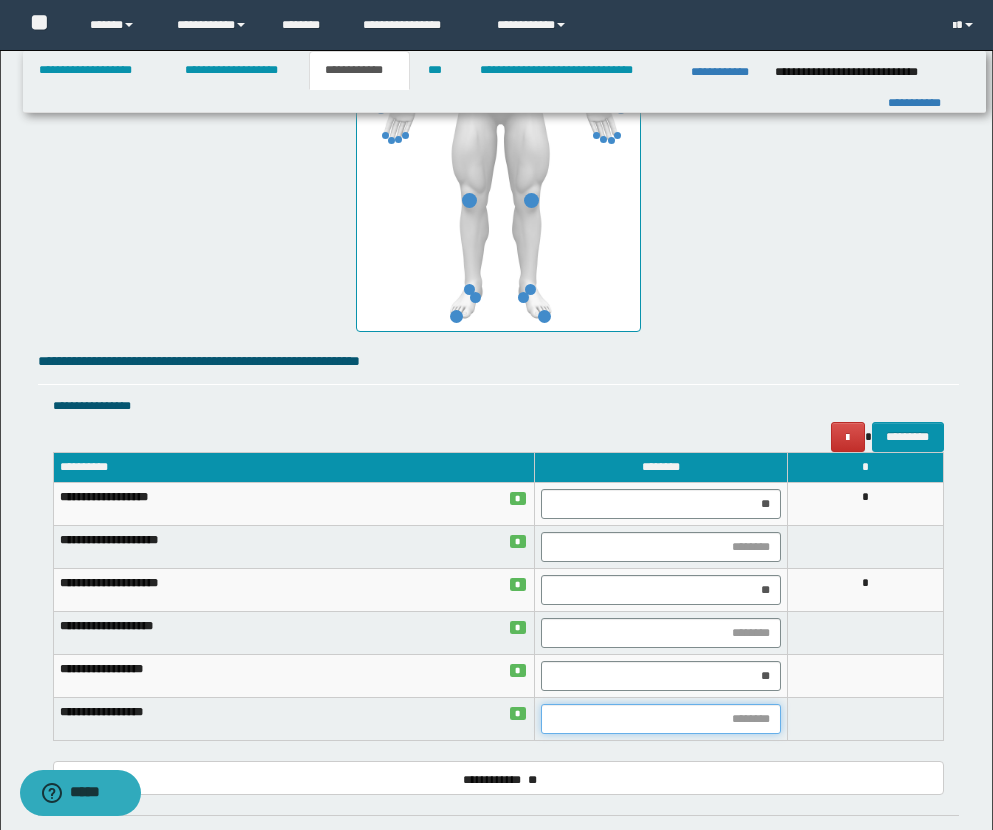 click at bounding box center [661, 719] 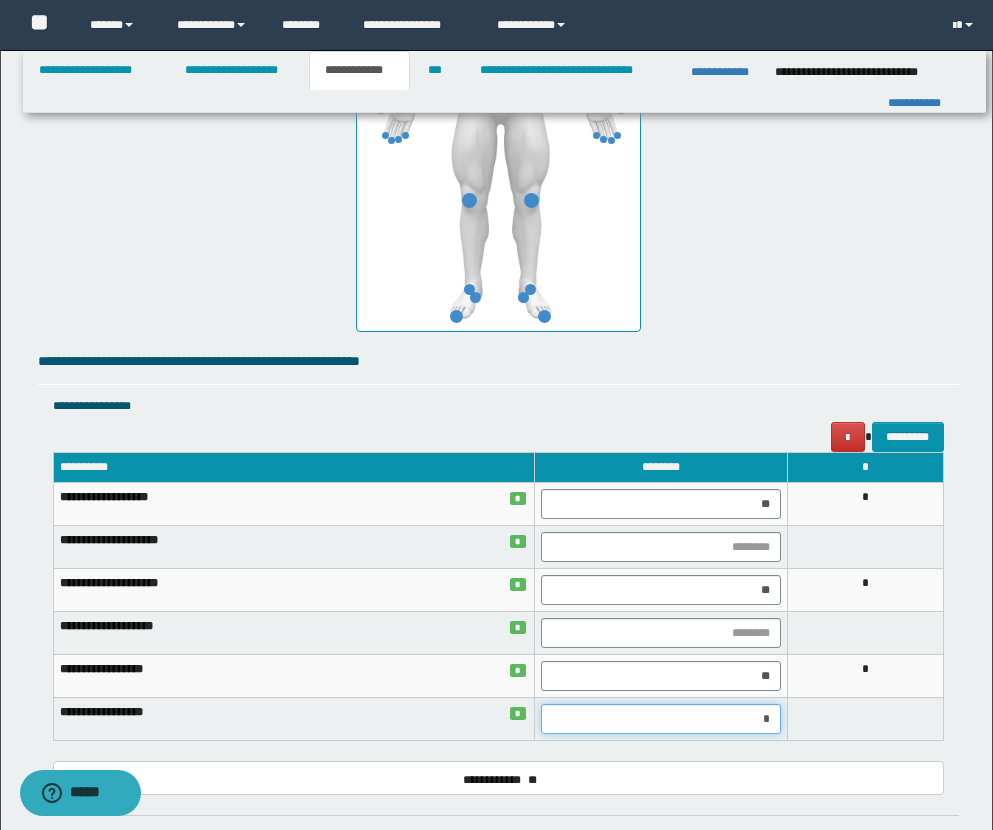 type on "**" 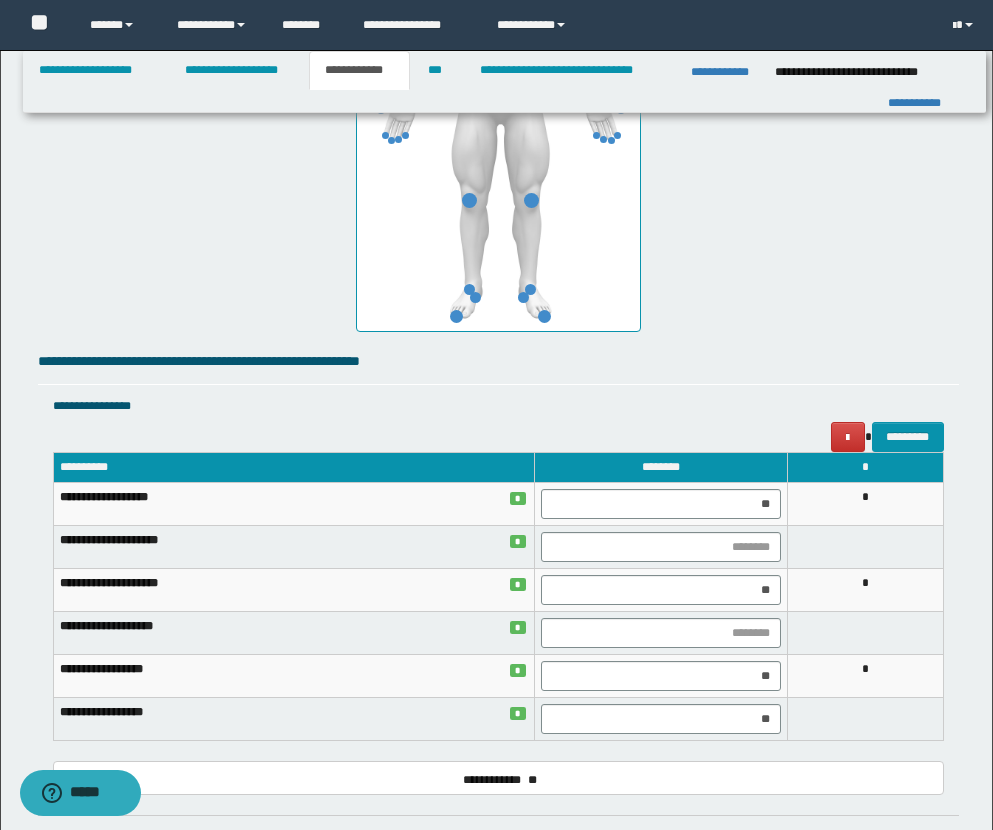 click on "**********" at bounding box center [498, 361] 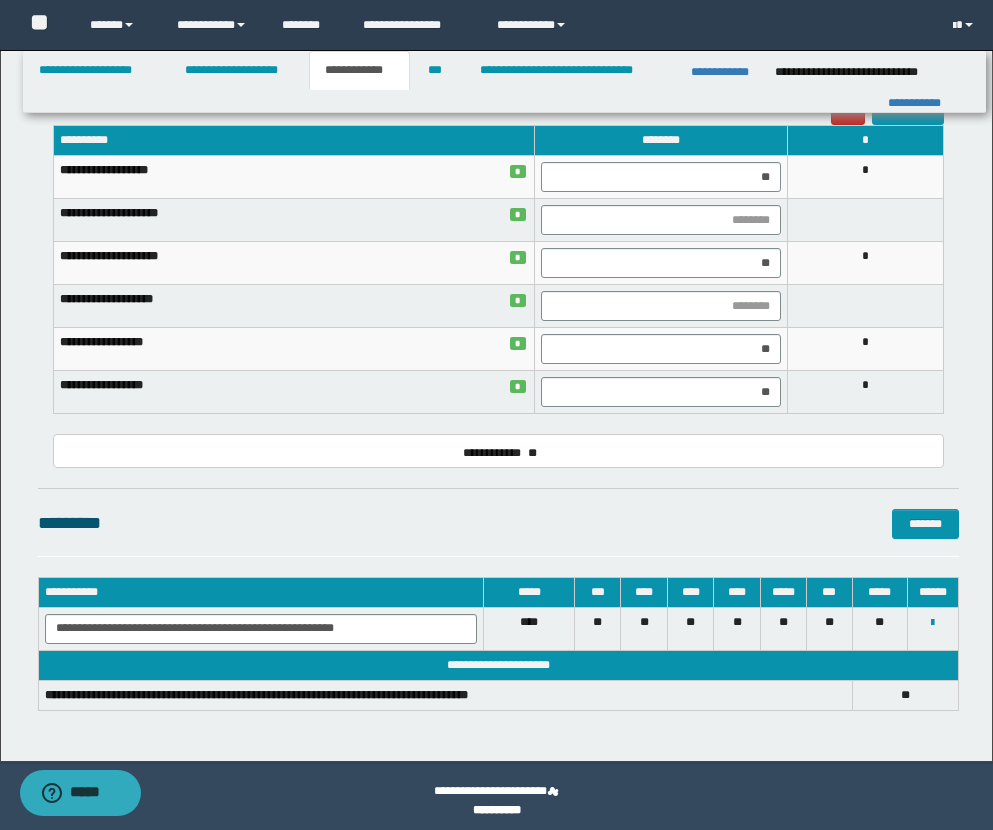 scroll, scrollTop: 1538, scrollLeft: 0, axis: vertical 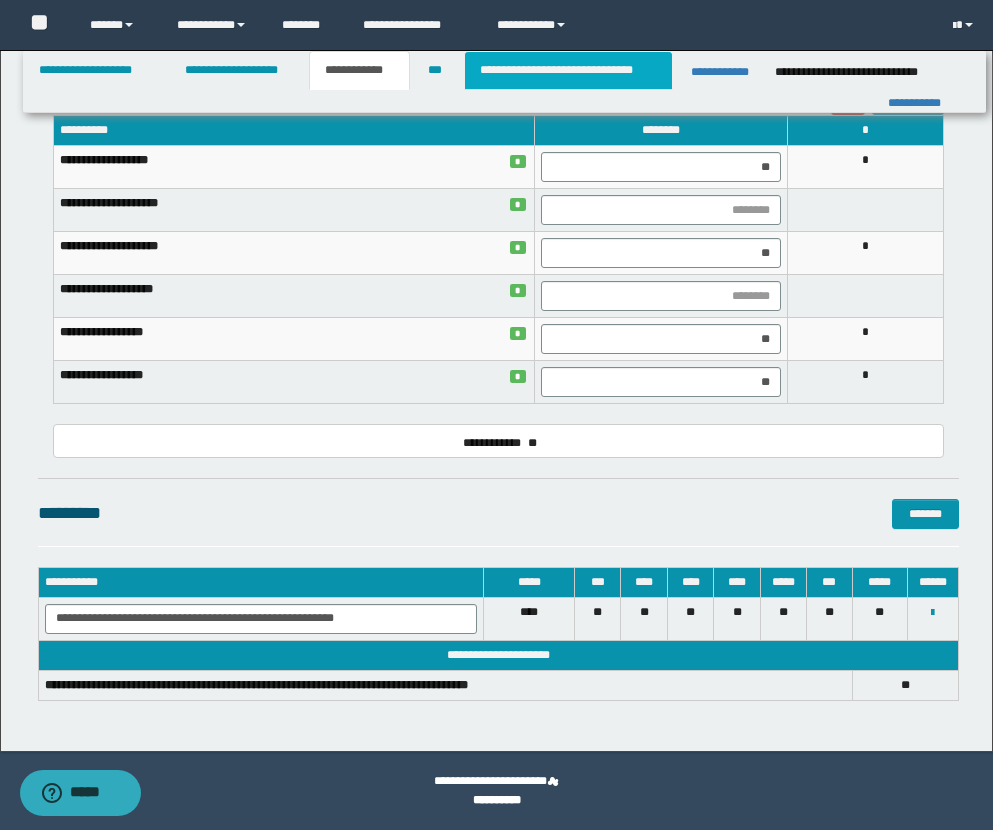 click on "**********" at bounding box center (568, 70) 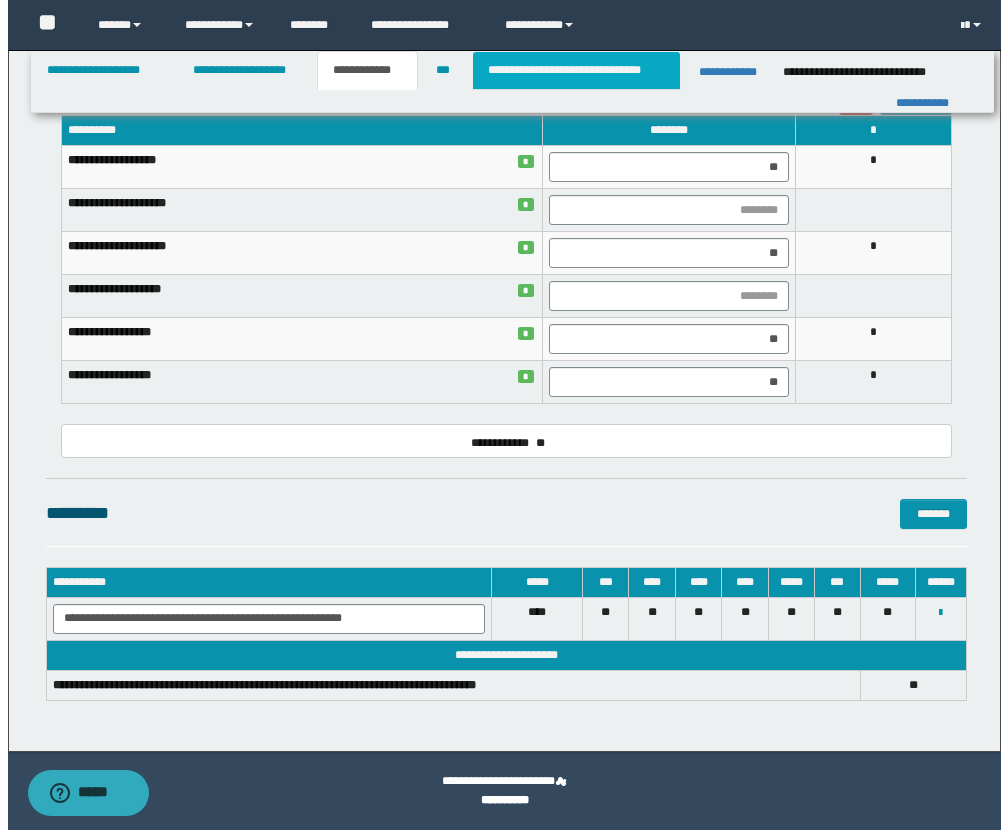 scroll, scrollTop: 0, scrollLeft: 0, axis: both 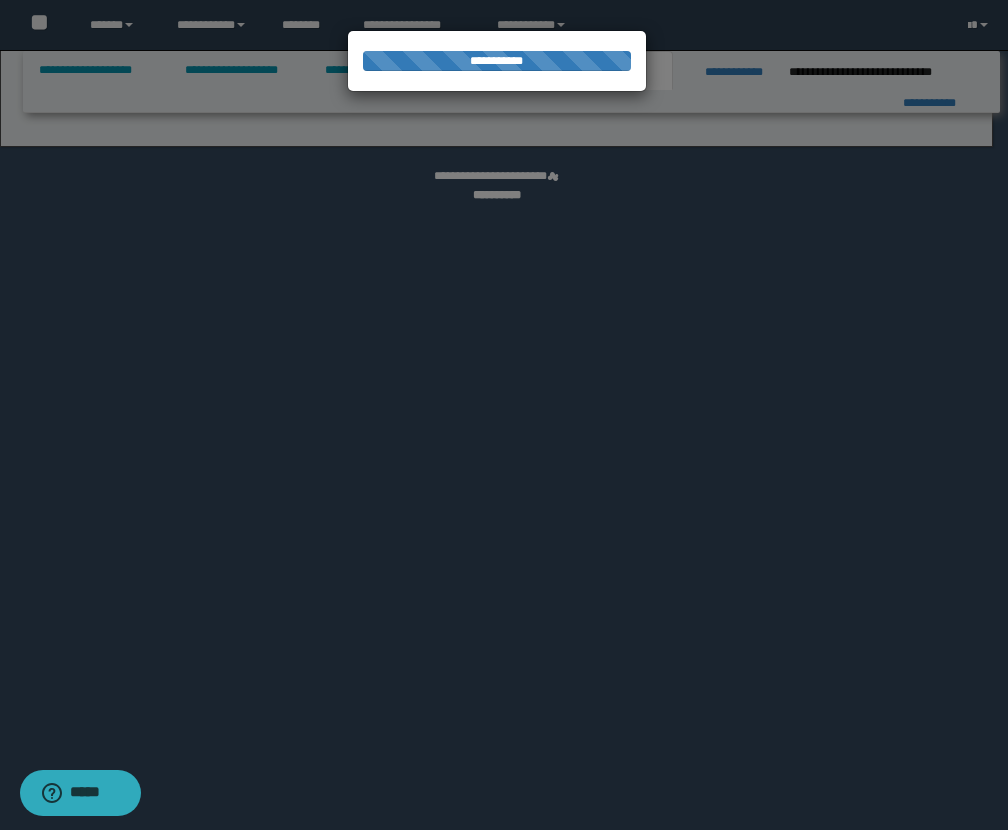 select on "*" 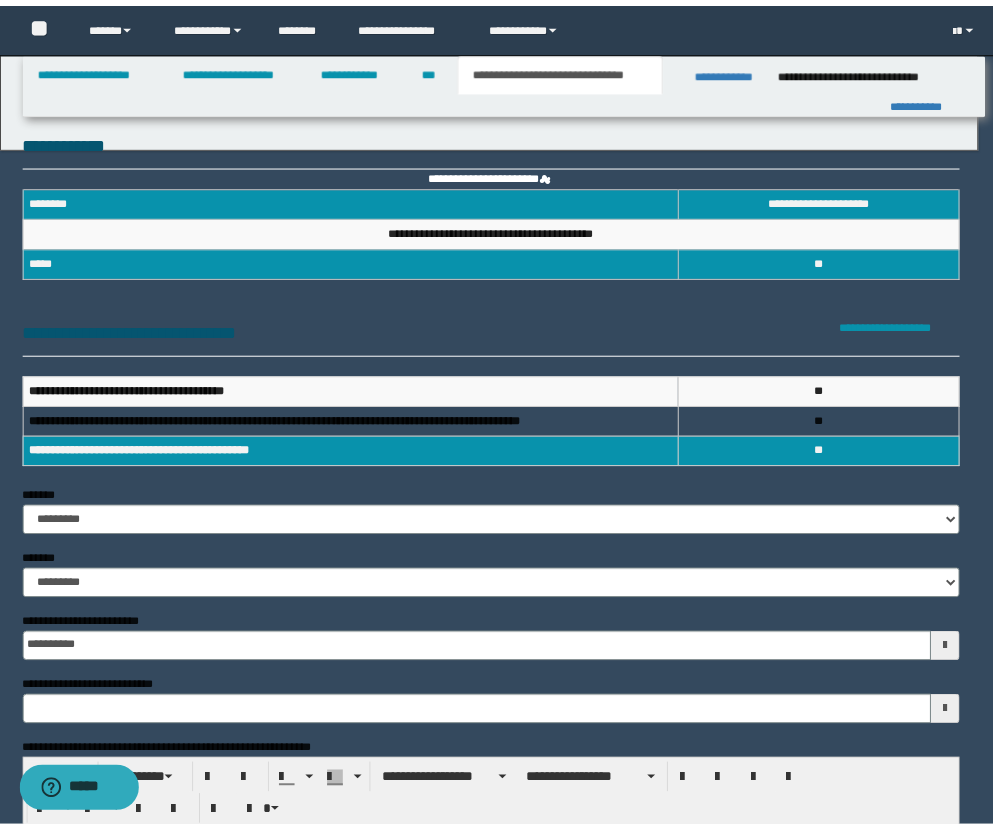 scroll, scrollTop: 0, scrollLeft: 0, axis: both 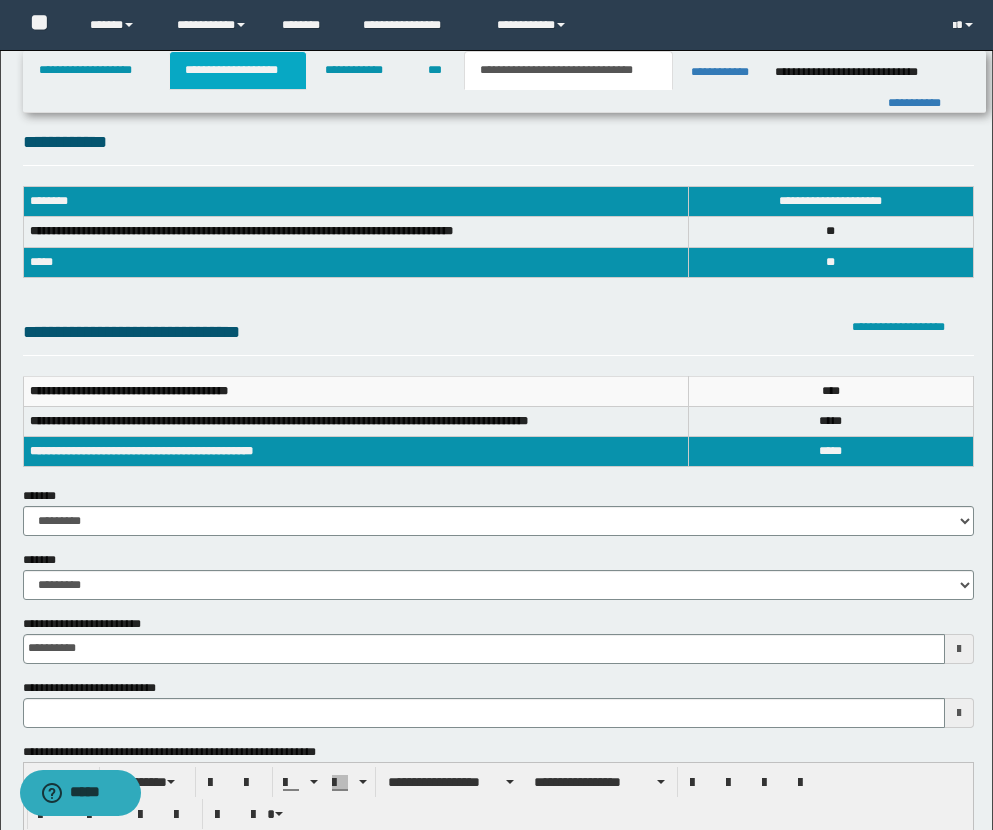 click on "**********" at bounding box center [238, 70] 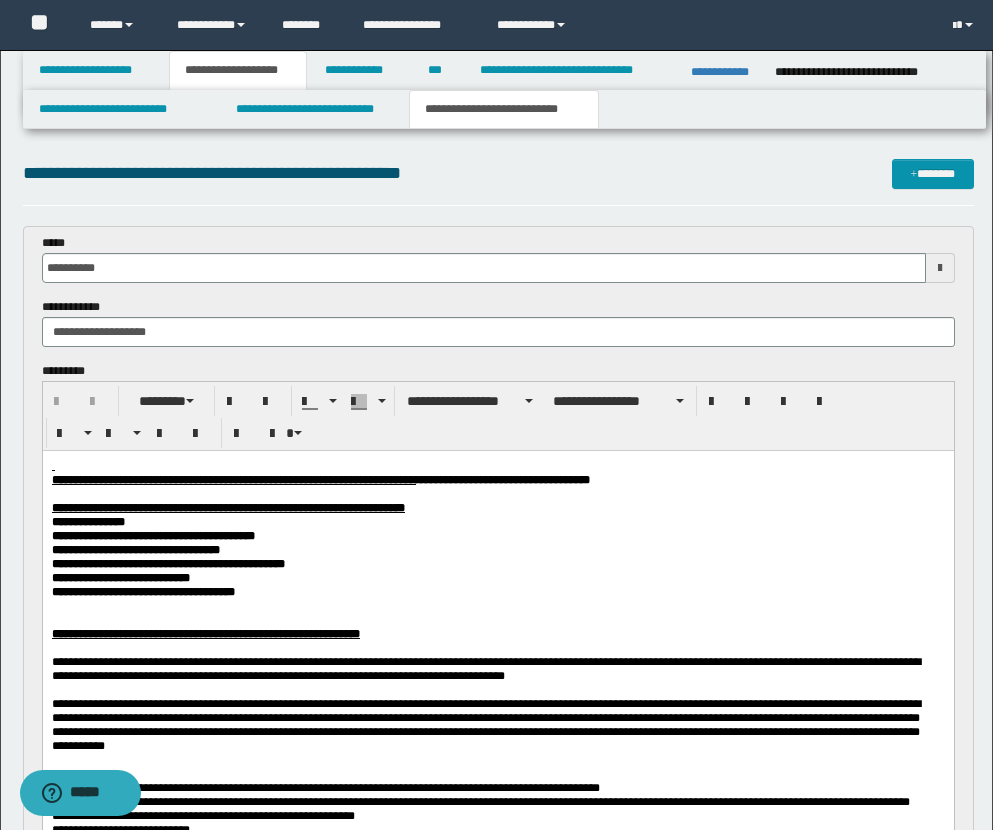 click on "**********" at bounding box center (504, 109) 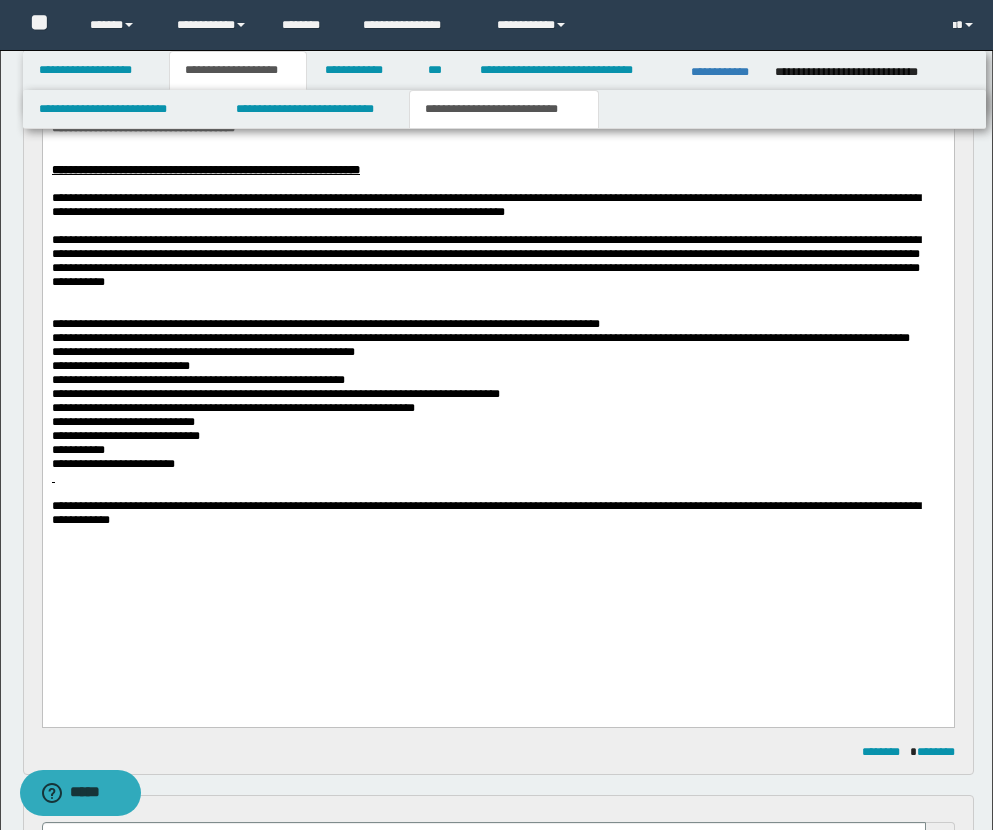 scroll, scrollTop: 466, scrollLeft: 0, axis: vertical 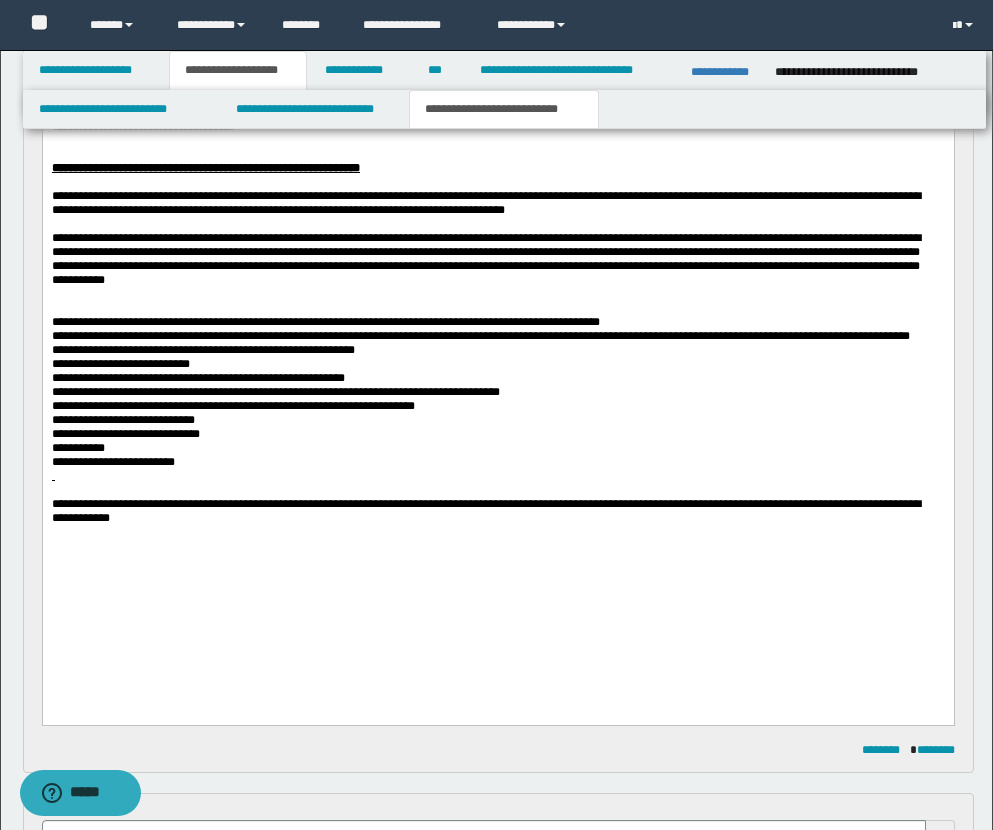 click at bounding box center [497, 490] 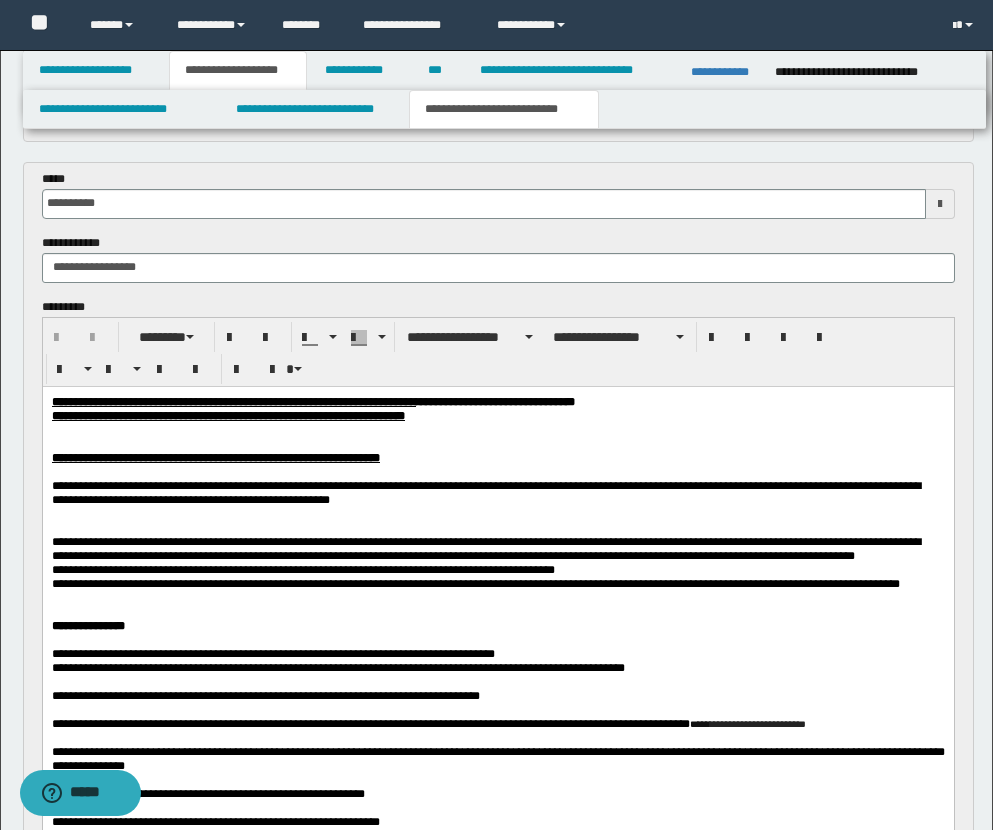 scroll, scrollTop: 1082, scrollLeft: 0, axis: vertical 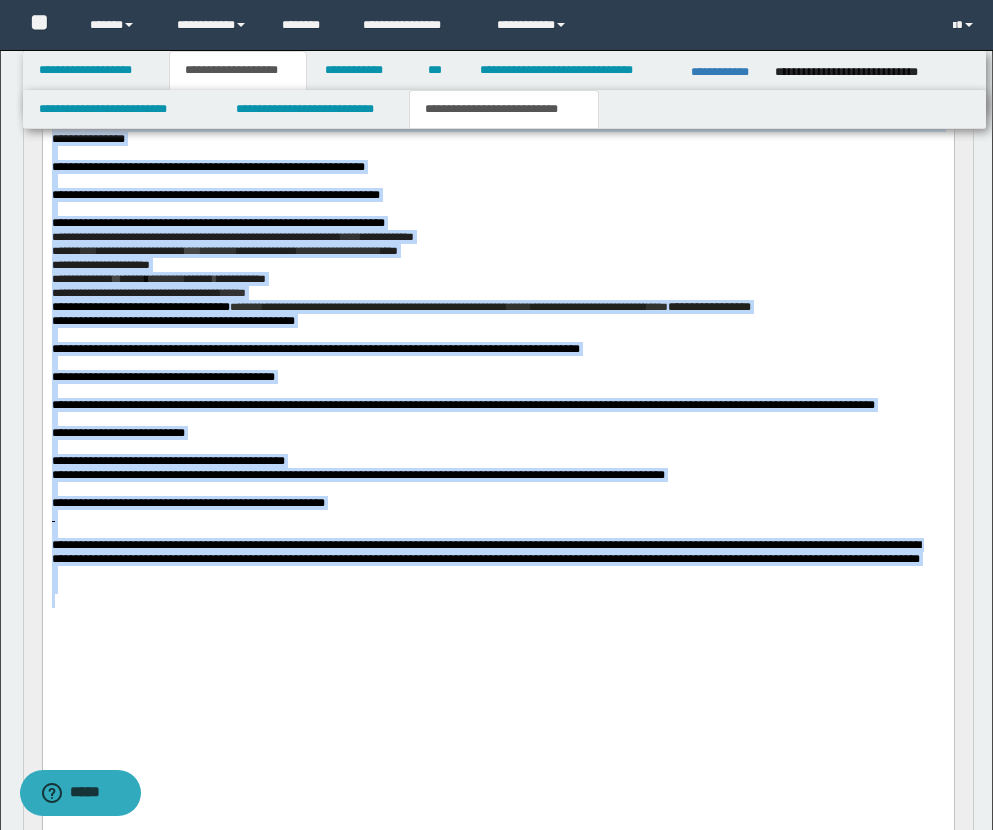 drag, startPoint x: 51, startPoint y: -226, endPoint x: 355, endPoint y: 779, distance: 1049.9719 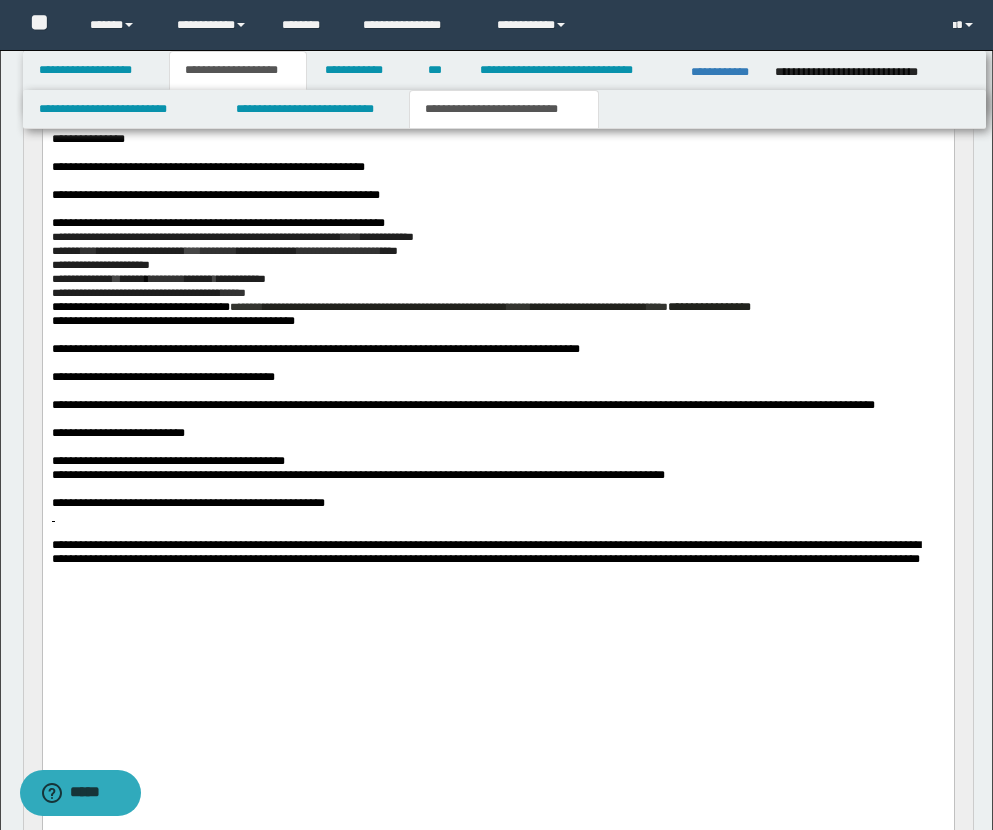 paste 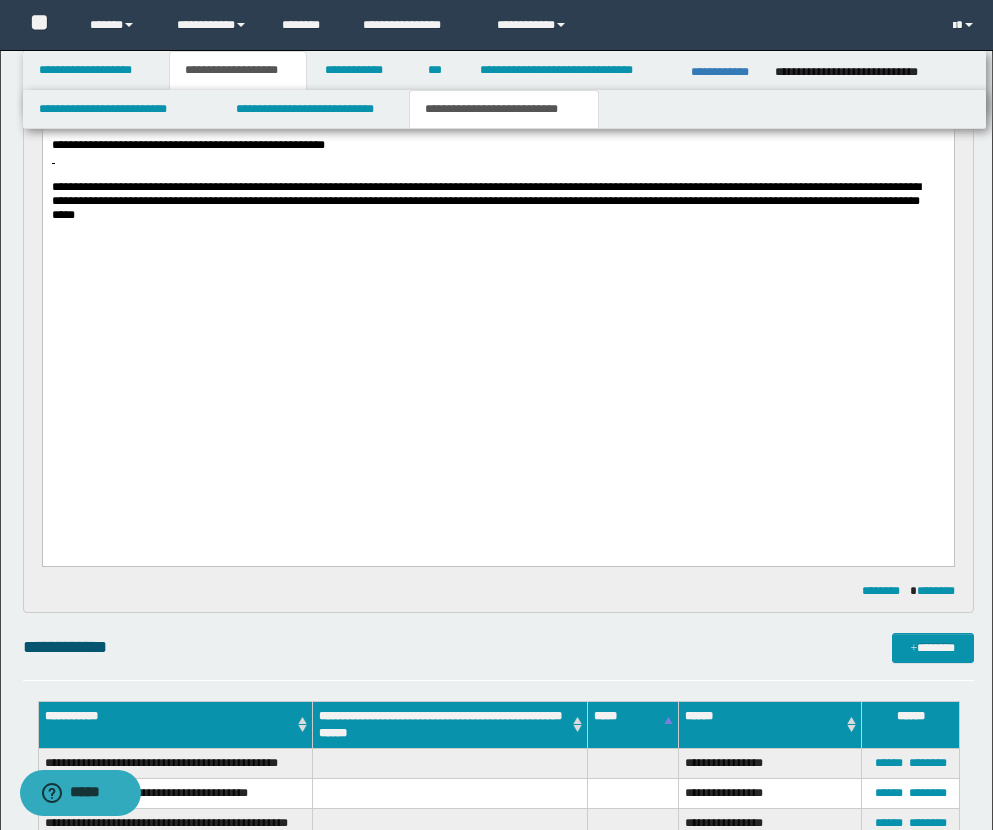 scroll, scrollTop: 3009, scrollLeft: 0, axis: vertical 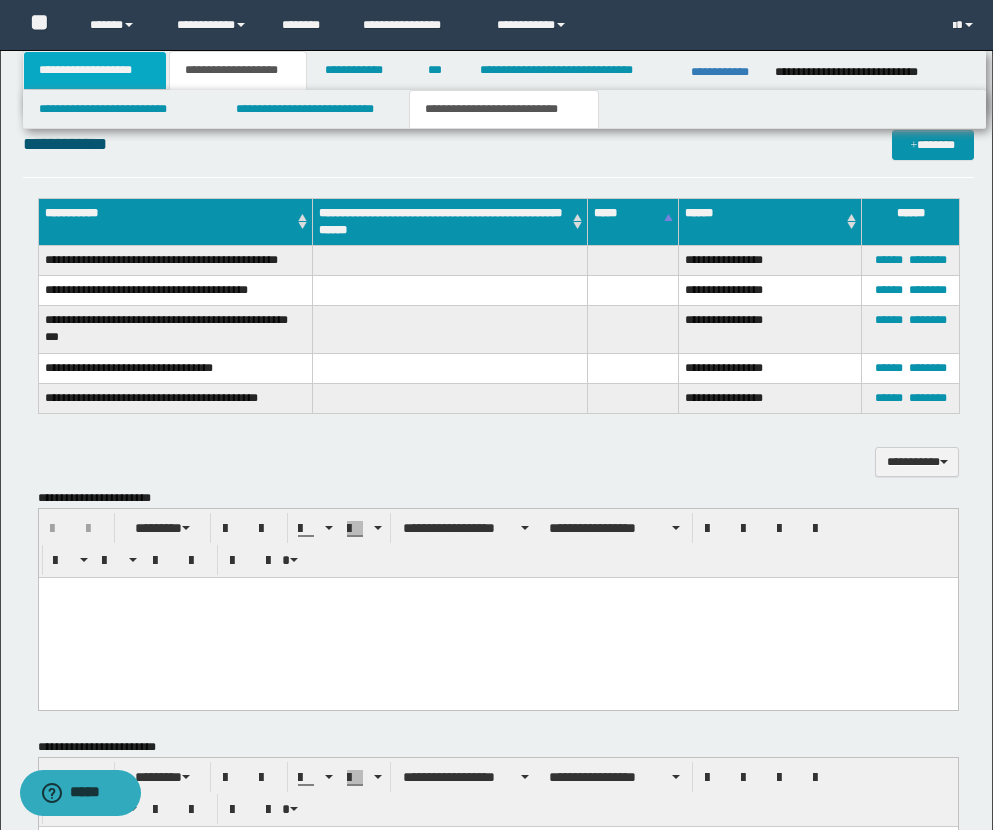 click on "**********" at bounding box center (95, 70) 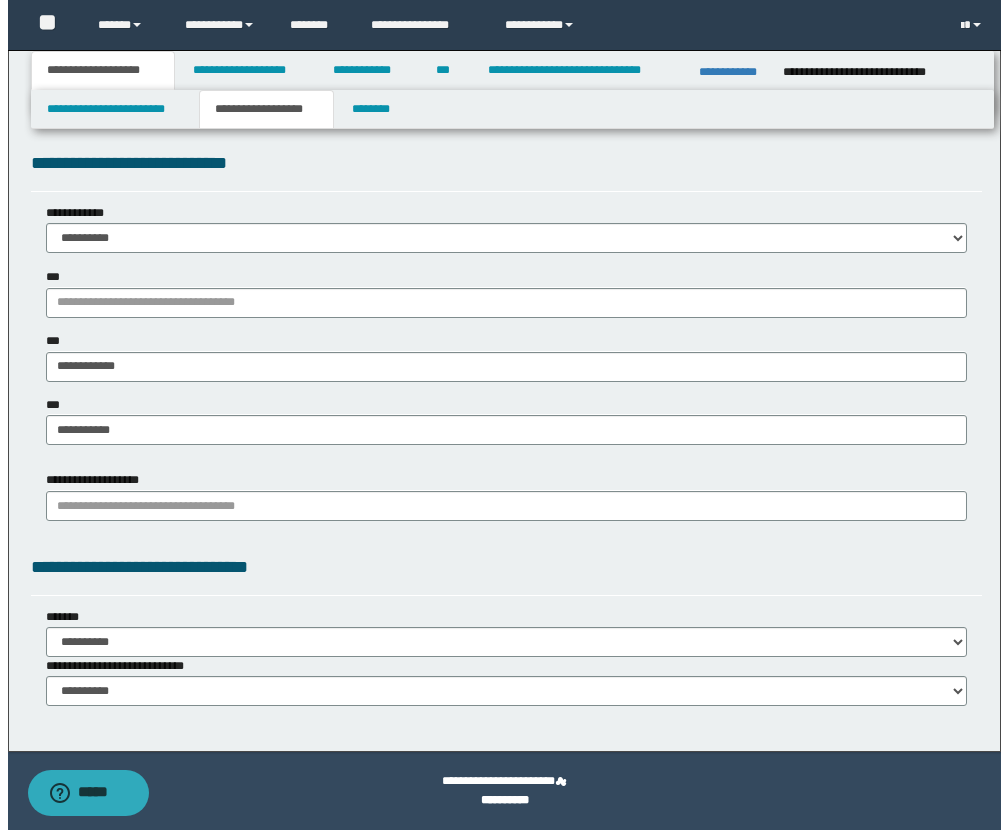scroll, scrollTop: 1539, scrollLeft: 0, axis: vertical 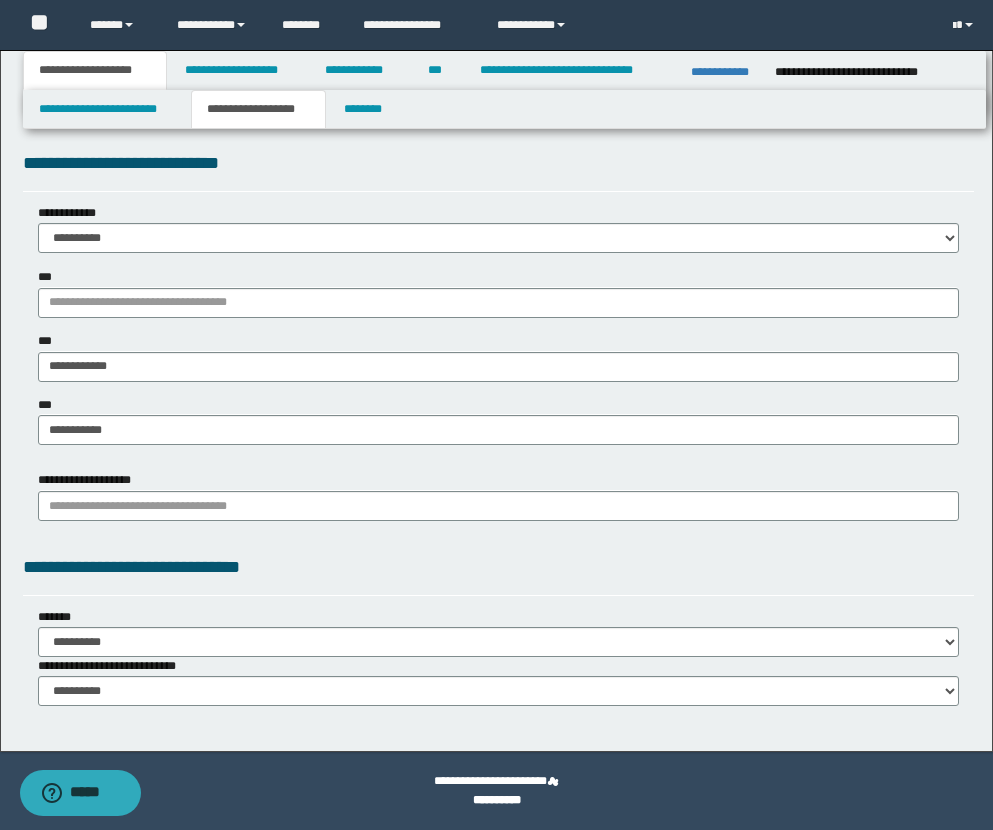 click on "**********" at bounding box center [258, 109] 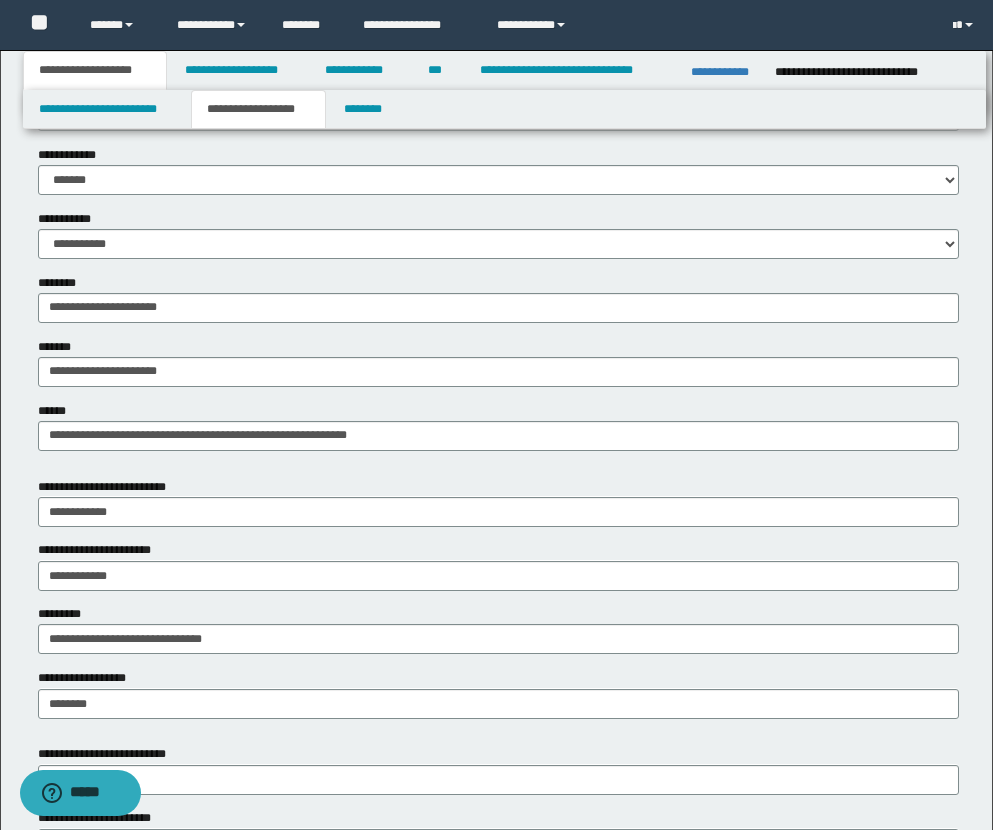scroll, scrollTop: 0, scrollLeft: 0, axis: both 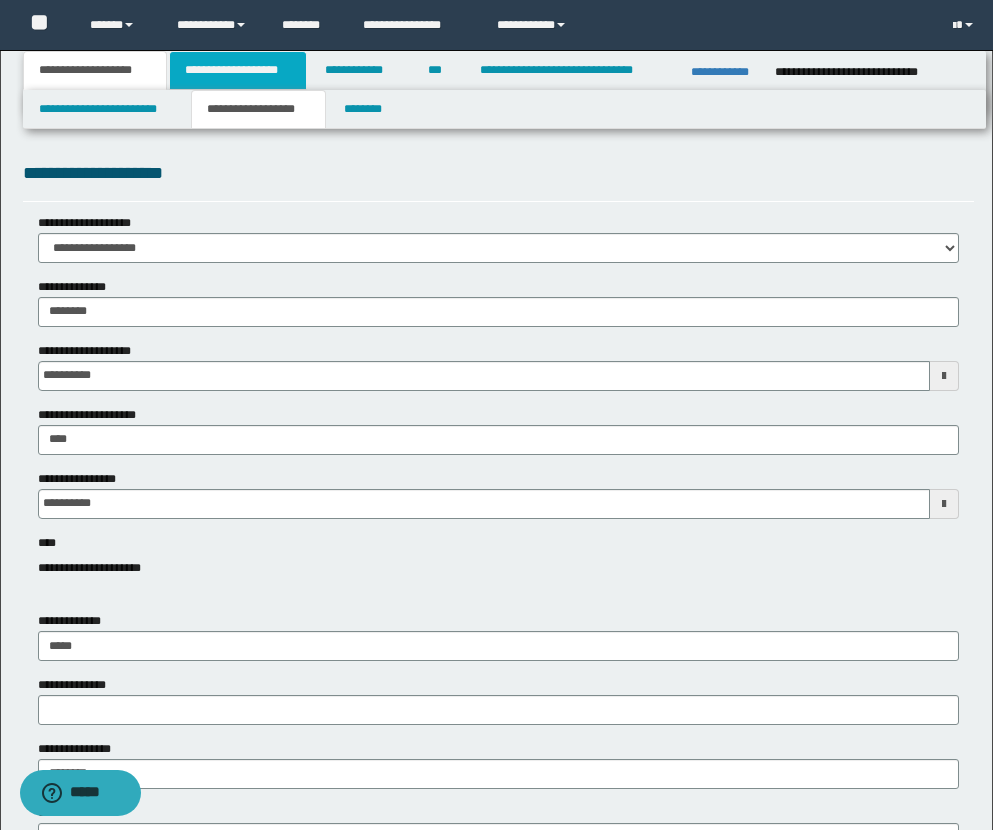 click on "**********" at bounding box center (238, 70) 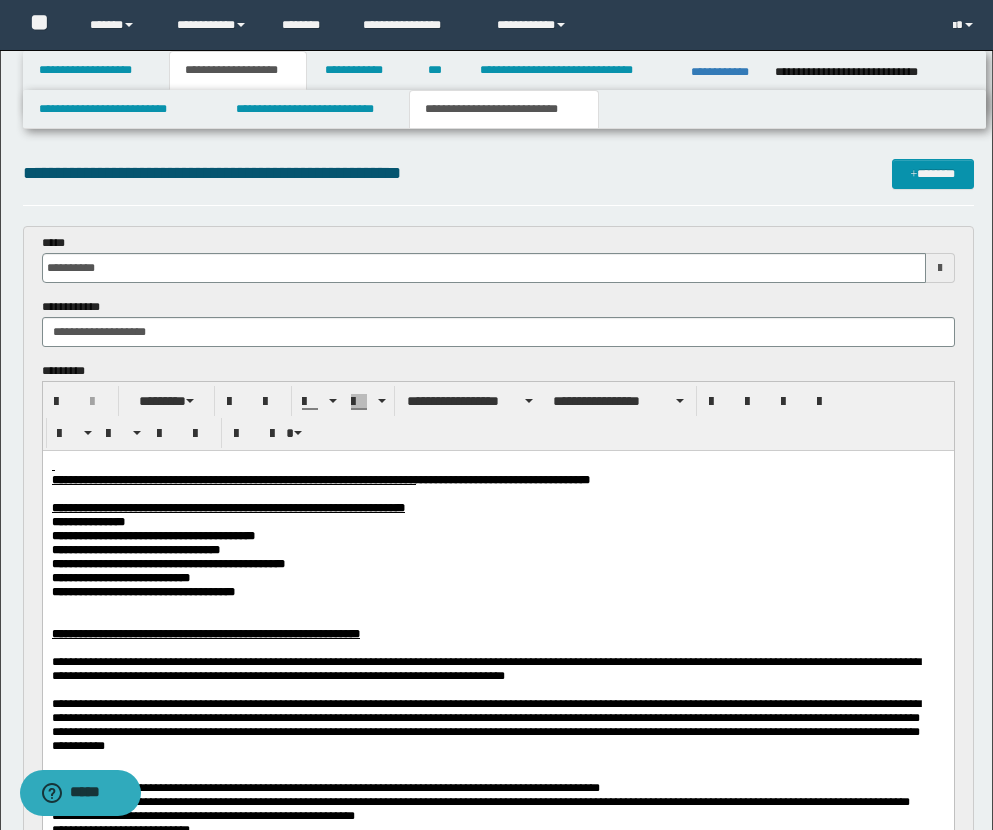 click on "**********" at bounding box center [504, 109] 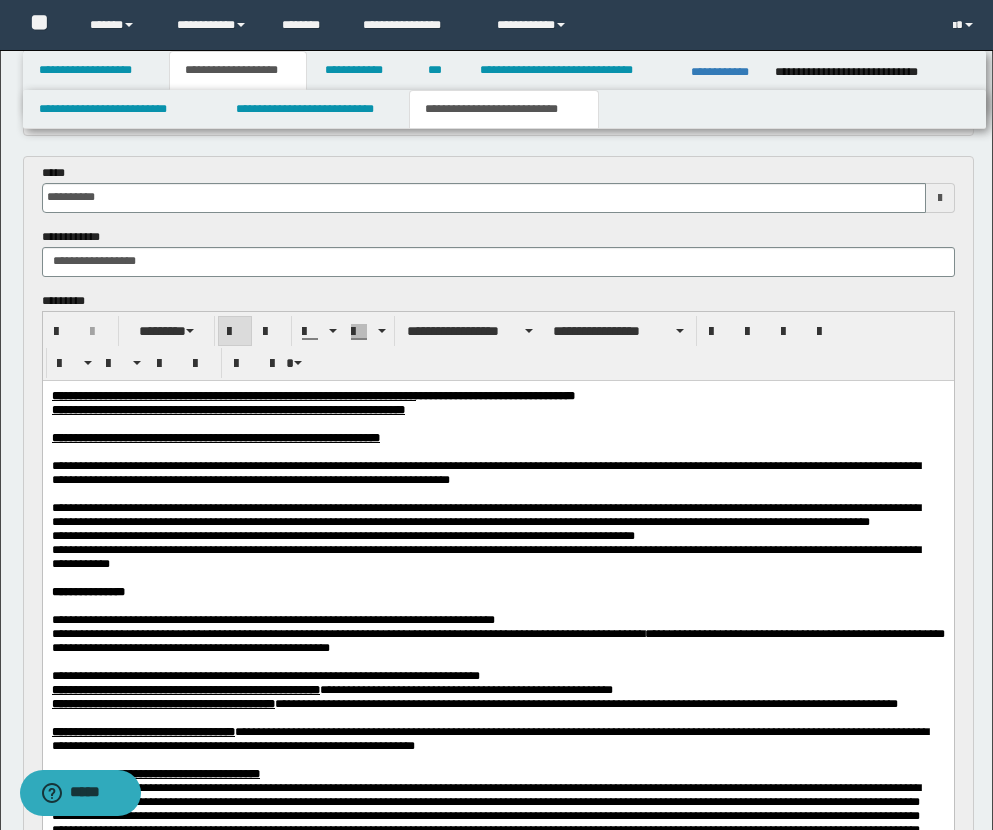 scroll, scrollTop: 1099, scrollLeft: 0, axis: vertical 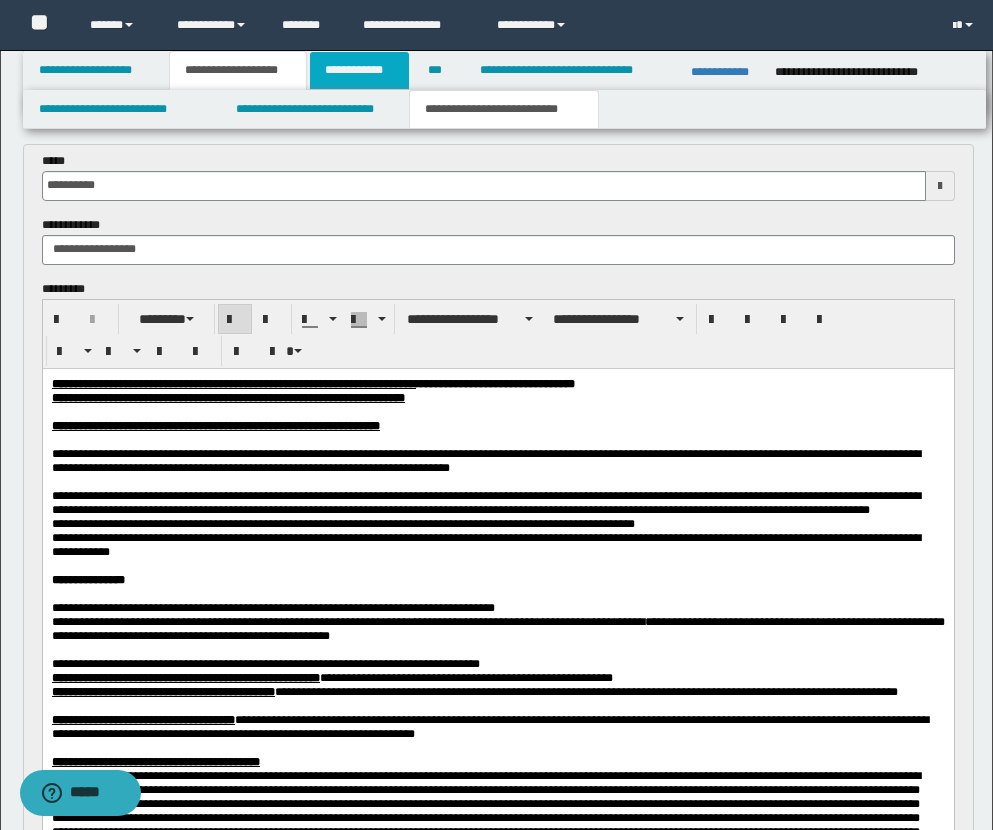click on "**********" at bounding box center (359, 70) 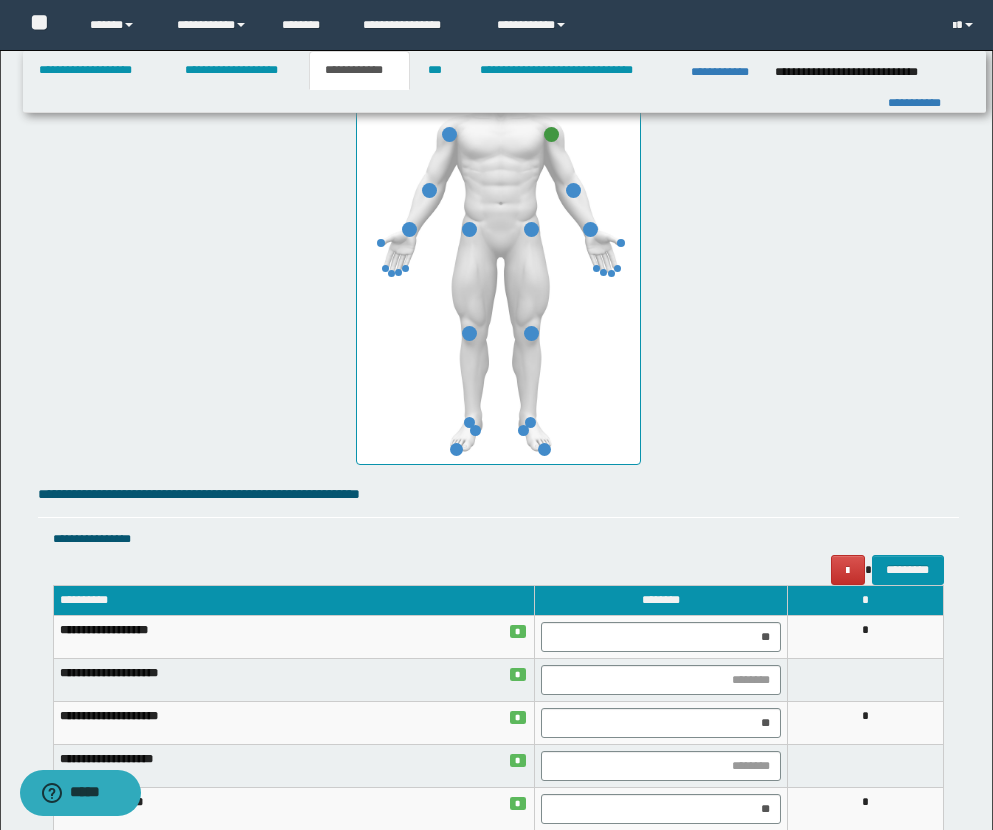 scroll, scrollTop: 0, scrollLeft: 0, axis: both 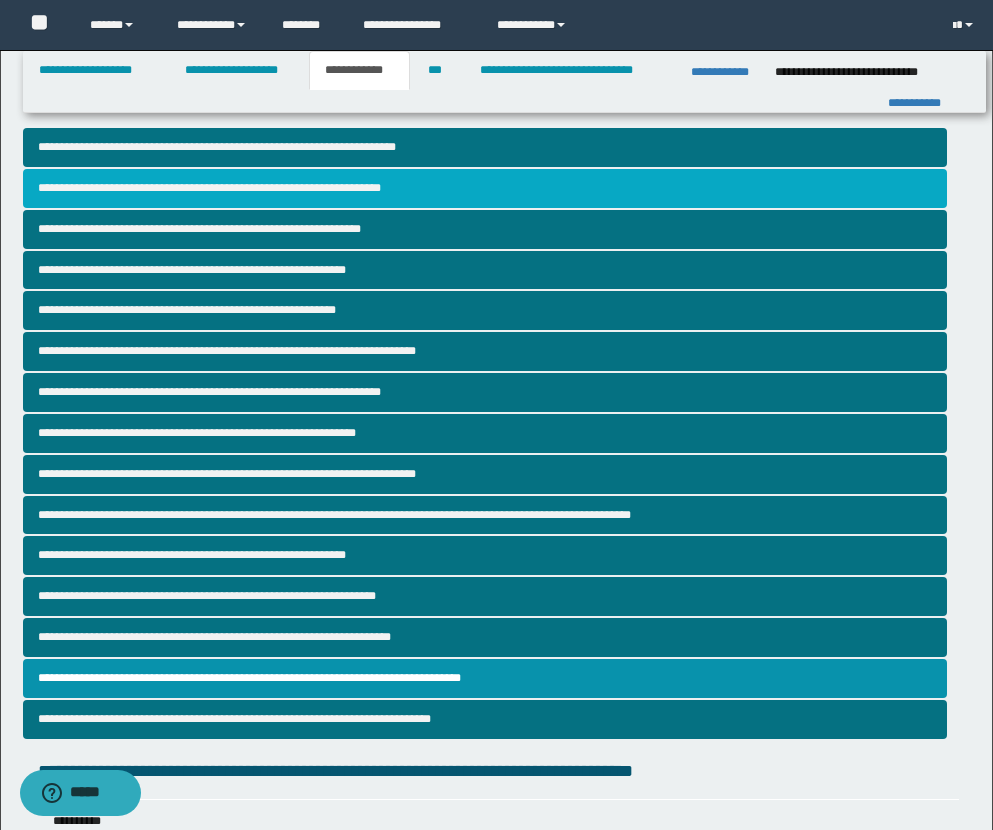click on "**********" at bounding box center [485, 188] 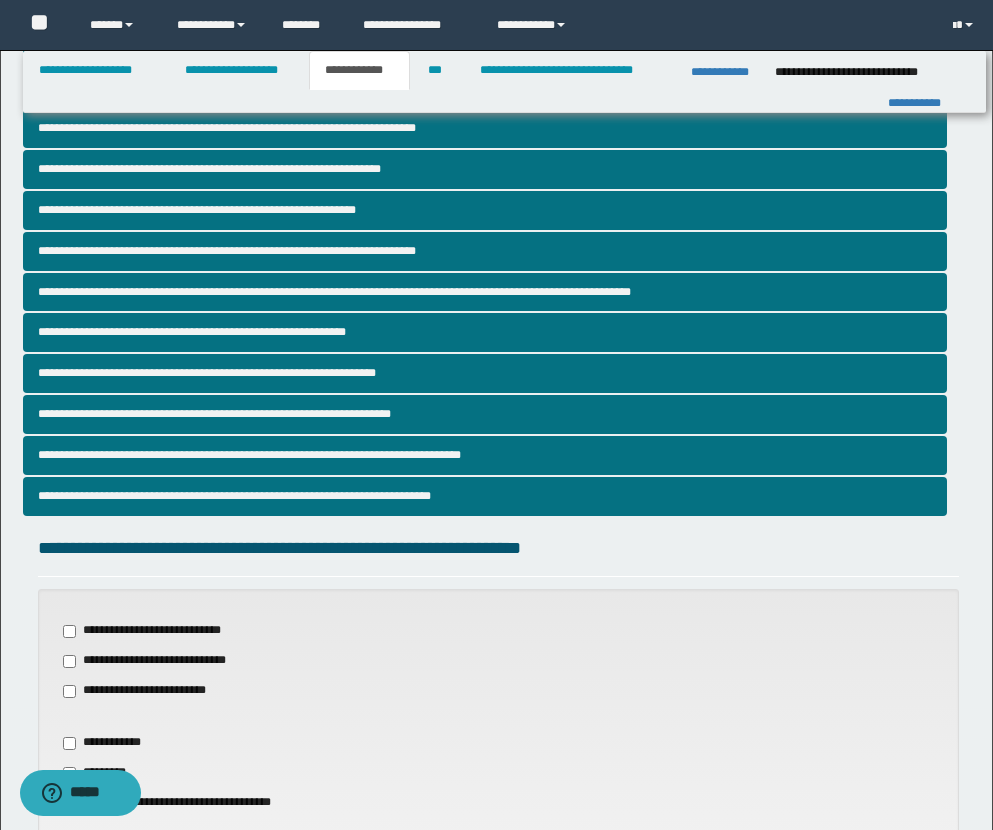 scroll, scrollTop: 623, scrollLeft: 0, axis: vertical 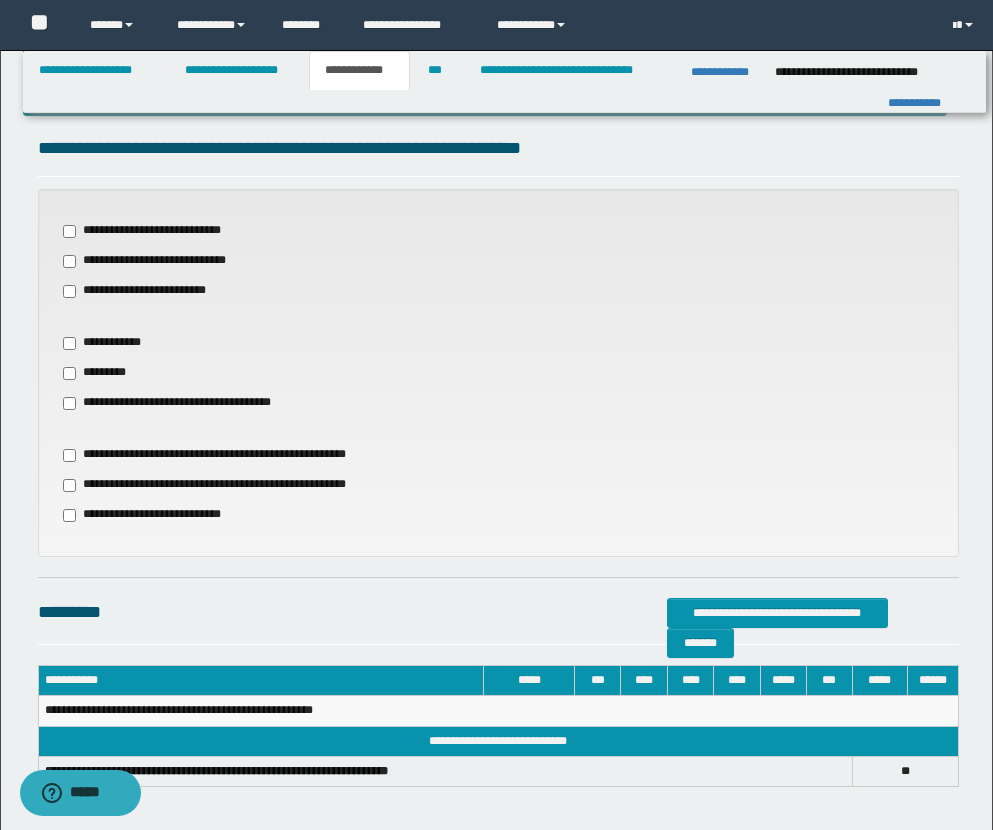 click on "**********" at bounding box center (108, 343) 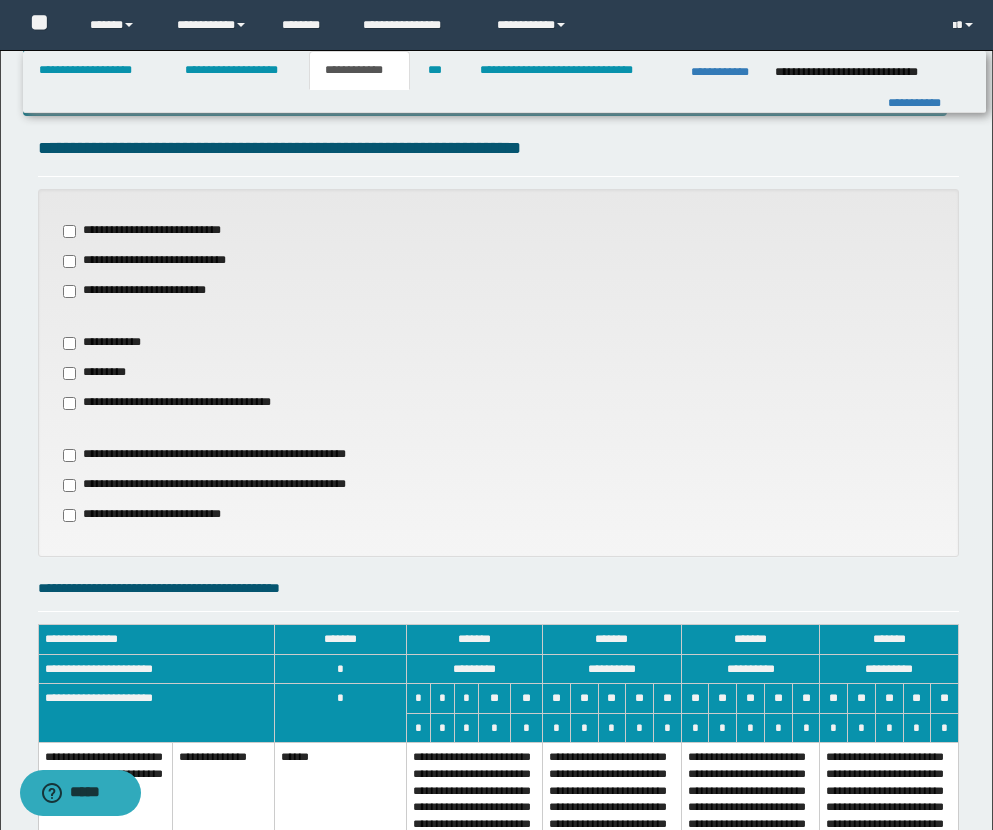 click on "*********" at bounding box center [98, 373] 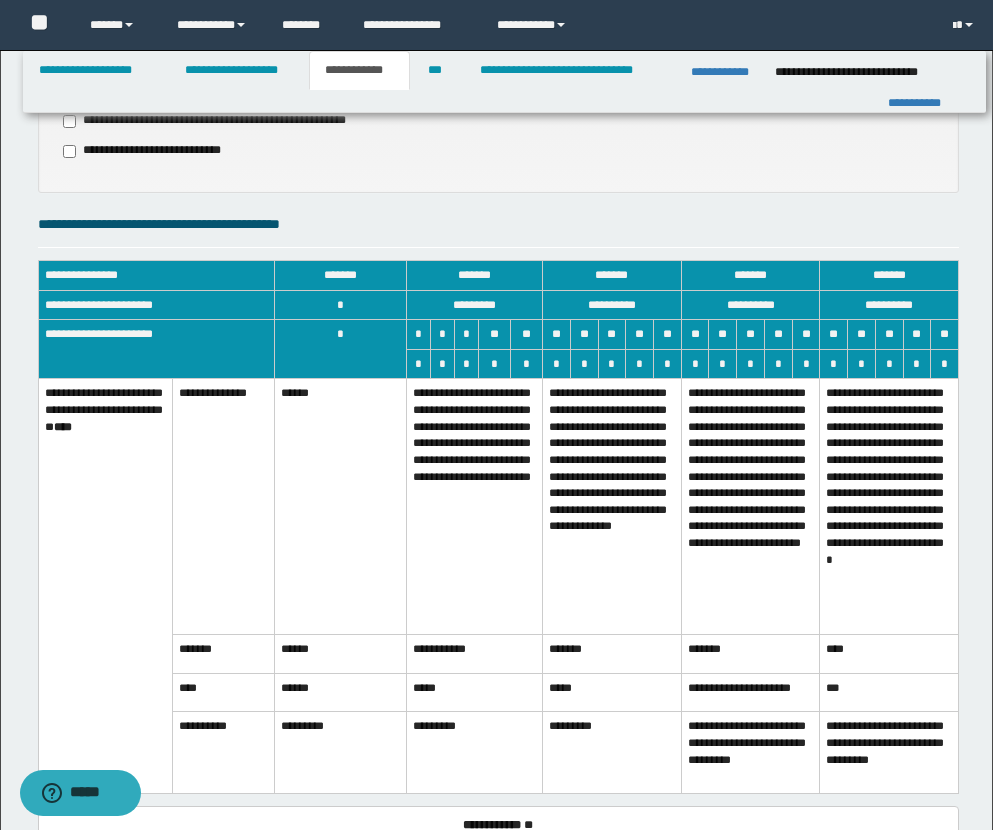 scroll, scrollTop: 1065, scrollLeft: 0, axis: vertical 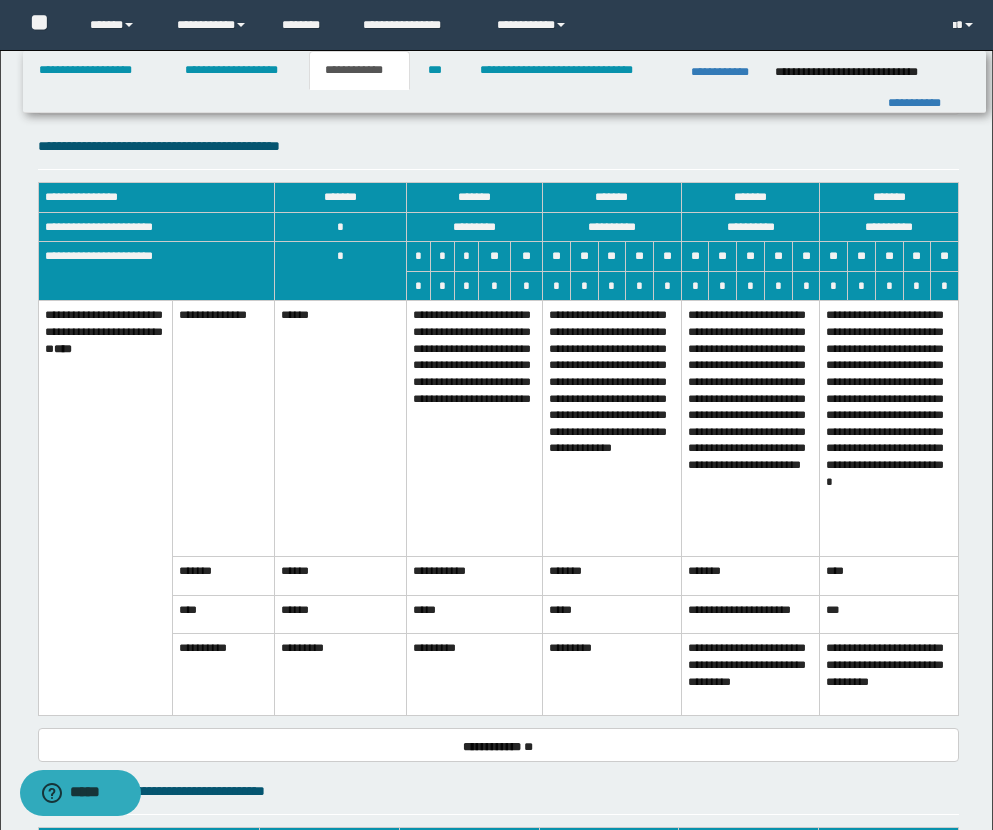 click on "******" at bounding box center (340, 429) 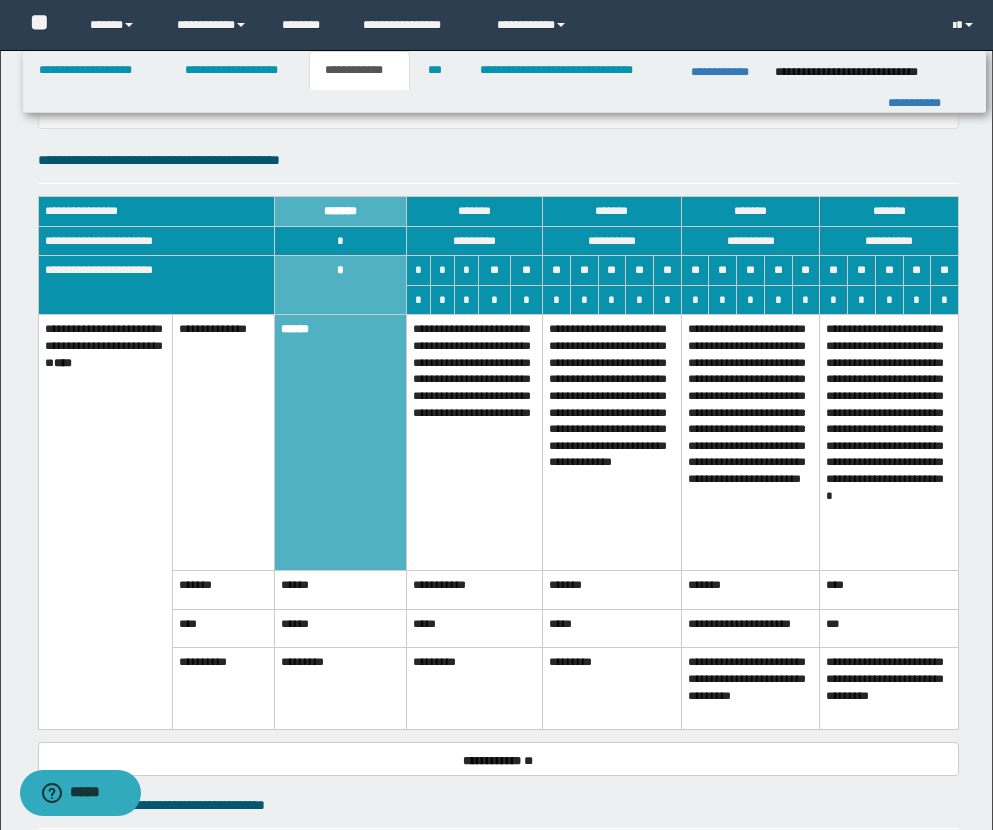 scroll, scrollTop: 1043, scrollLeft: 0, axis: vertical 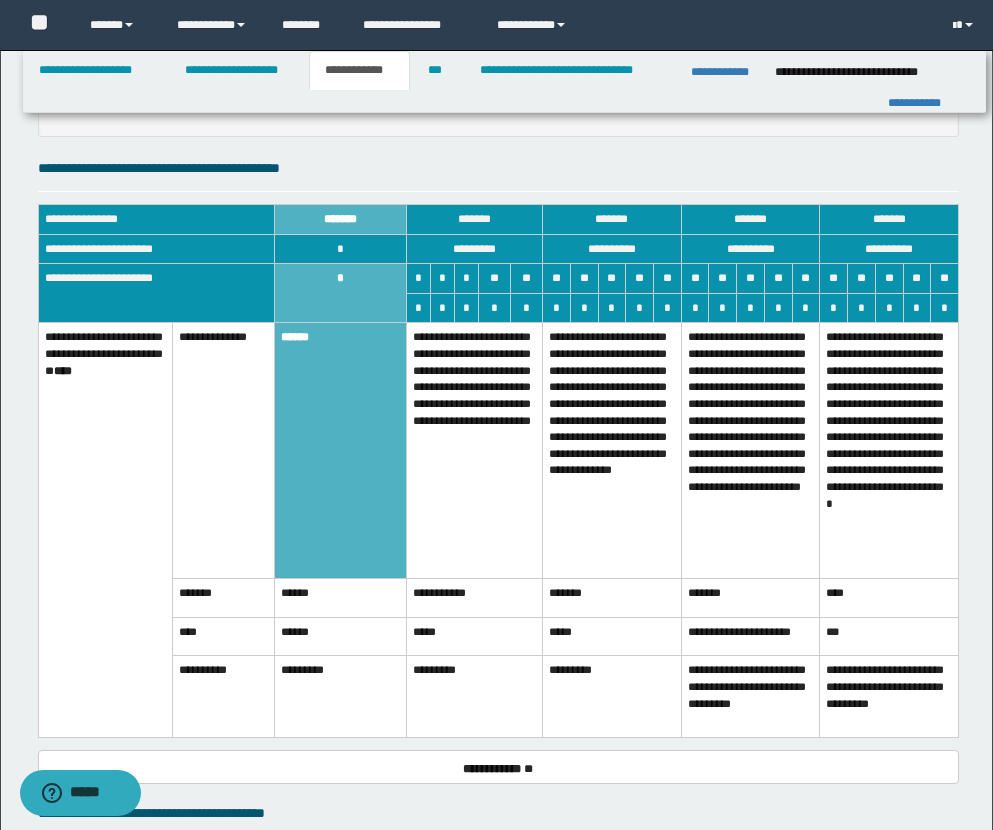 click on "******" at bounding box center (341, 451) 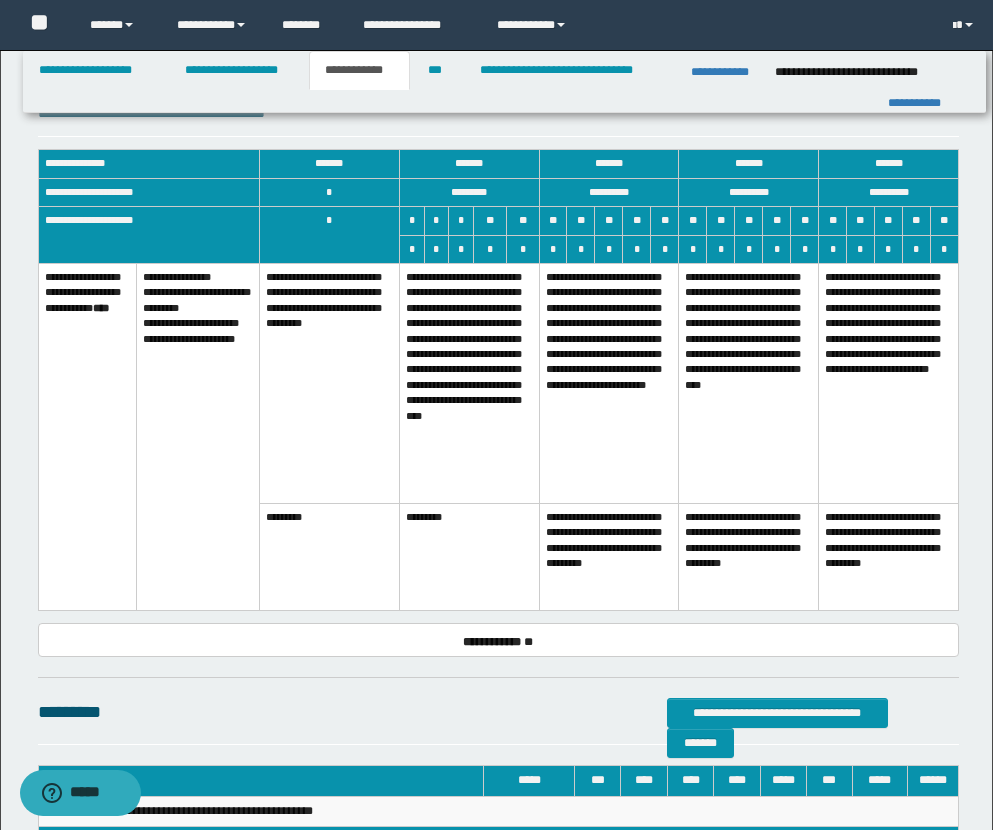 scroll, scrollTop: 1746, scrollLeft: 0, axis: vertical 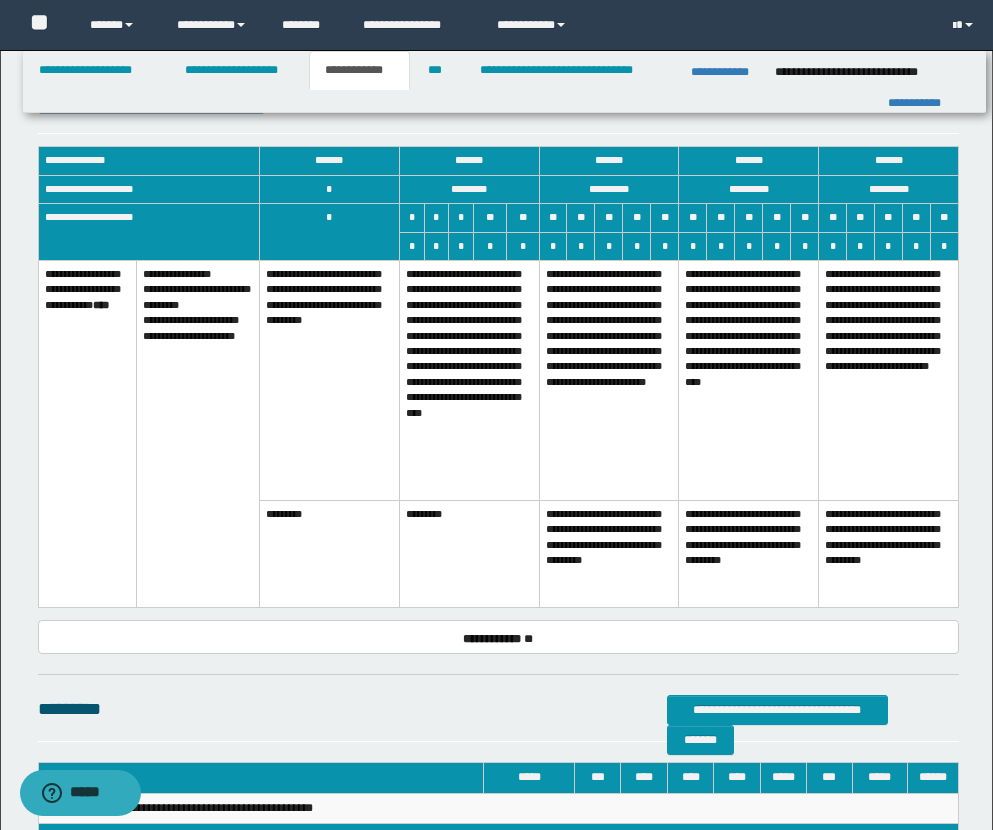 click on "**********" at bounding box center [469, 380] 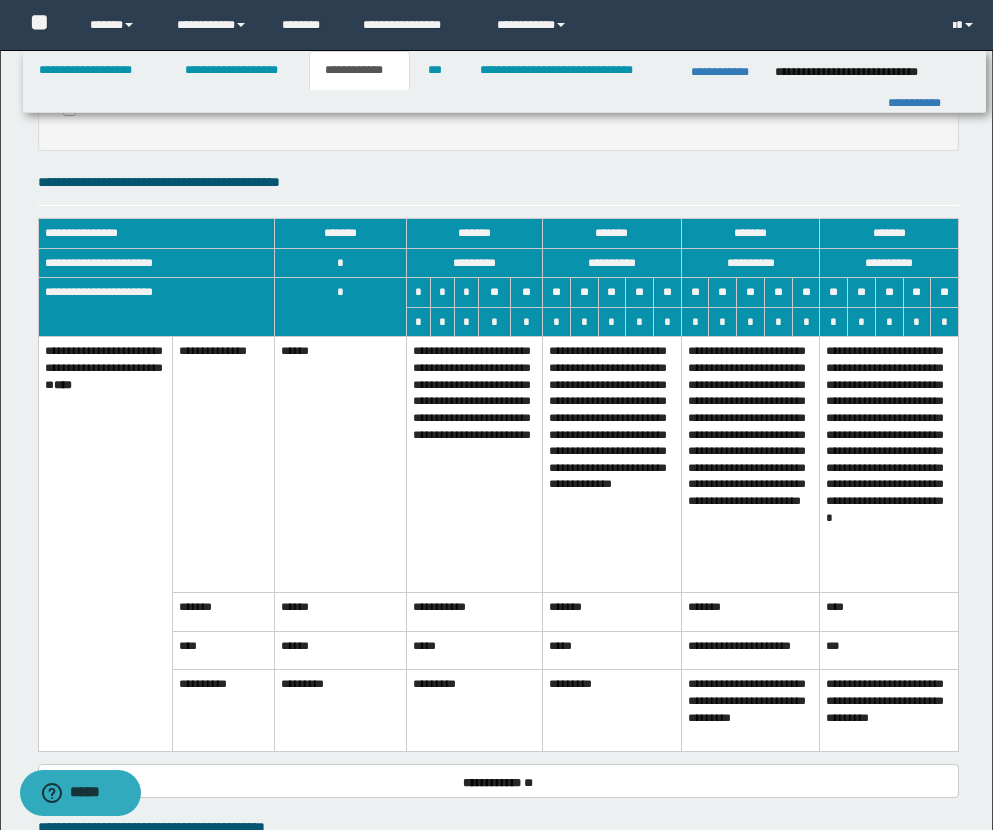 scroll, scrollTop: 1065, scrollLeft: 0, axis: vertical 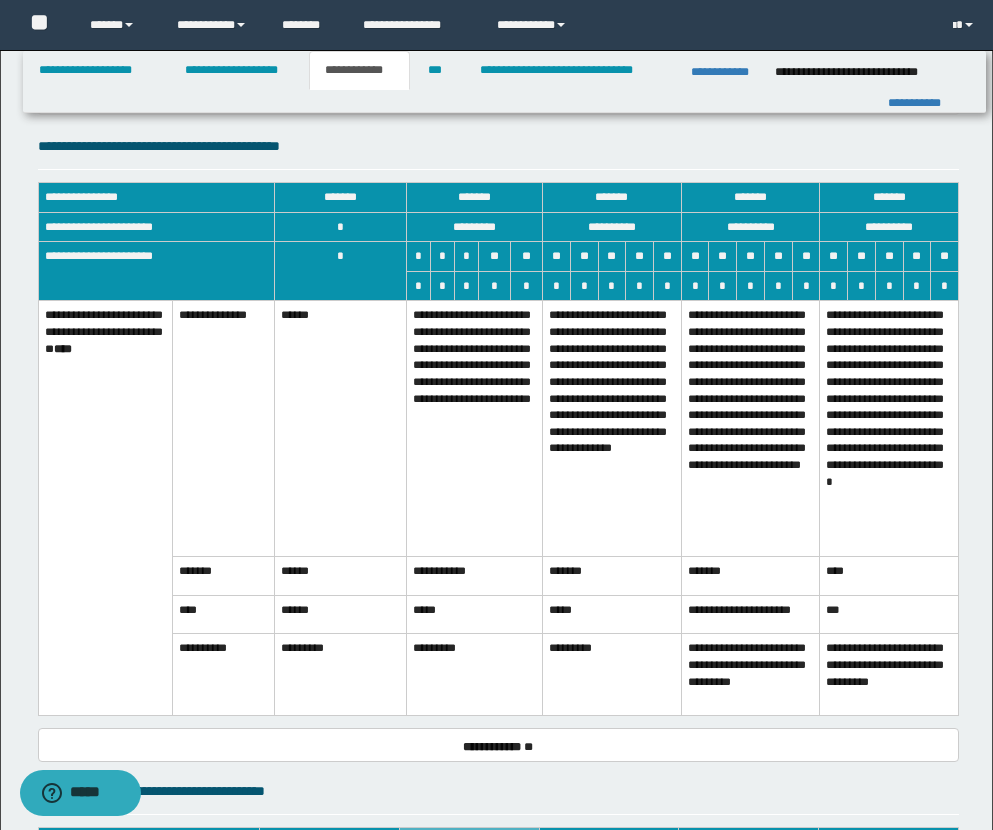 click on "**********" at bounding box center (474, 429) 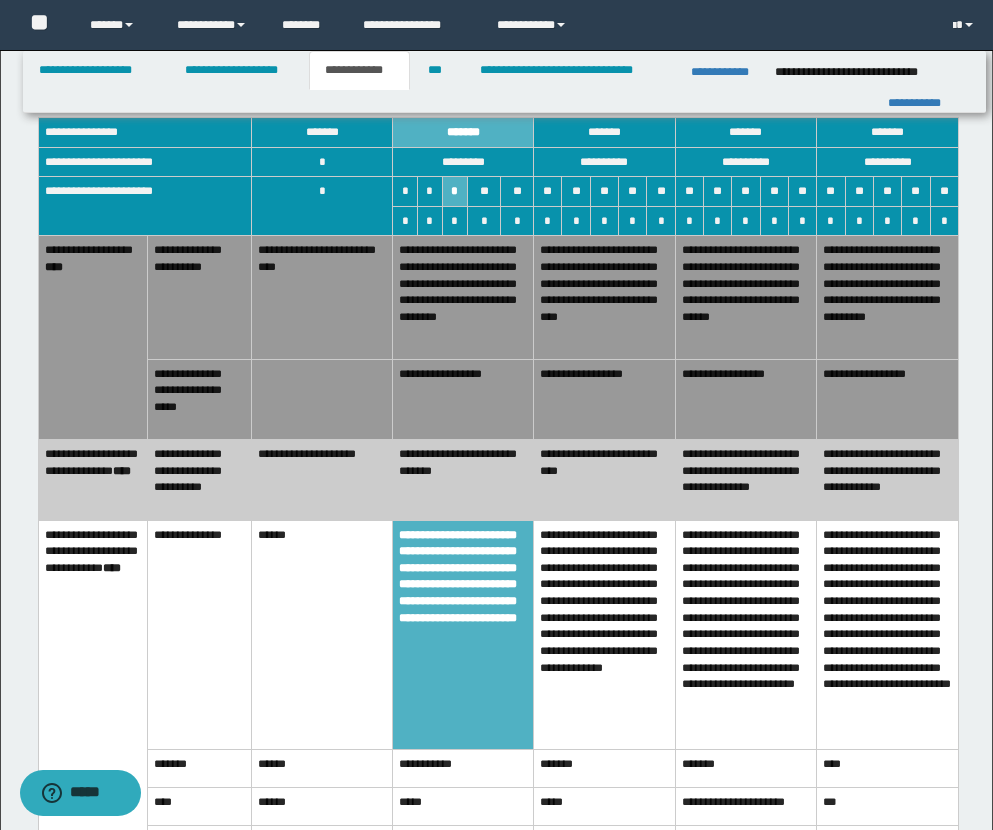 scroll, scrollTop: 1093, scrollLeft: 0, axis: vertical 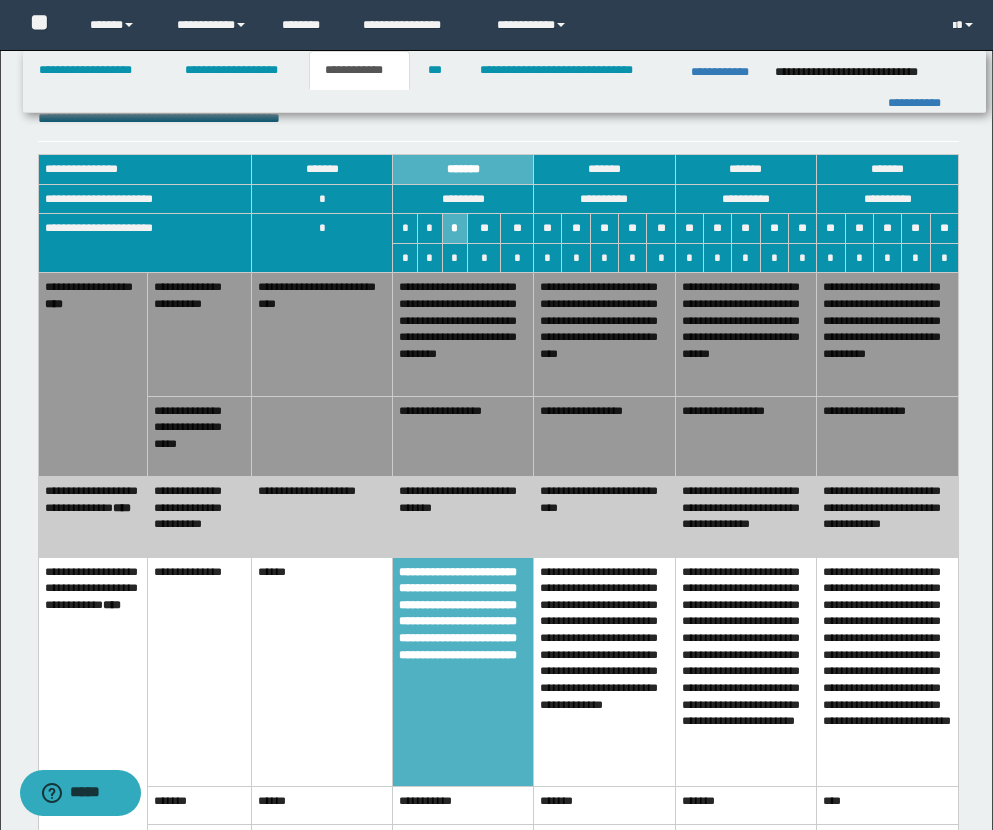 click on "**********" at bounding box center [605, 436] 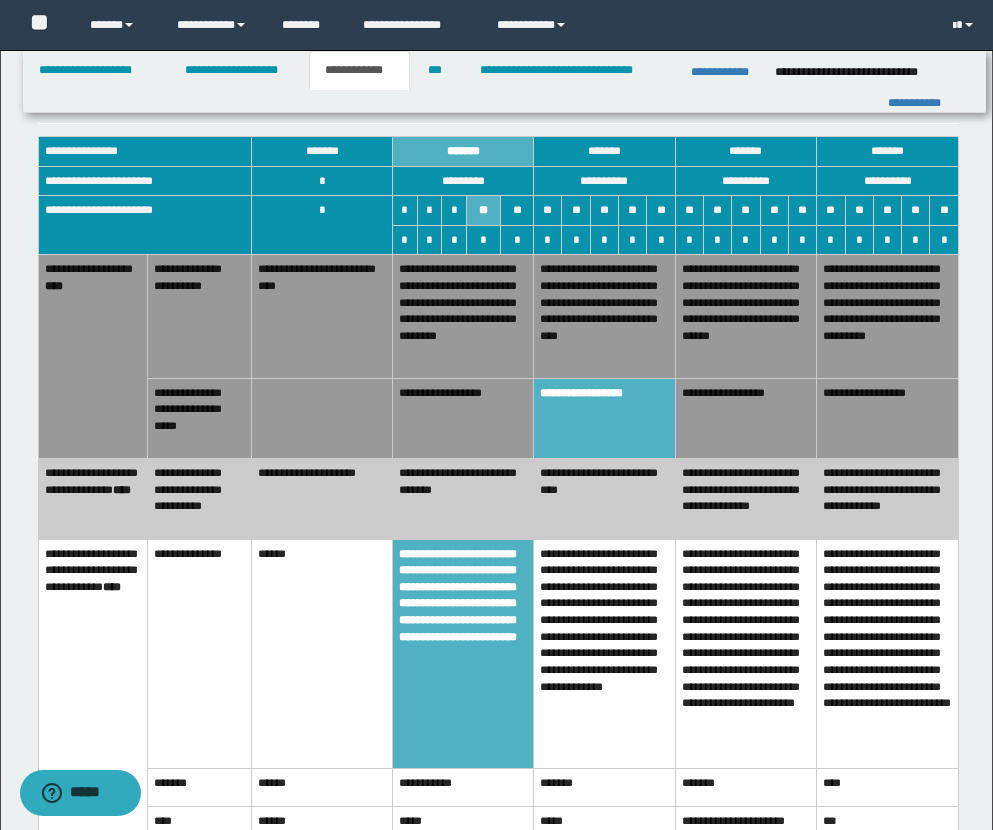 scroll, scrollTop: 1114, scrollLeft: 0, axis: vertical 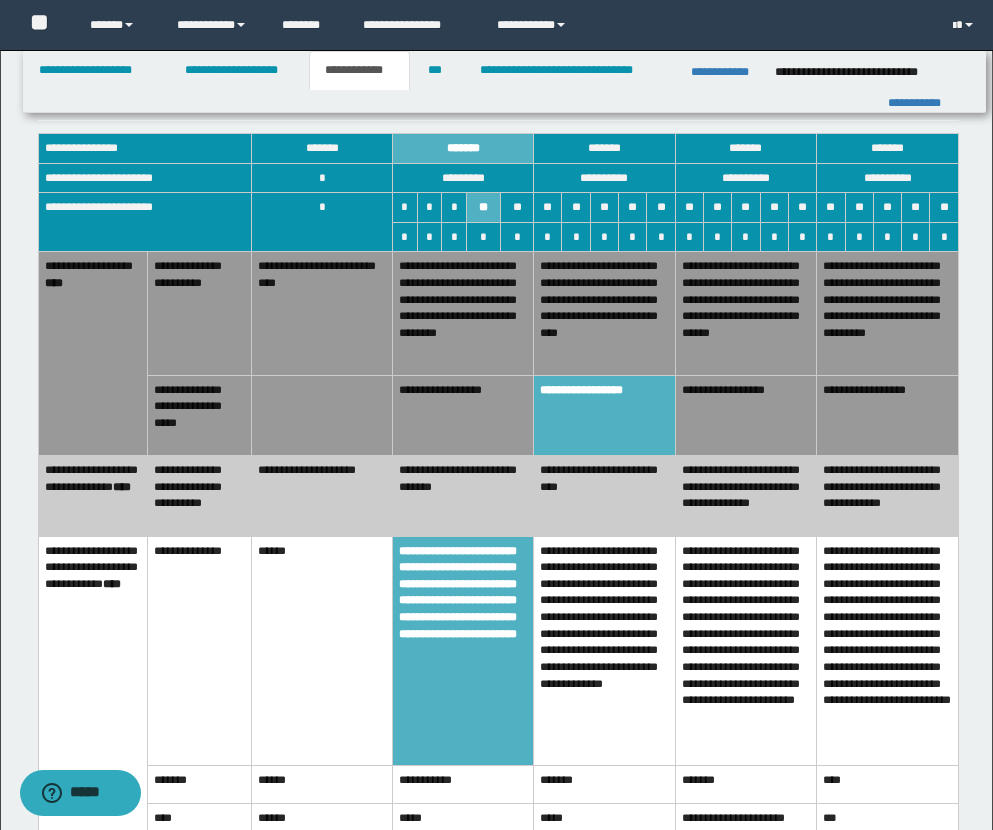 click on "**********" at bounding box center (322, 313) 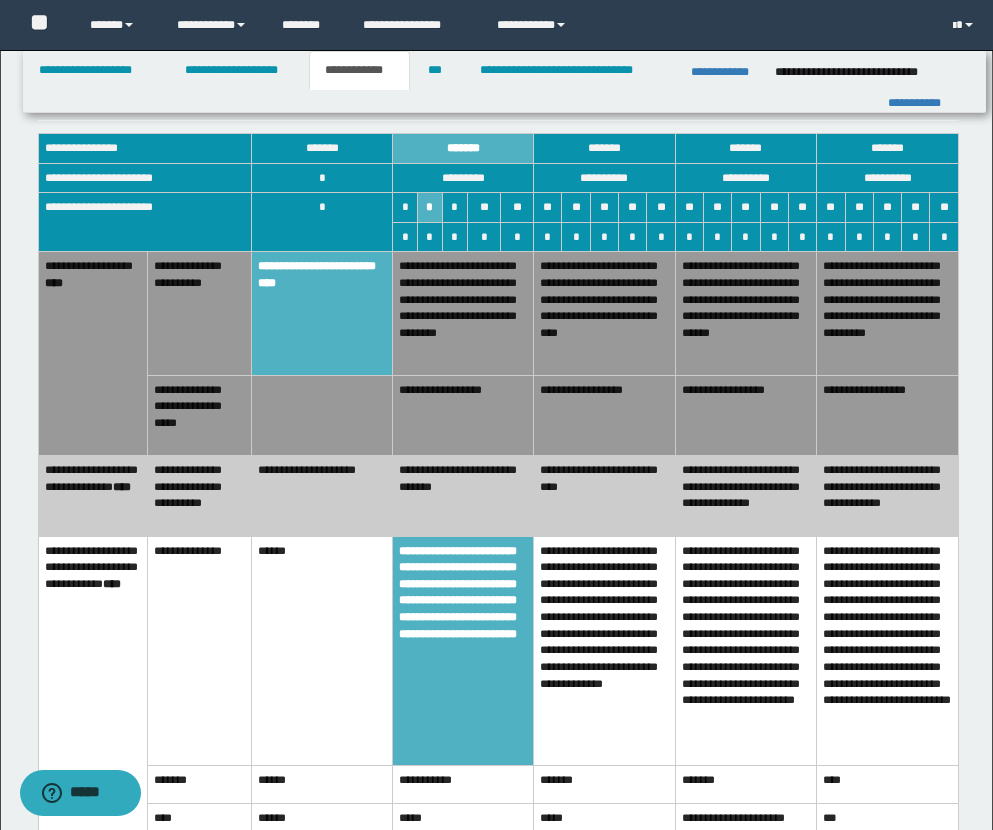 click on "**********" at bounding box center (605, 415) 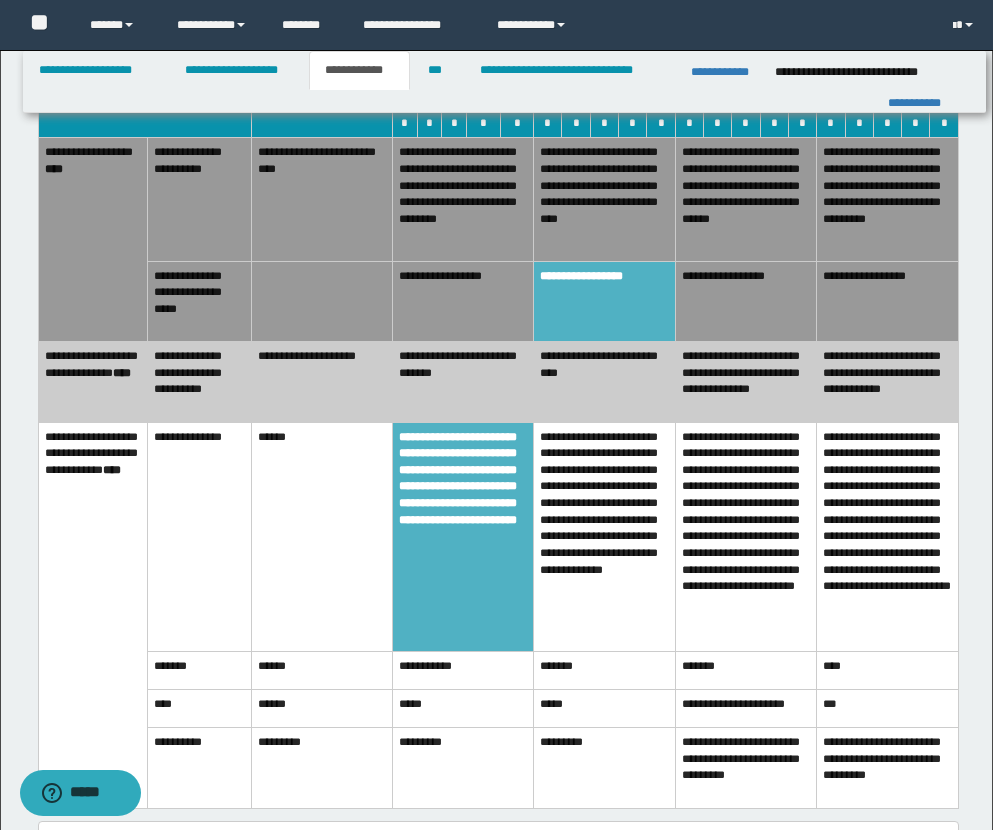 click on "**********" at bounding box center (463, 382) 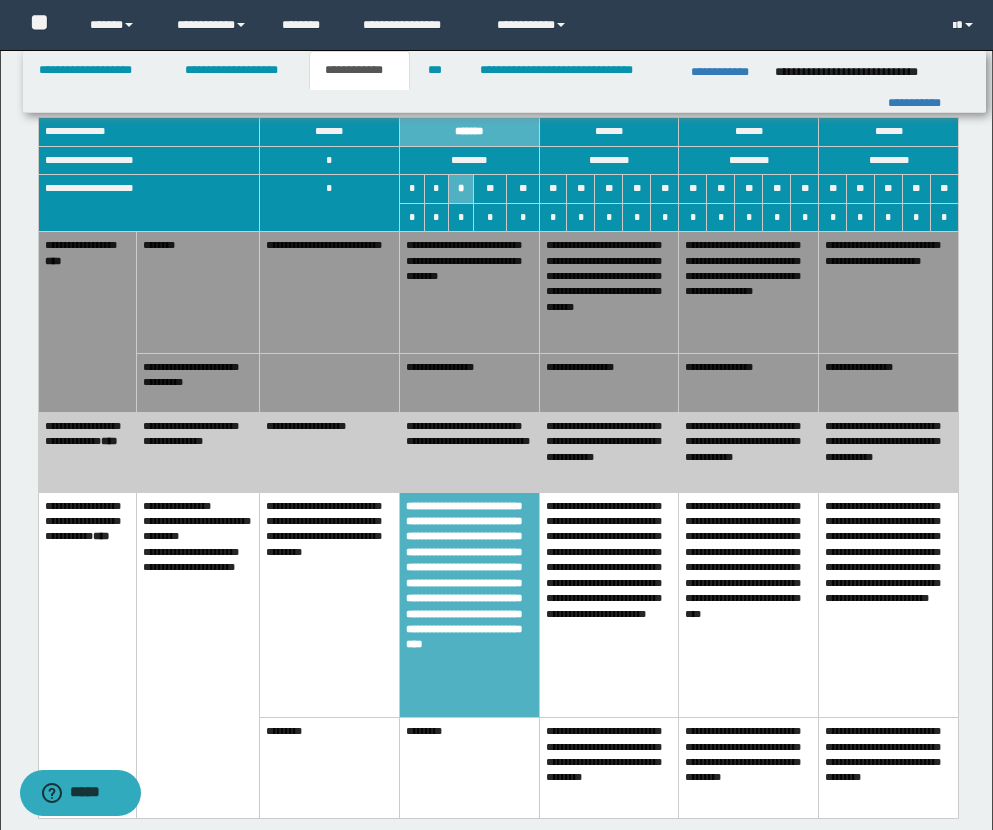 scroll, scrollTop: 2056, scrollLeft: 0, axis: vertical 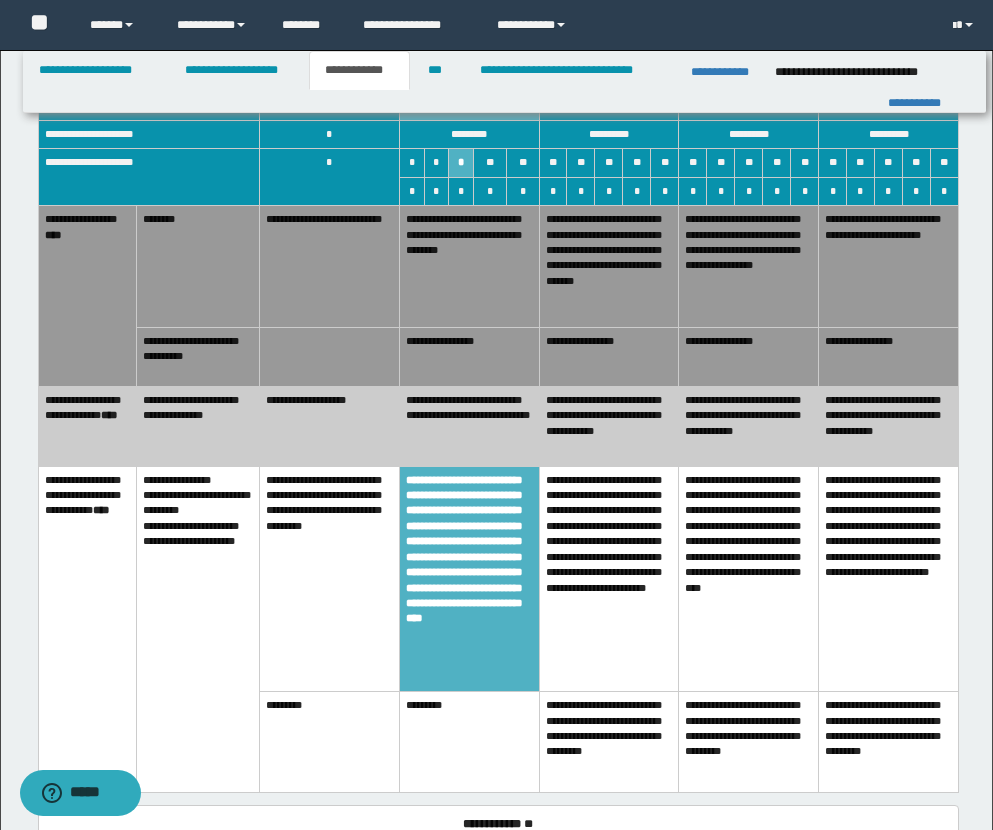 click on "**********" at bounding box center (609, 356) 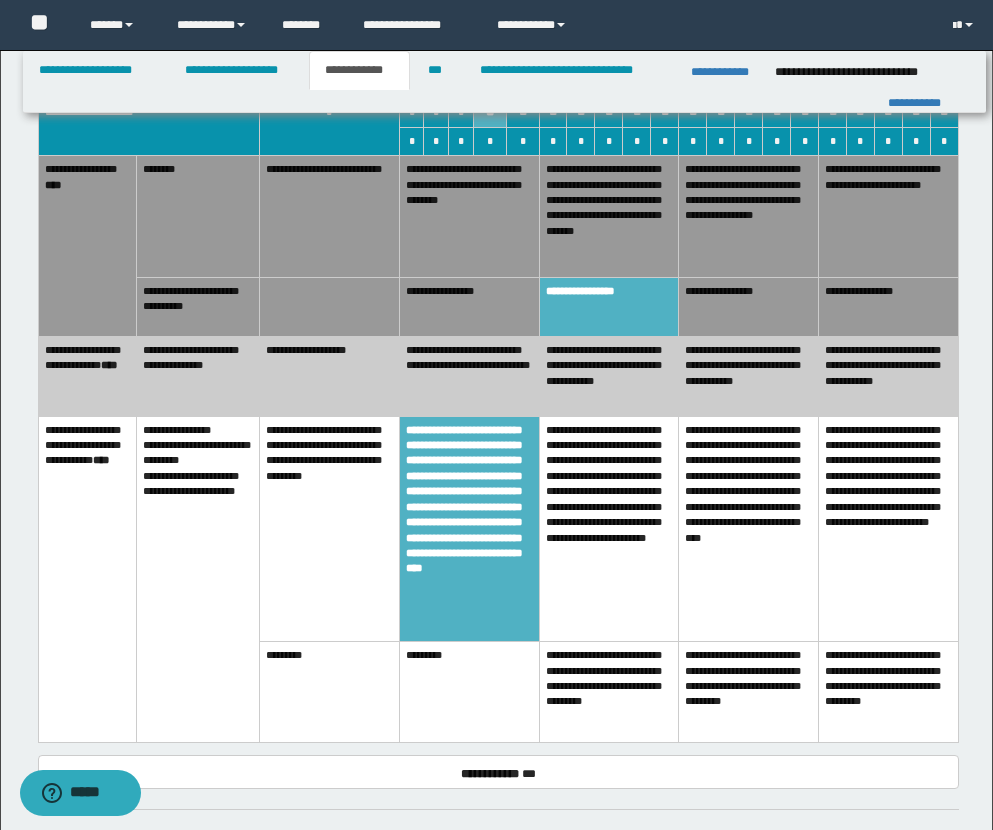 scroll, scrollTop: 2111, scrollLeft: 0, axis: vertical 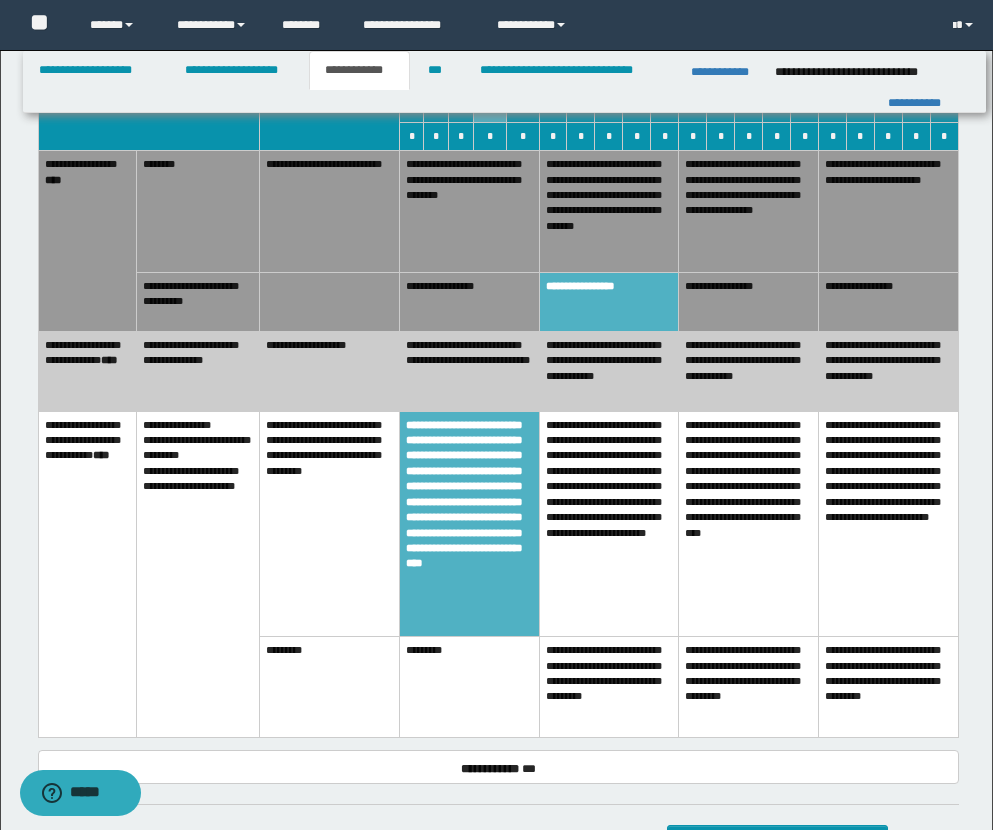 click on "**********" at bounding box center [329, 371] 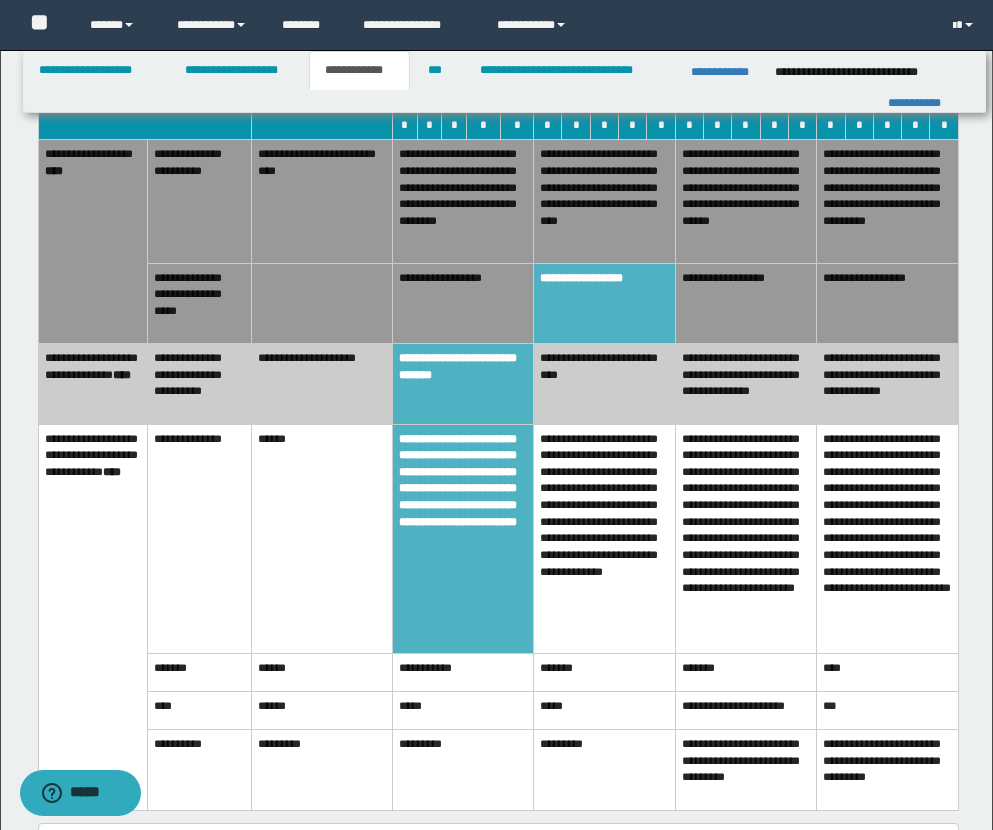 scroll, scrollTop: 1218, scrollLeft: 0, axis: vertical 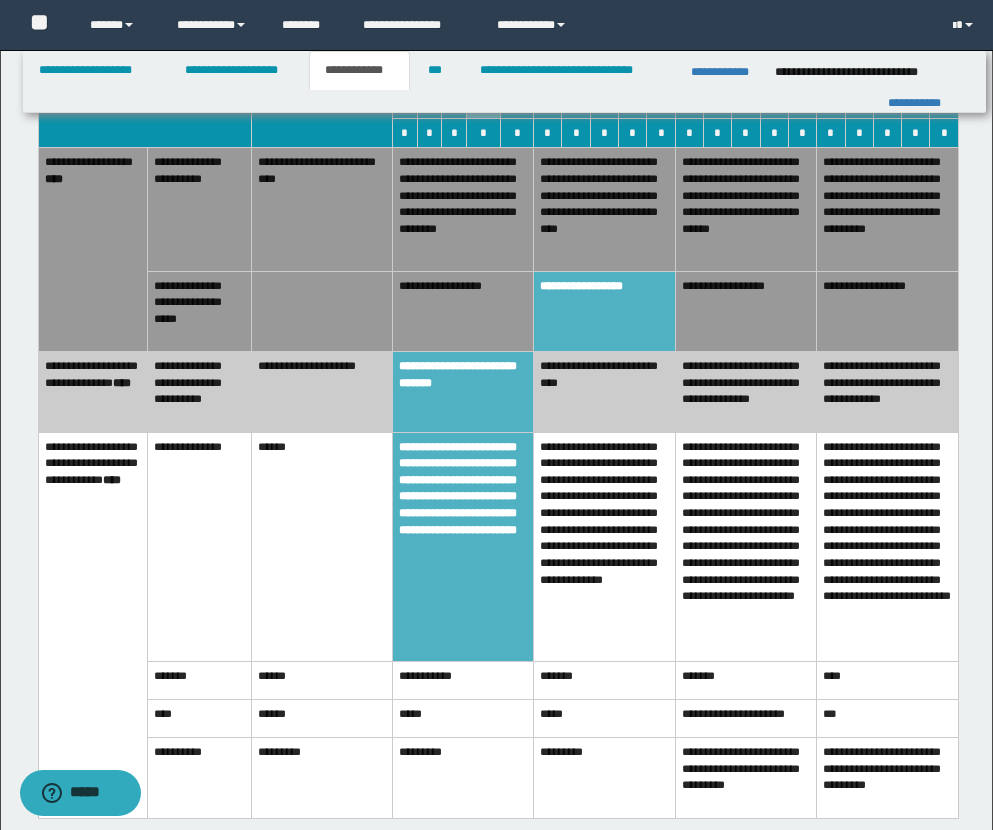 click on "**********" at bounding box center [322, 392] 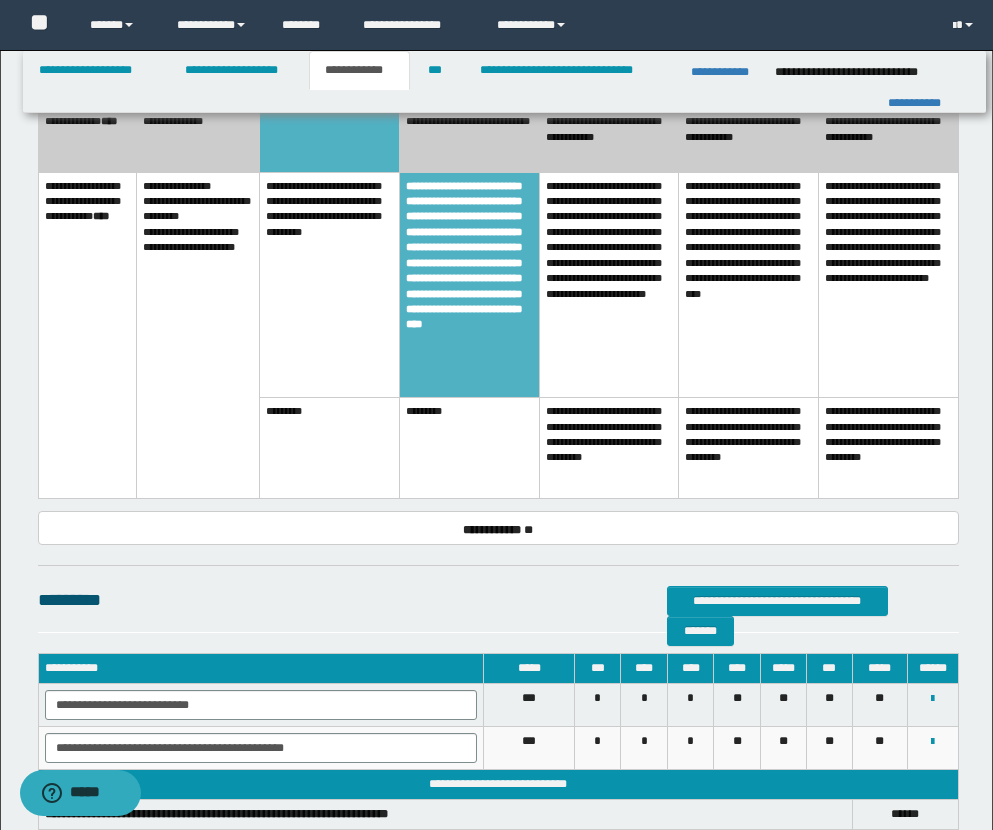 scroll, scrollTop: 2479, scrollLeft: 0, axis: vertical 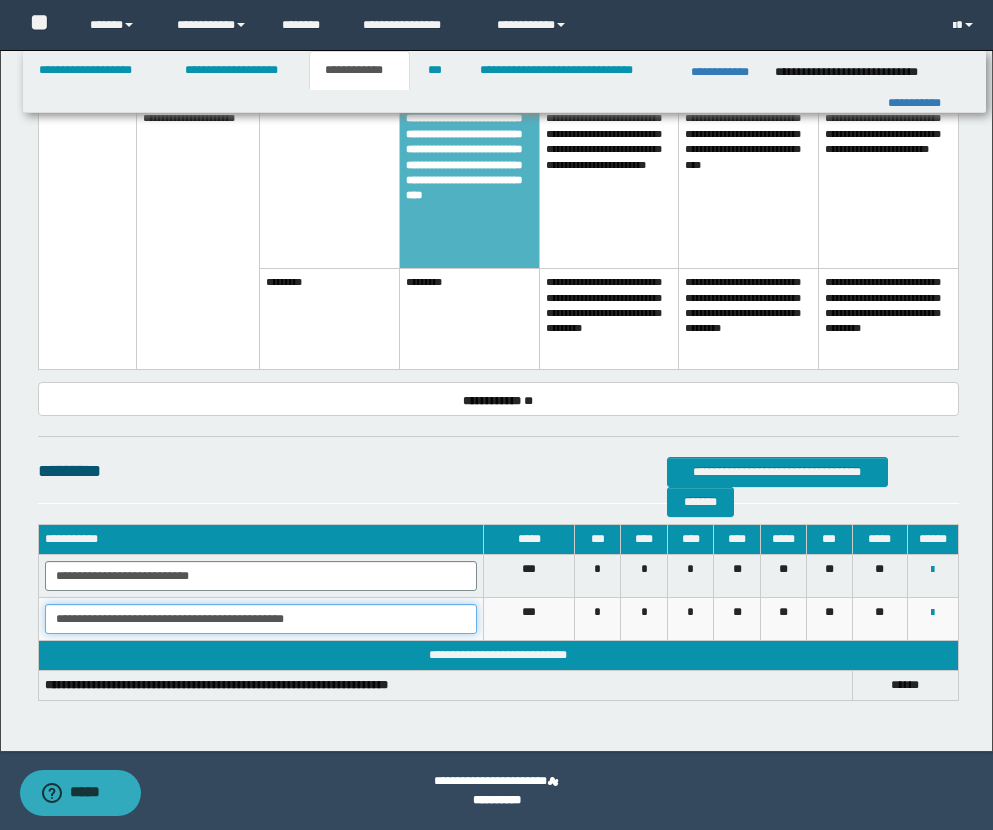 drag, startPoint x: 60, startPoint y: 625, endPoint x: 376, endPoint y: 635, distance: 316.1582 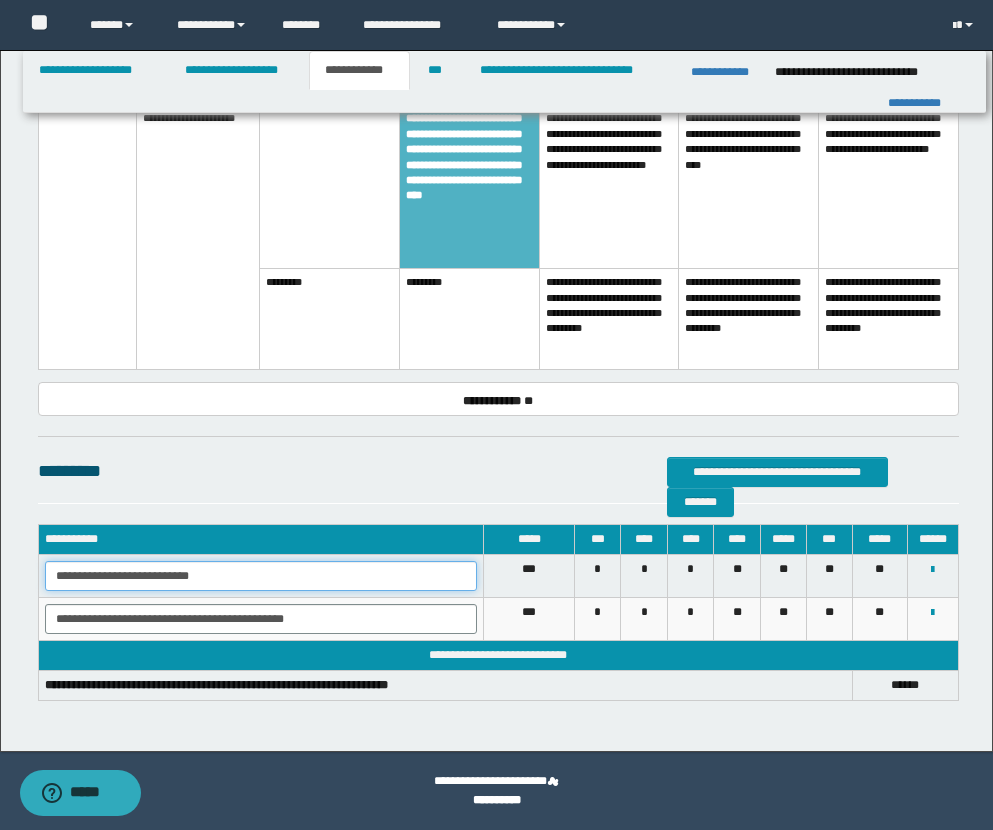 drag, startPoint x: 58, startPoint y: 579, endPoint x: 418, endPoint y: 637, distance: 364.6423 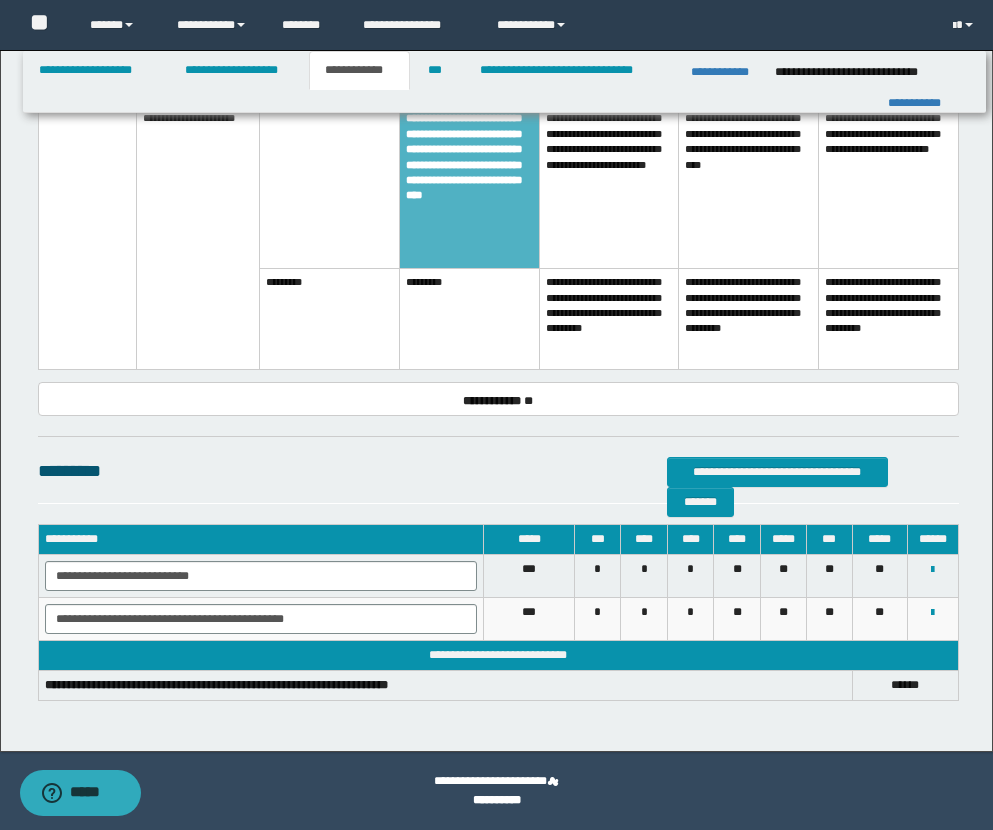 scroll, scrollTop: 0, scrollLeft: 0, axis: both 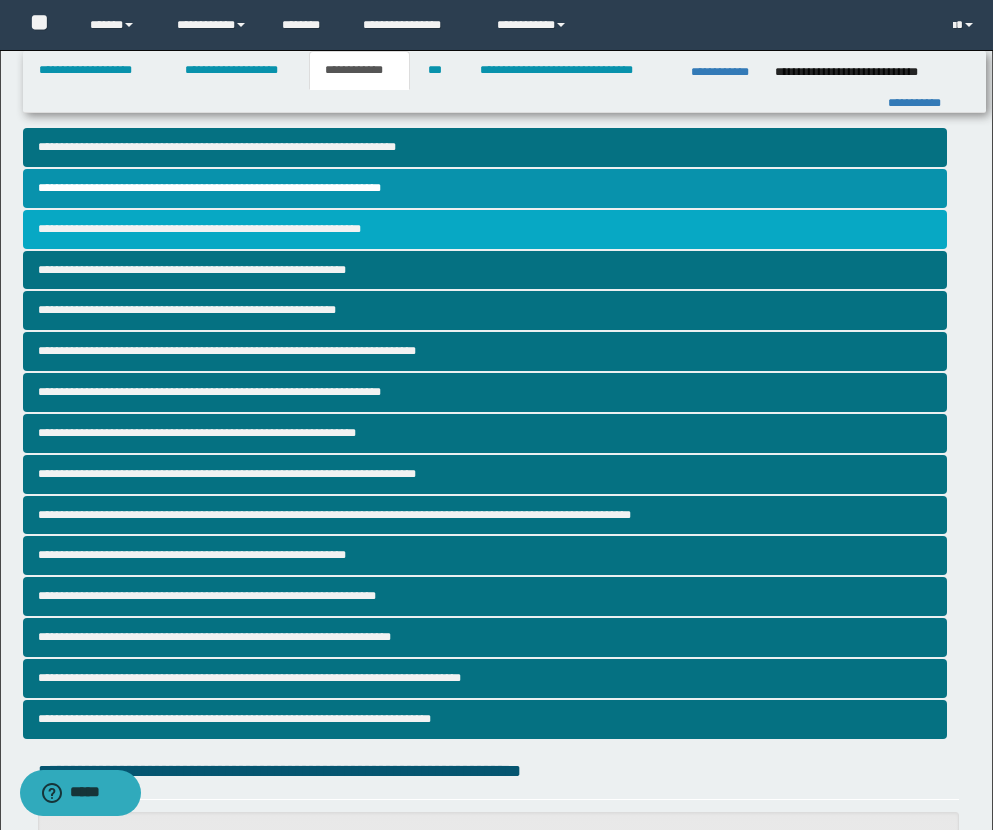 click on "**********" at bounding box center [485, 229] 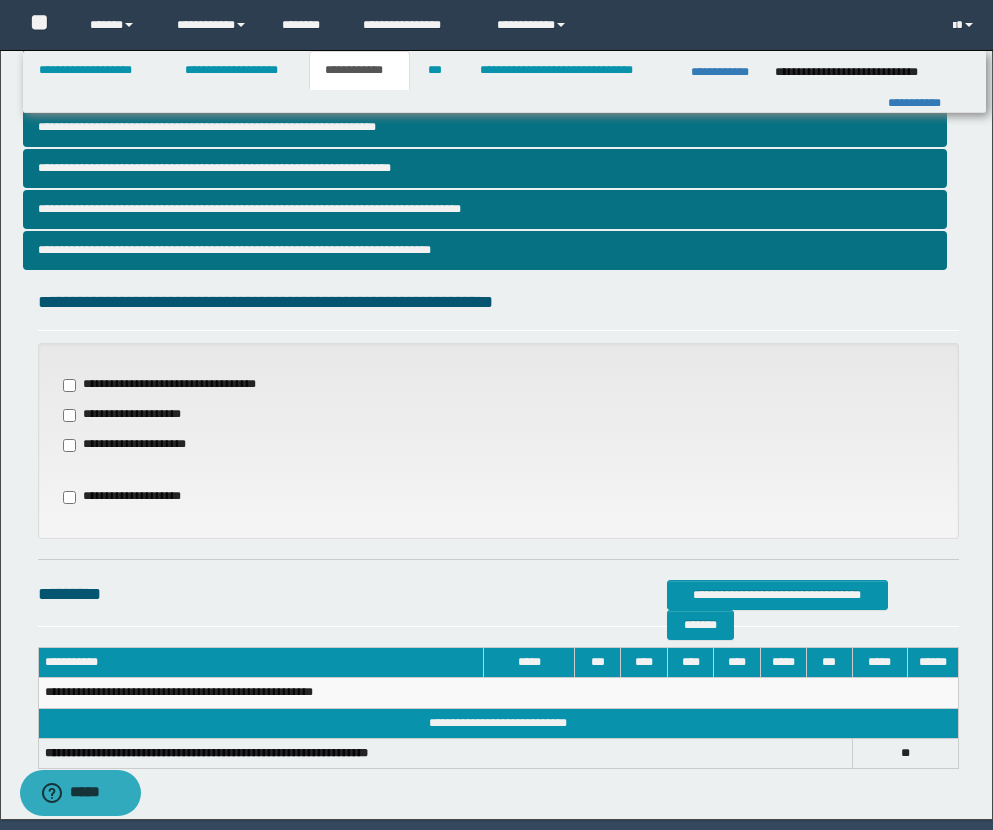 scroll, scrollTop: 536, scrollLeft: 0, axis: vertical 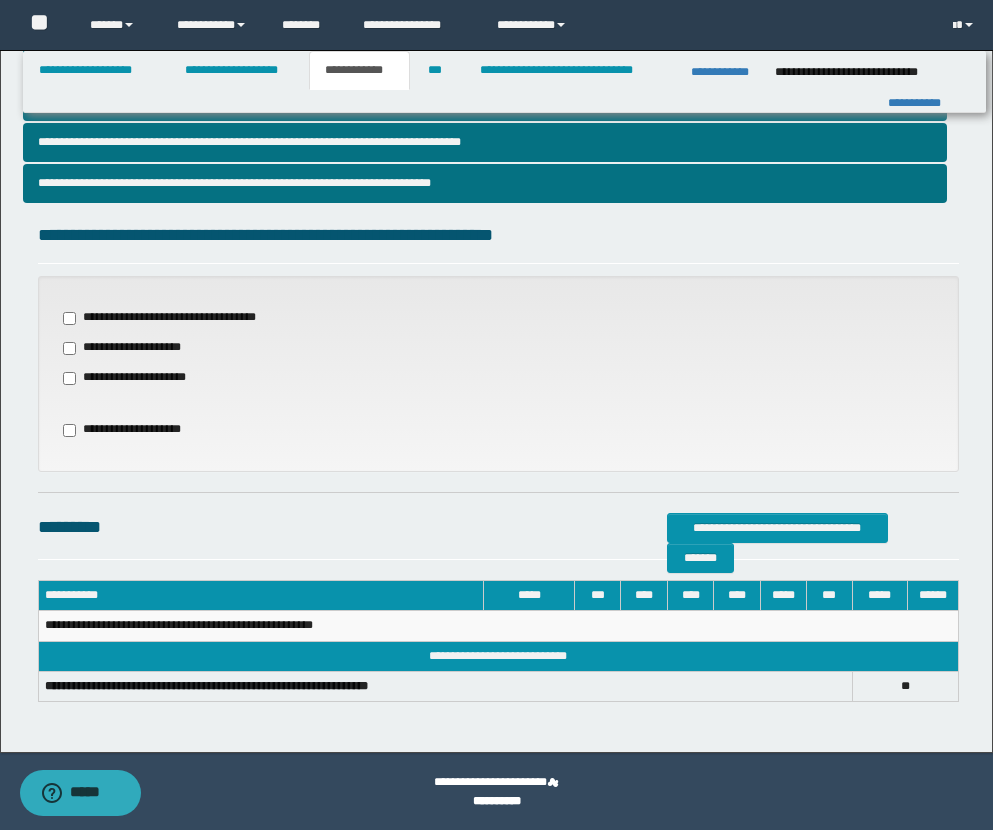 click on "**********" at bounding box center (138, 378) 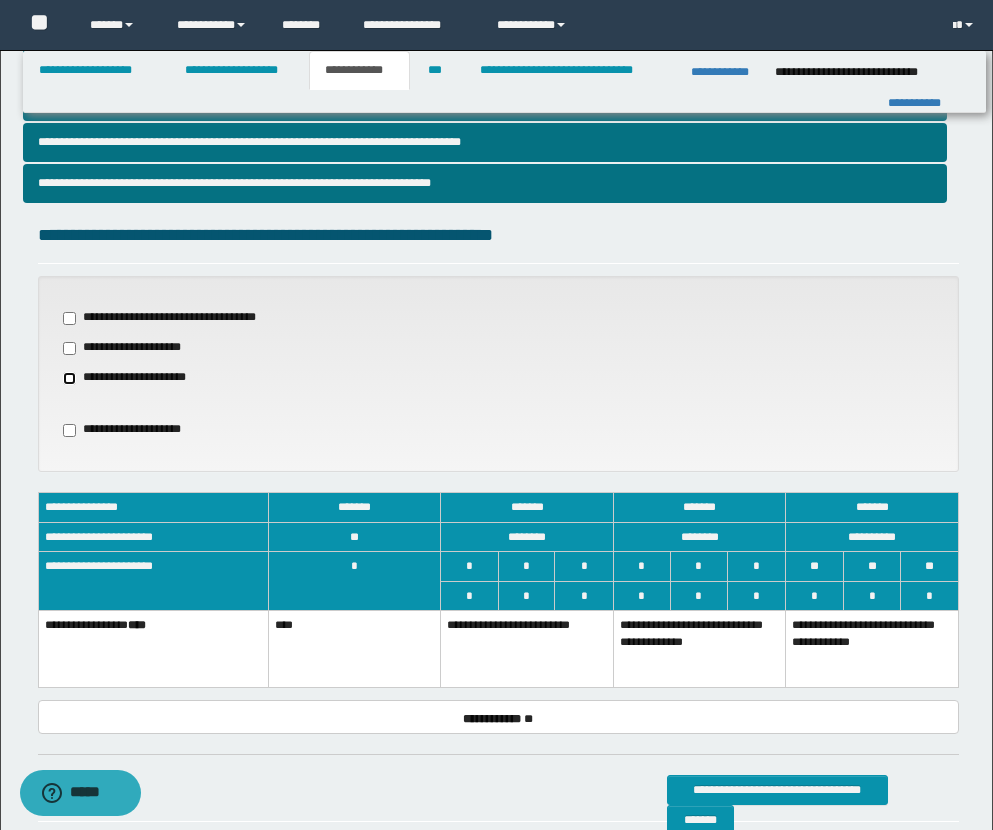 scroll, scrollTop: 799, scrollLeft: 0, axis: vertical 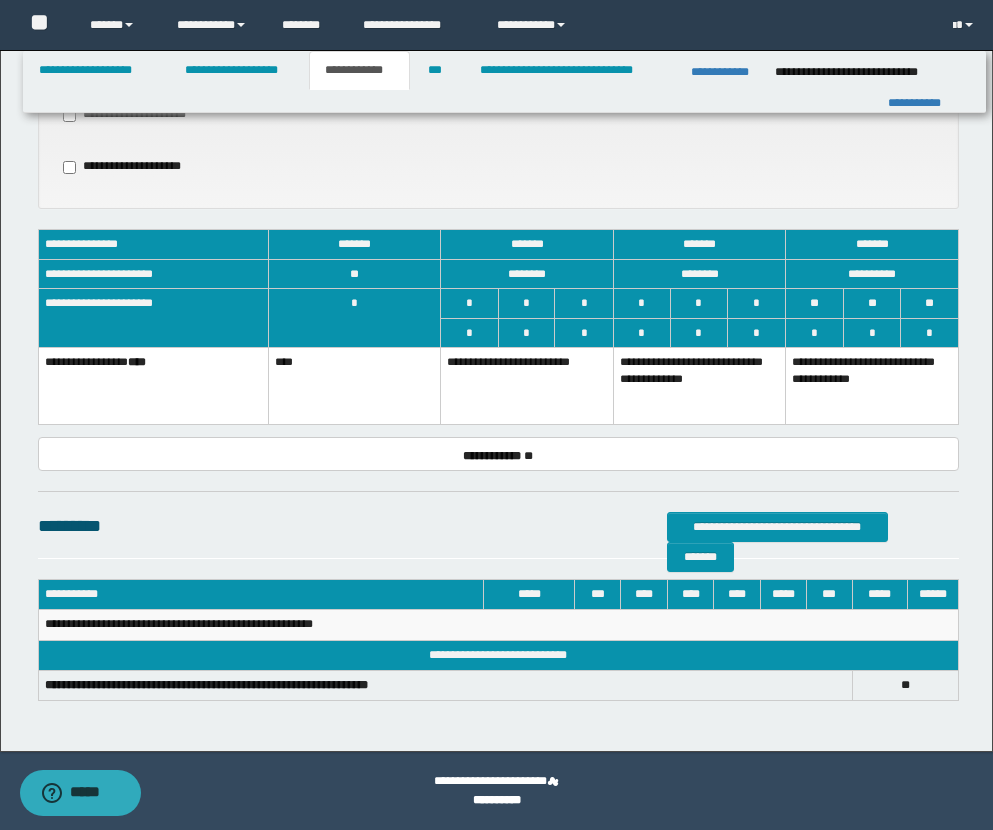 click on "**********" at bounding box center [699, 386] 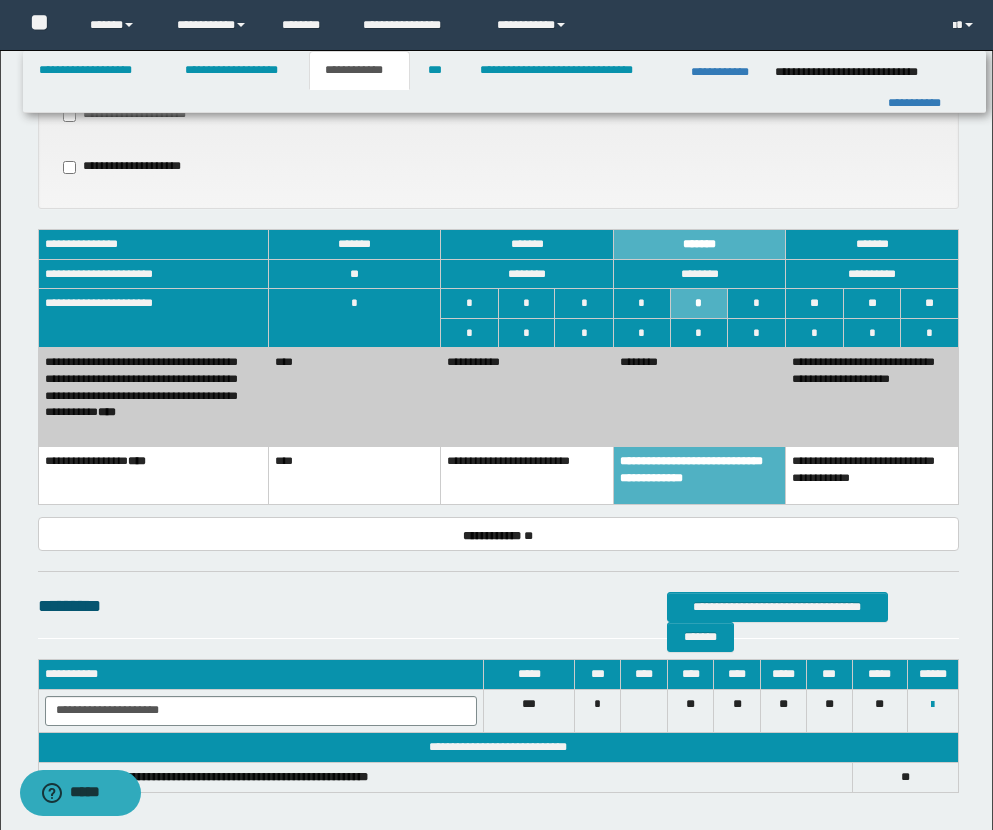 click on "********" at bounding box center [699, 397] 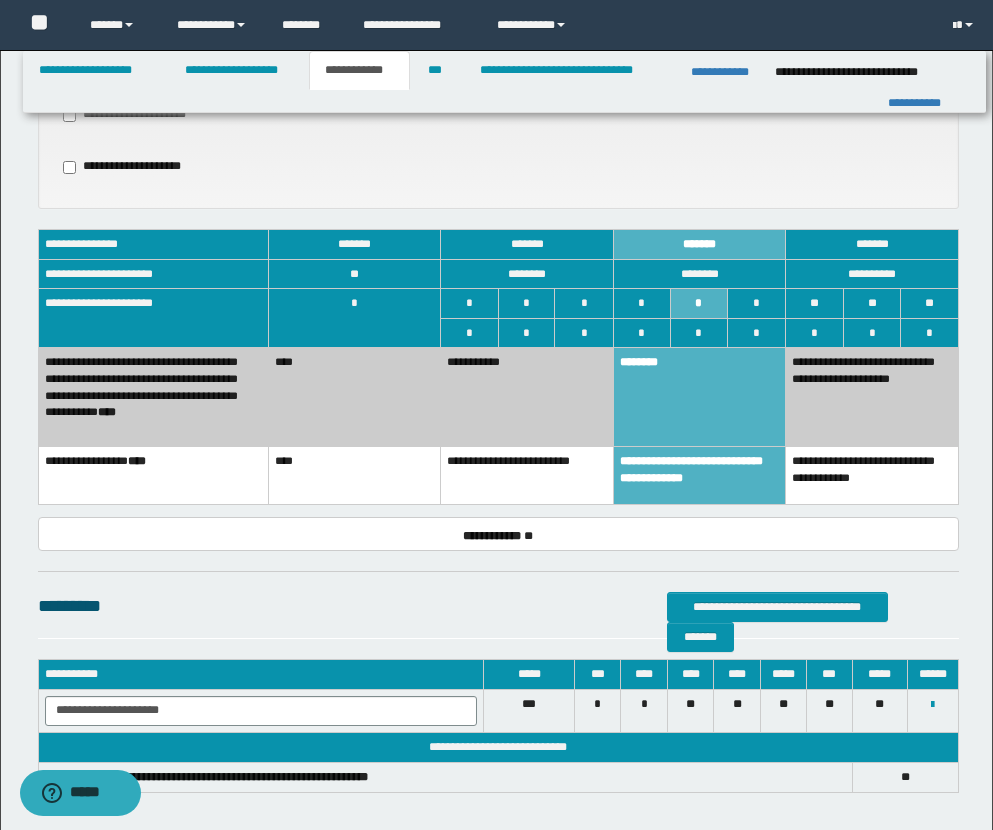 click on "**********" at bounding box center [527, 397] 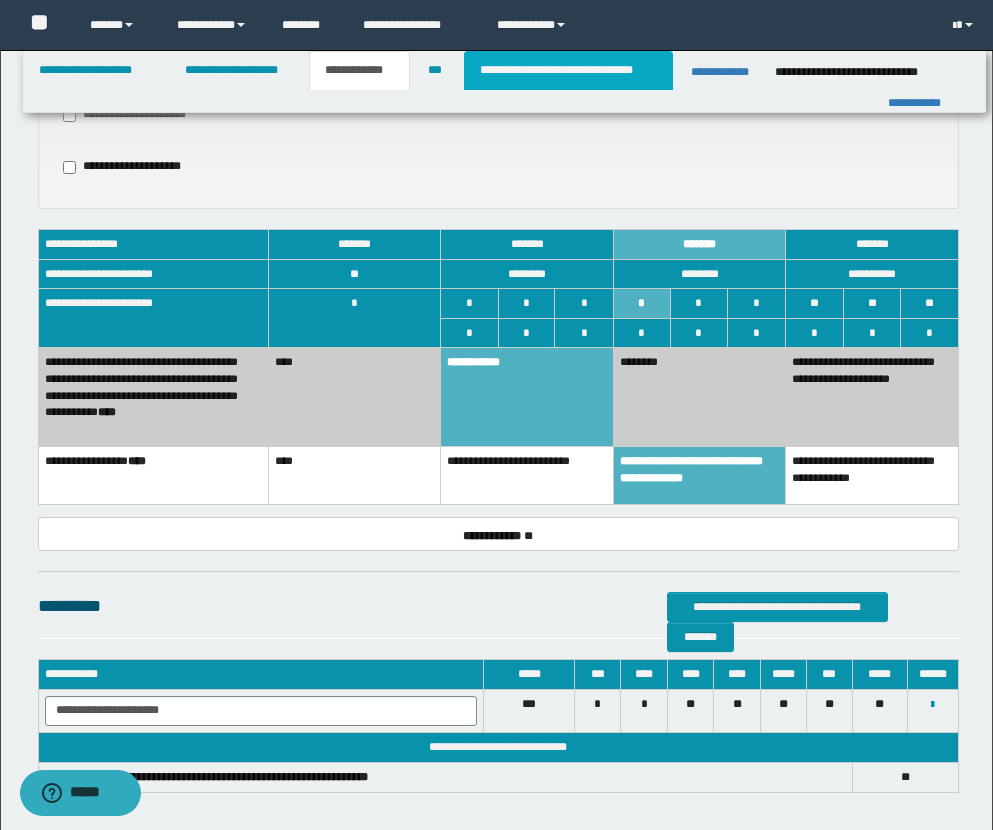 scroll, scrollTop: 891, scrollLeft: 0, axis: vertical 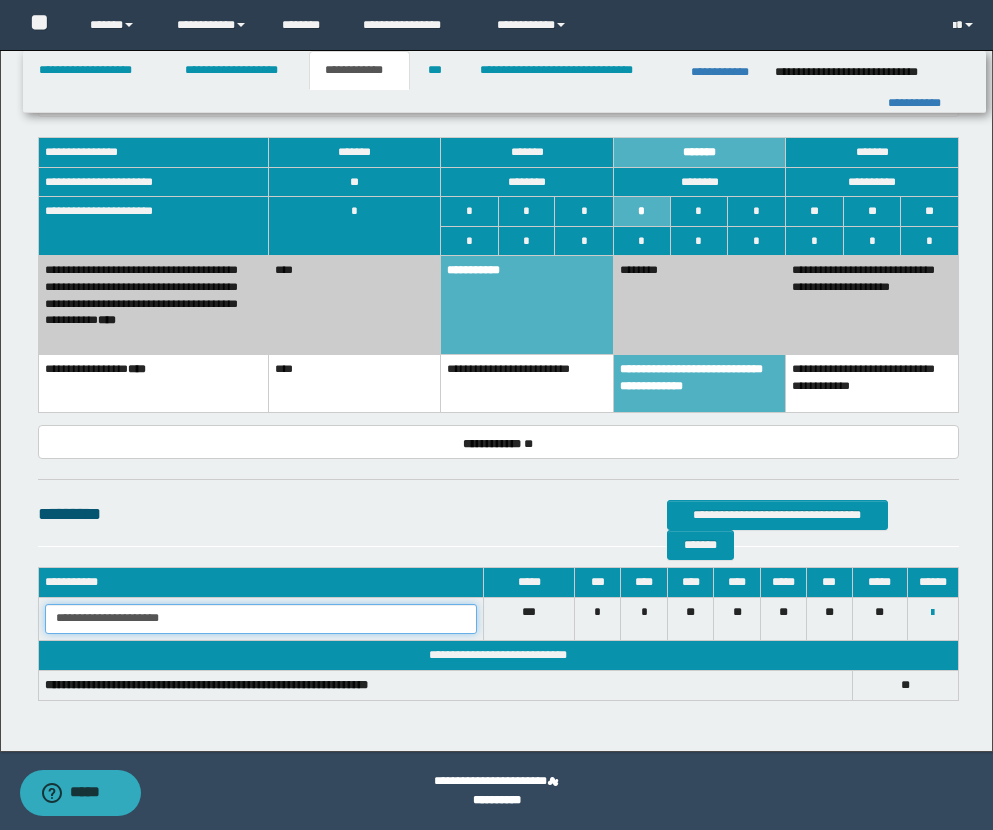 drag, startPoint x: 53, startPoint y: 618, endPoint x: 262, endPoint y: 635, distance: 209.69025 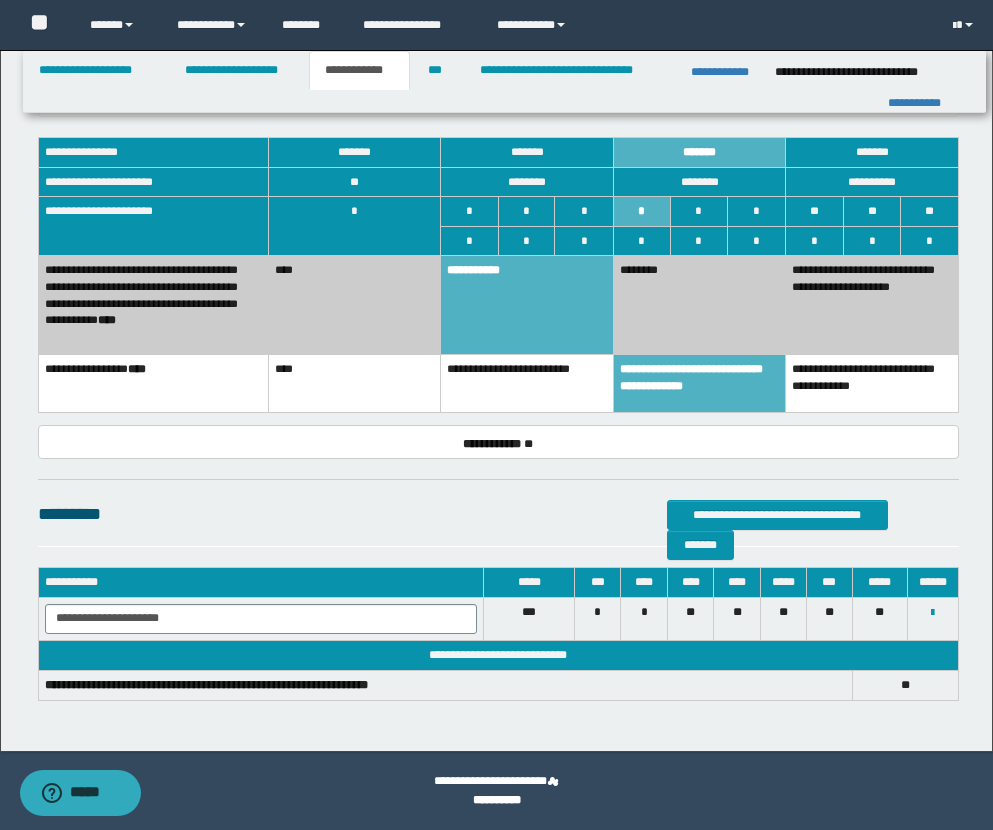 scroll, scrollTop: 0, scrollLeft: 0, axis: both 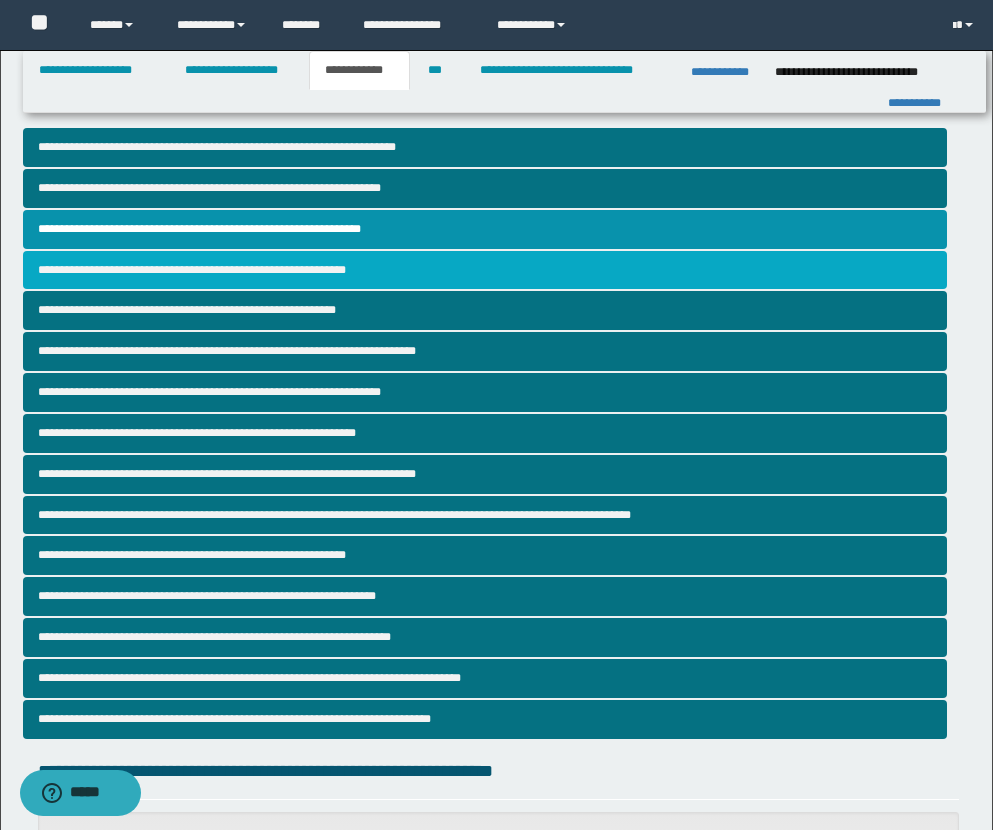 click on "**********" at bounding box center (485, 270) 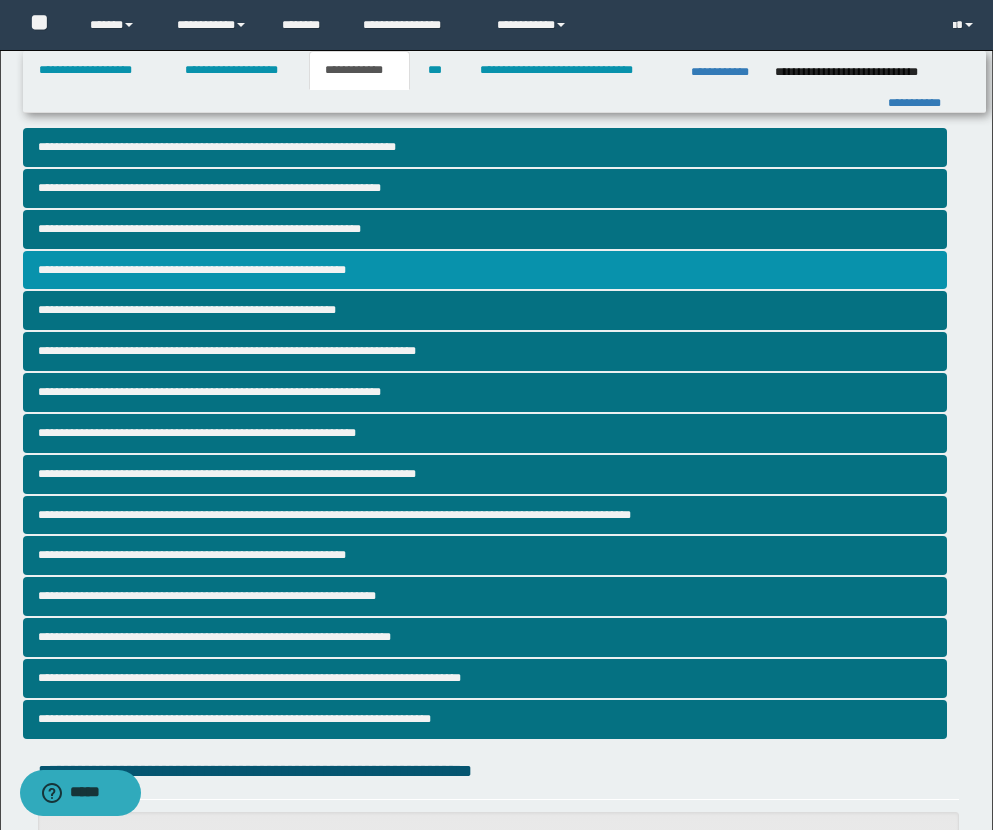 scroll, scrollTop: 678, scrollLeft: 0, axis: vertical 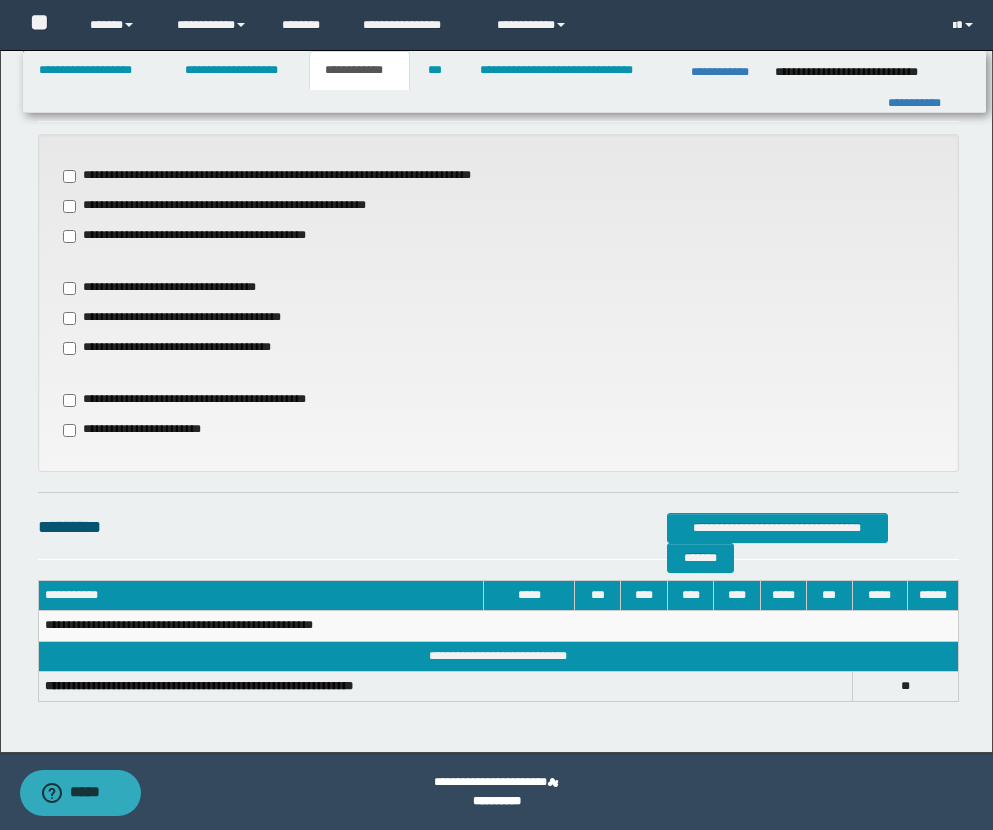click on "**********" at bounding box center [235, 206] 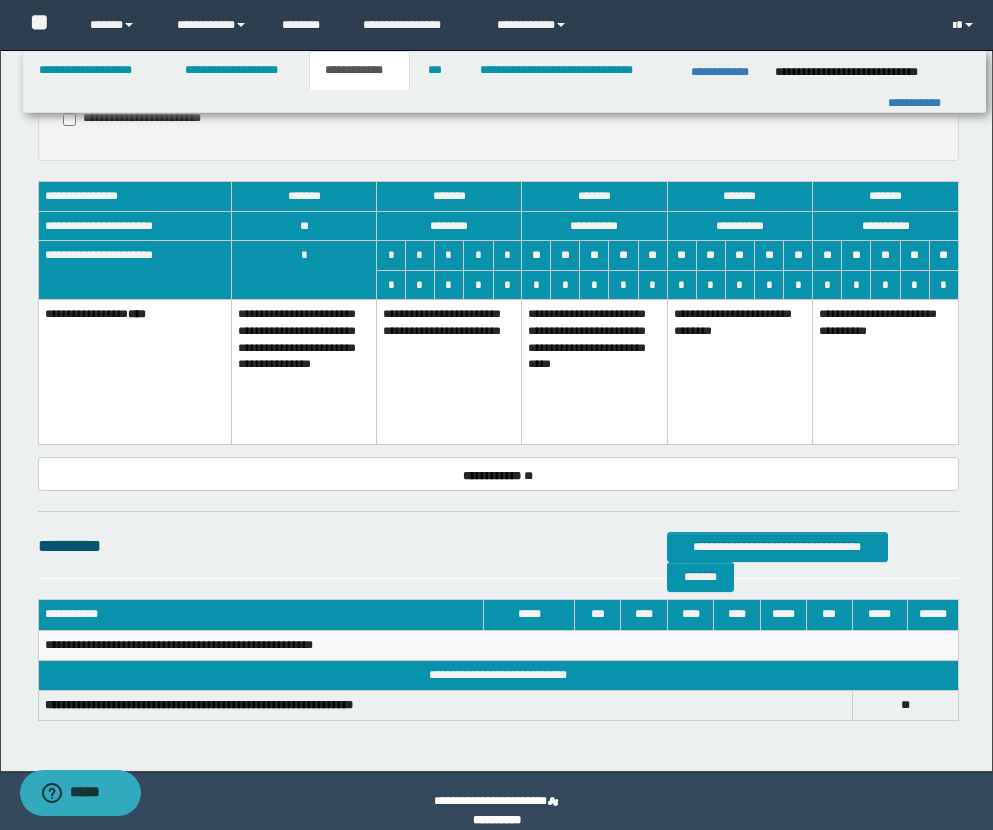 scroll, scrollTop: 524, scrollLeft: 0, axis: vertical 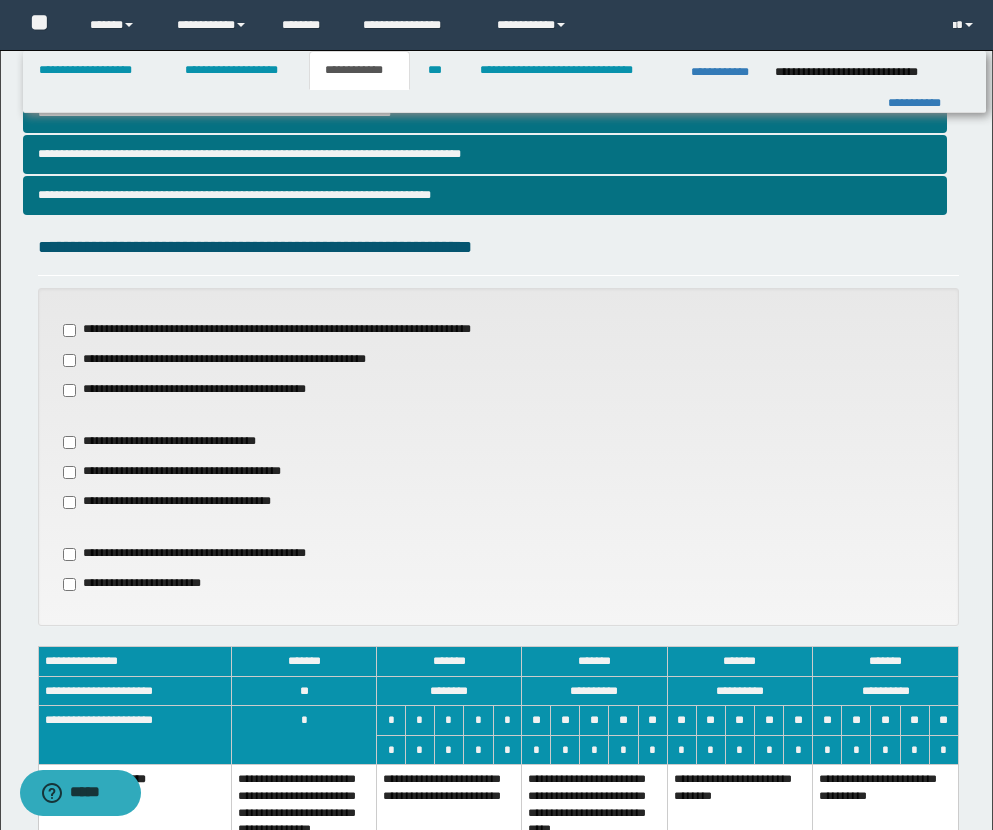 click on "**********" at bounding box center (172, 442) 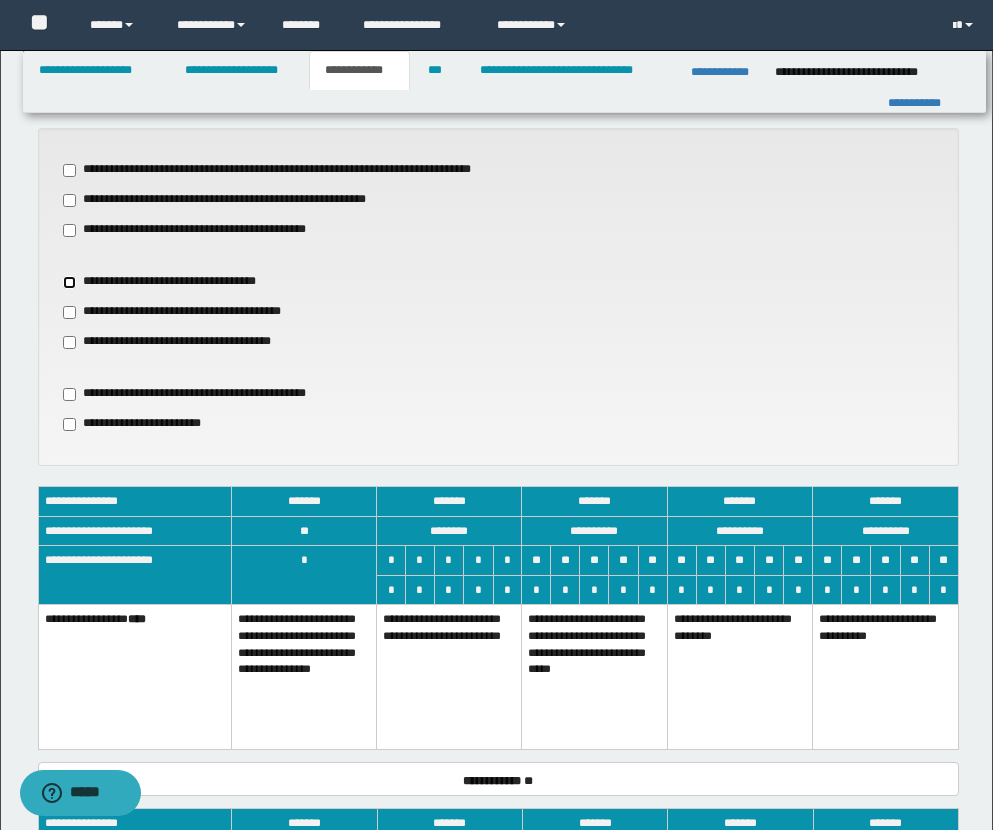 scroll, scrollTop: 946, scrollLeft: 0, axis: vertical 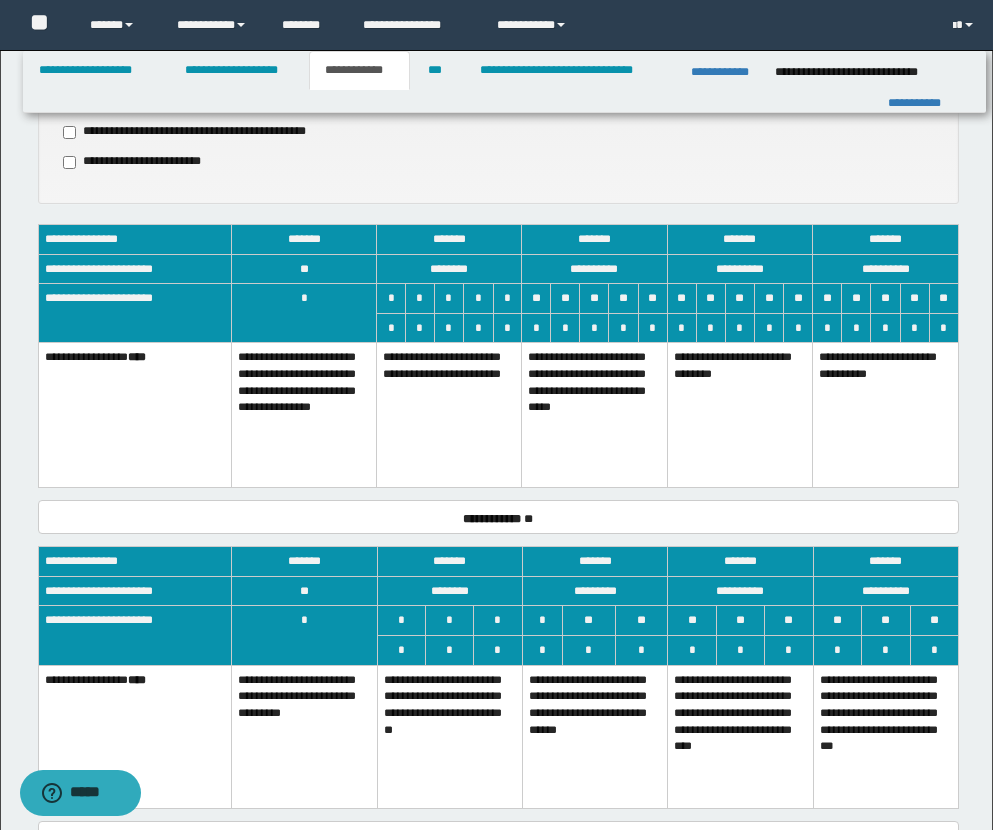 click on "**********" at bounding box center (449, 415) 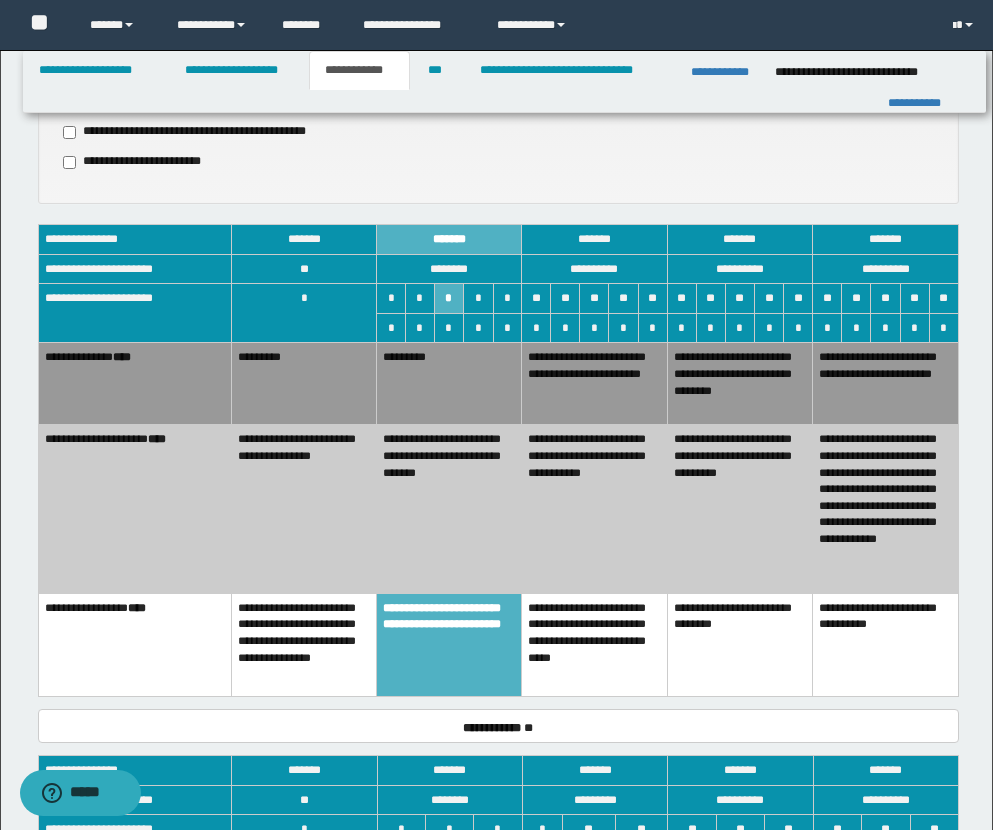click on "*********" at bounding box center [449, 384] 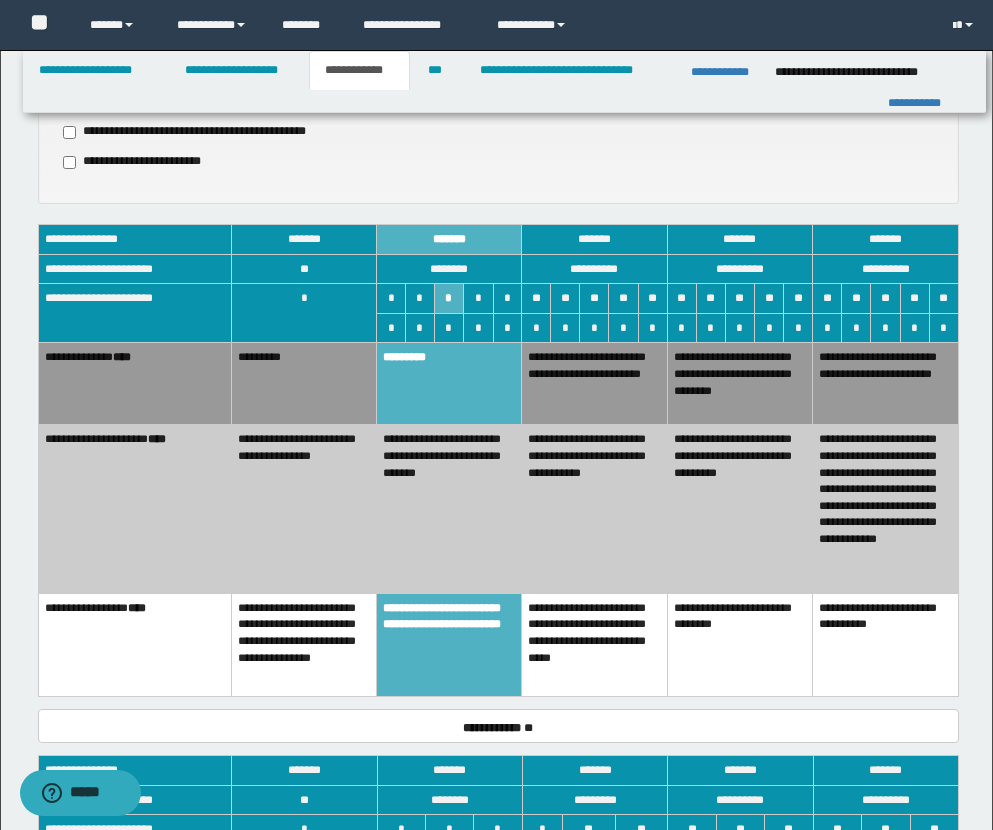 click on "**********" at bounding box center (449, 509) 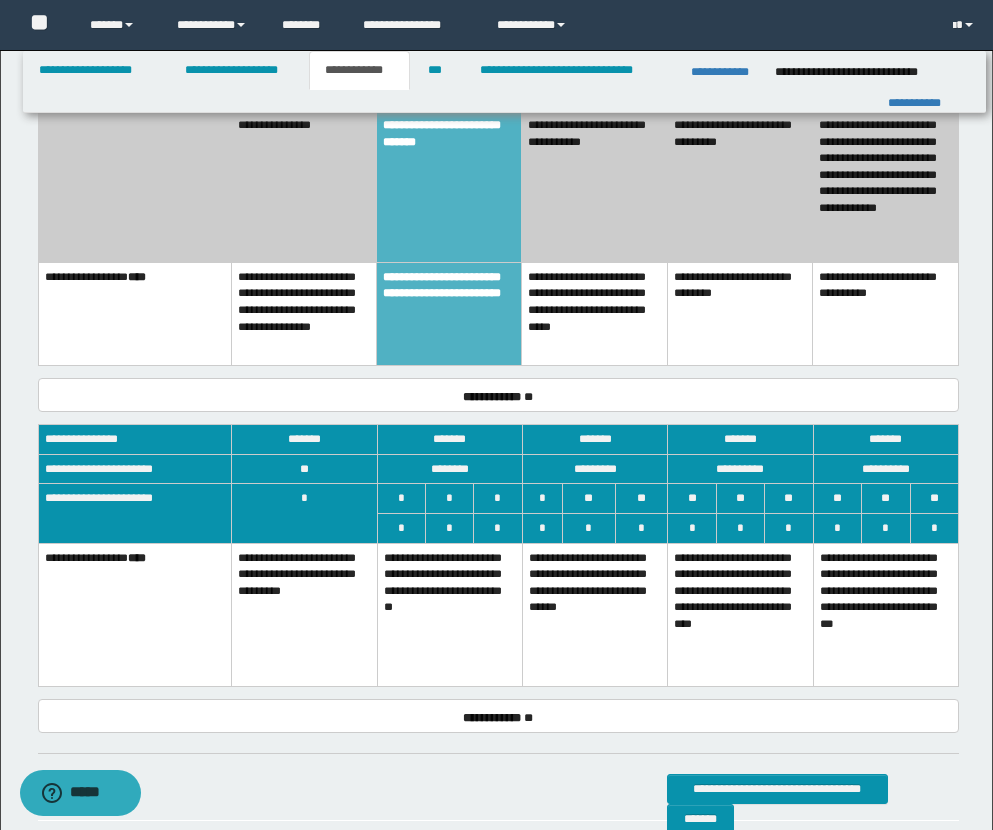 scroll, scrollTop: 1285, scrollLeft: 0, axis: vertical 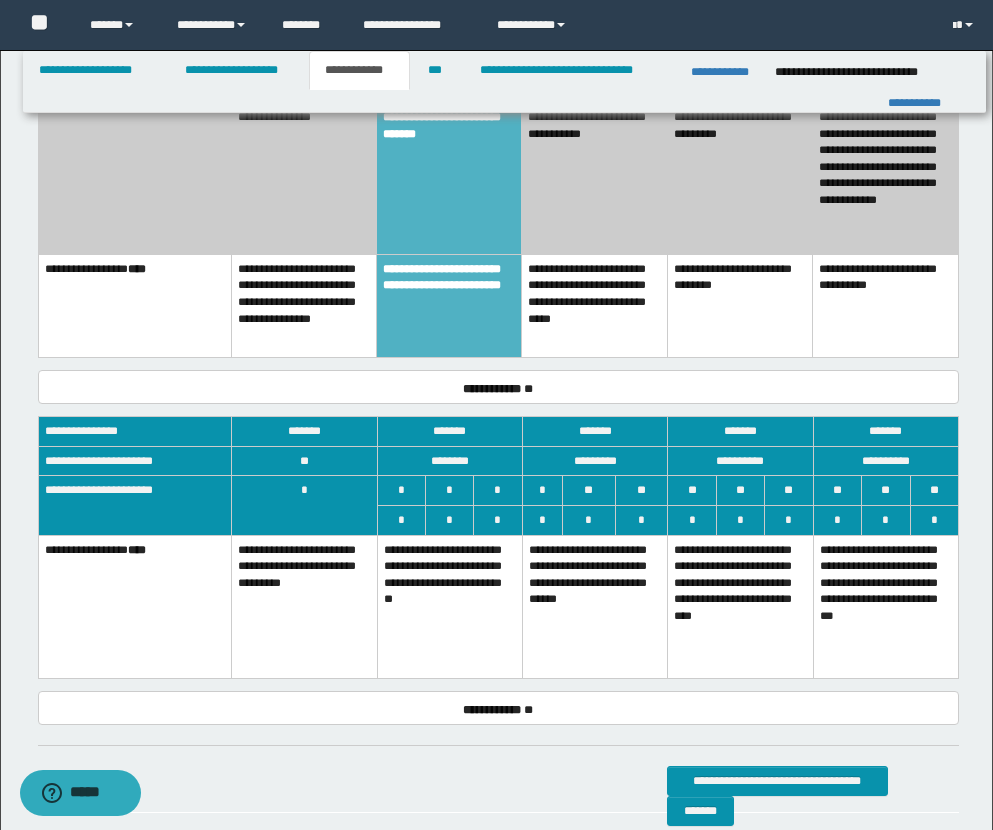 click on "**********" at bounding box center (449, 606) 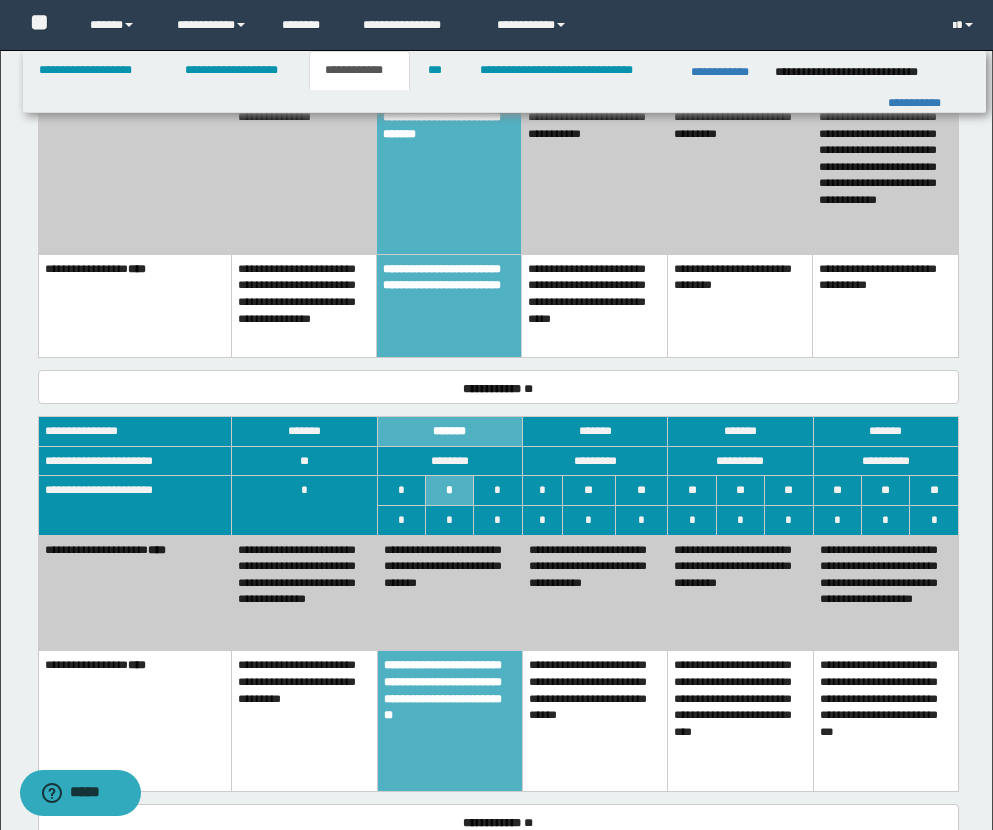click on "**********" at bounding box center [449, 593] 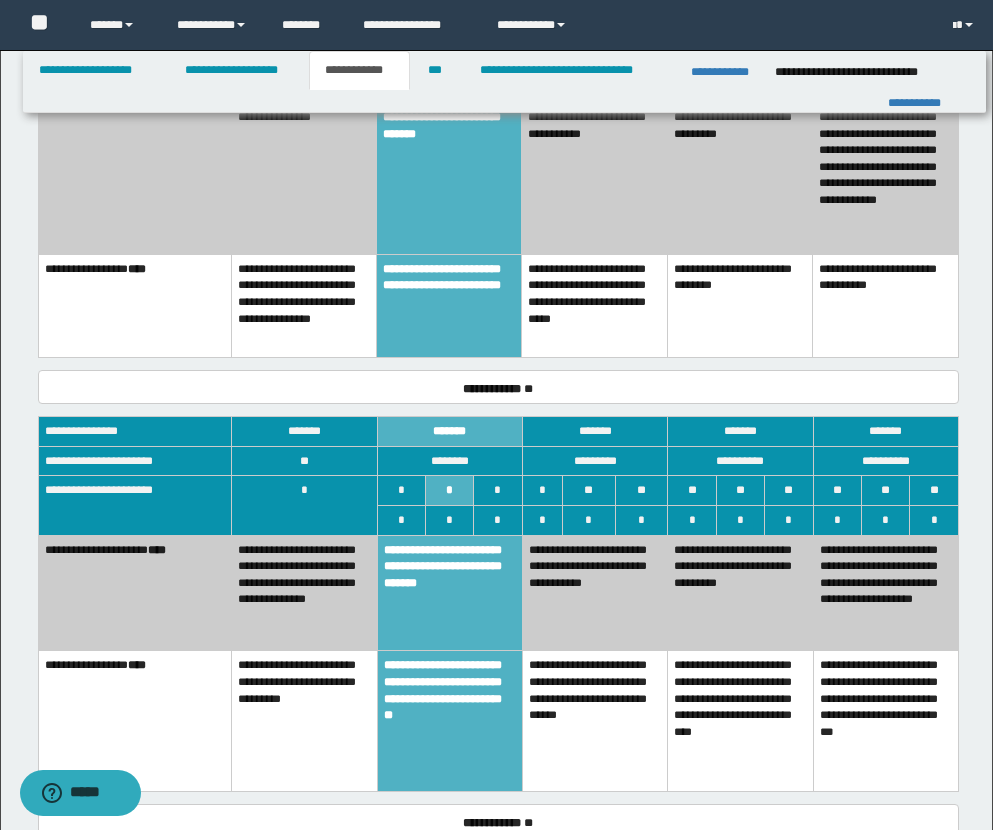scroll, scrollTop: 1707, scrollLeft: 0, axis: vertical 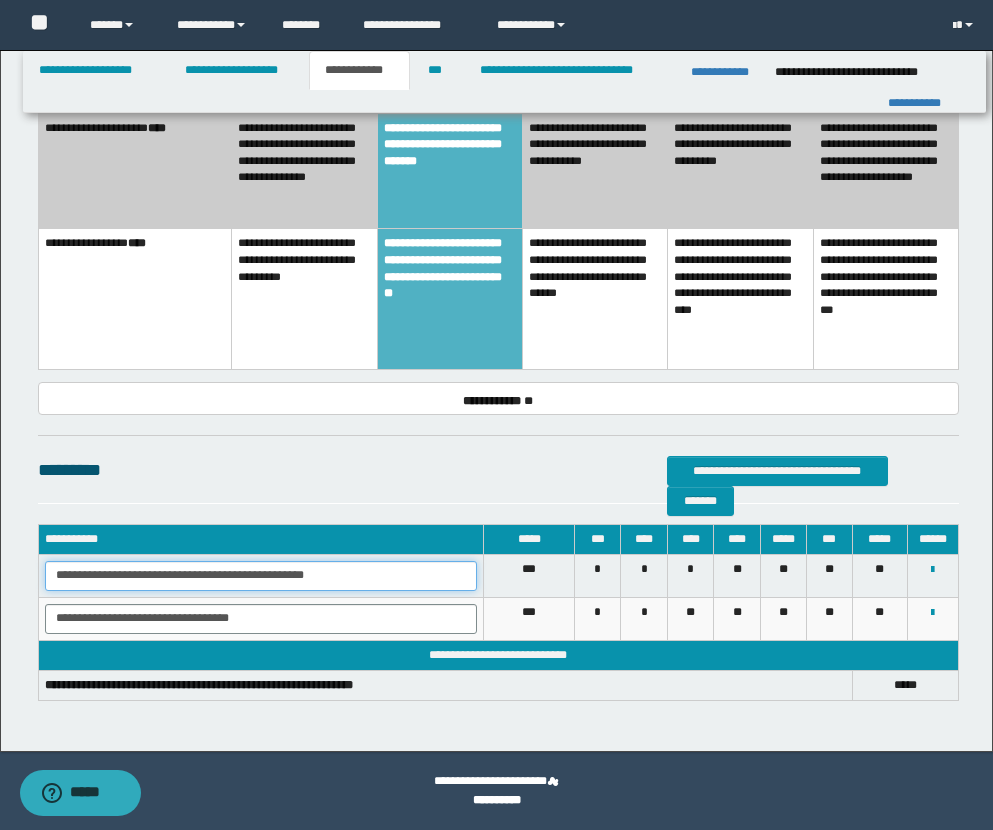 drag, startPoint x: 55, startPoint y: 570, endPoint x: 430, endPoint y: 573, distance: 375.012 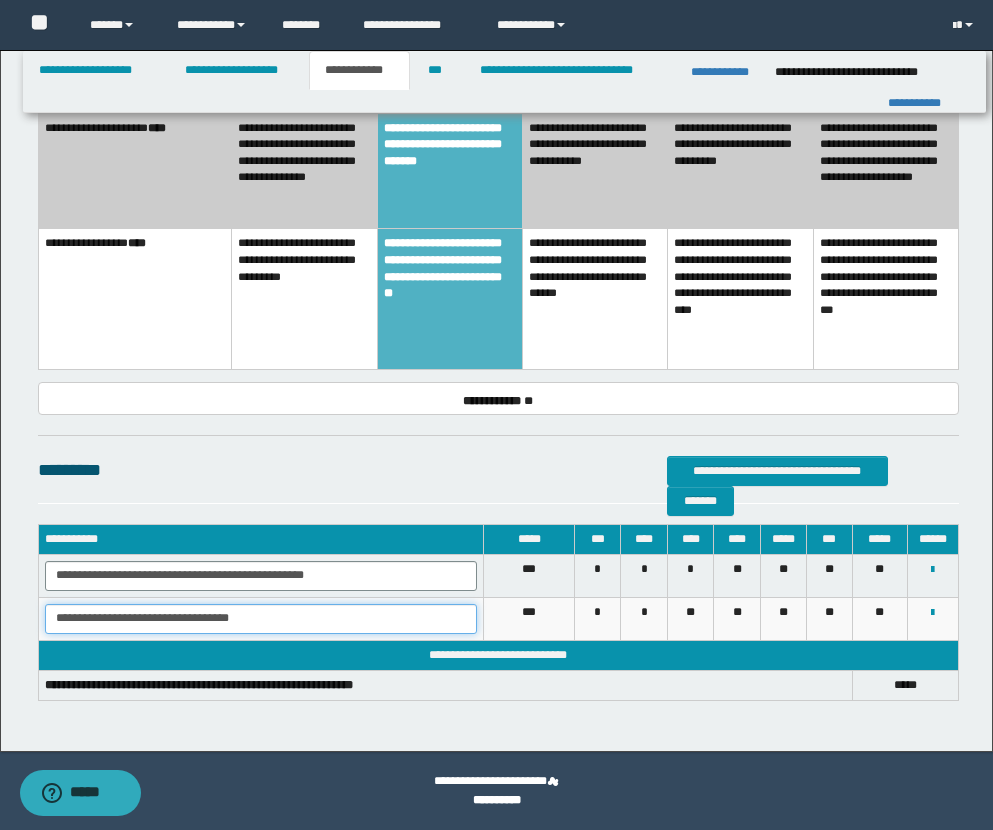 drag, startPoint x: 54, startPoint y: 614, endPoint x: 397, endPoint y: 625, distance: 343.17633 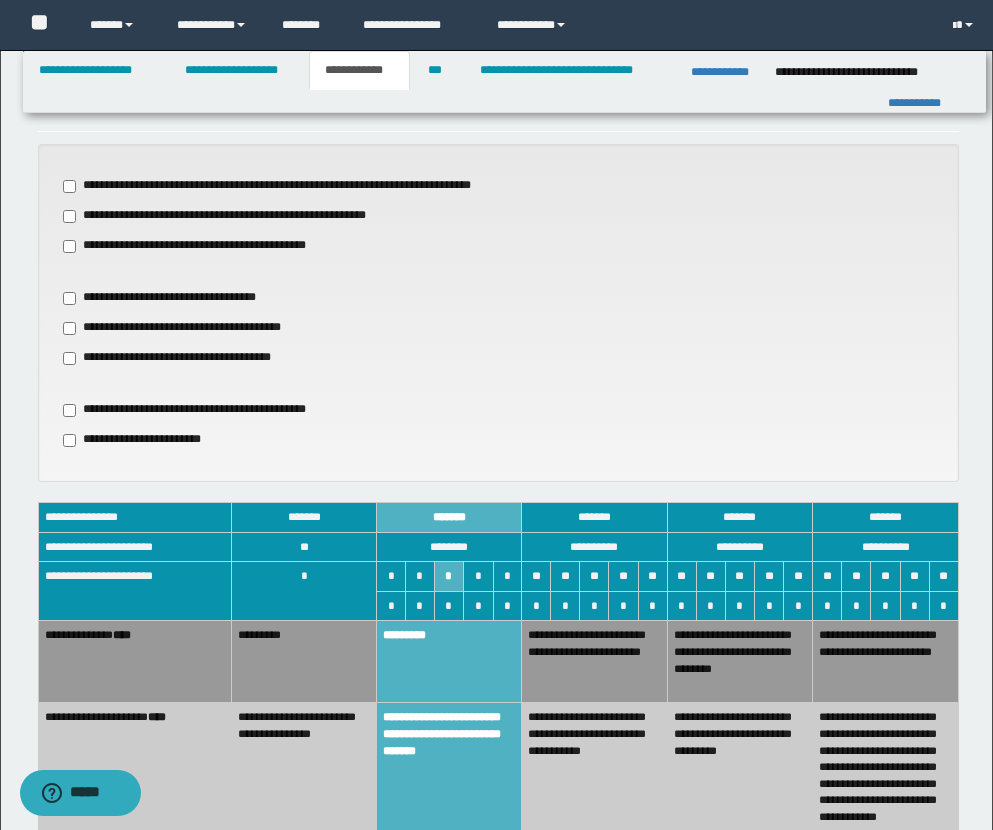 scroll, scrollTop: 484, scrollLeft: 0, axis: vertical 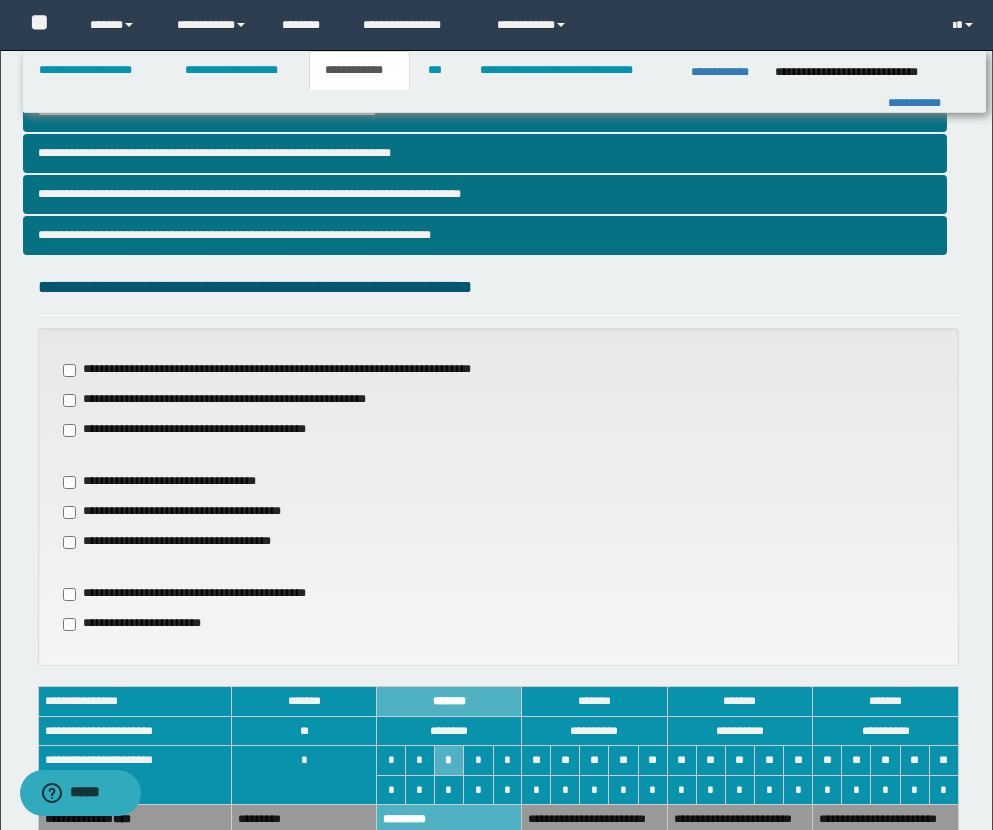 click on "**********" at bounding box center [185, 542] 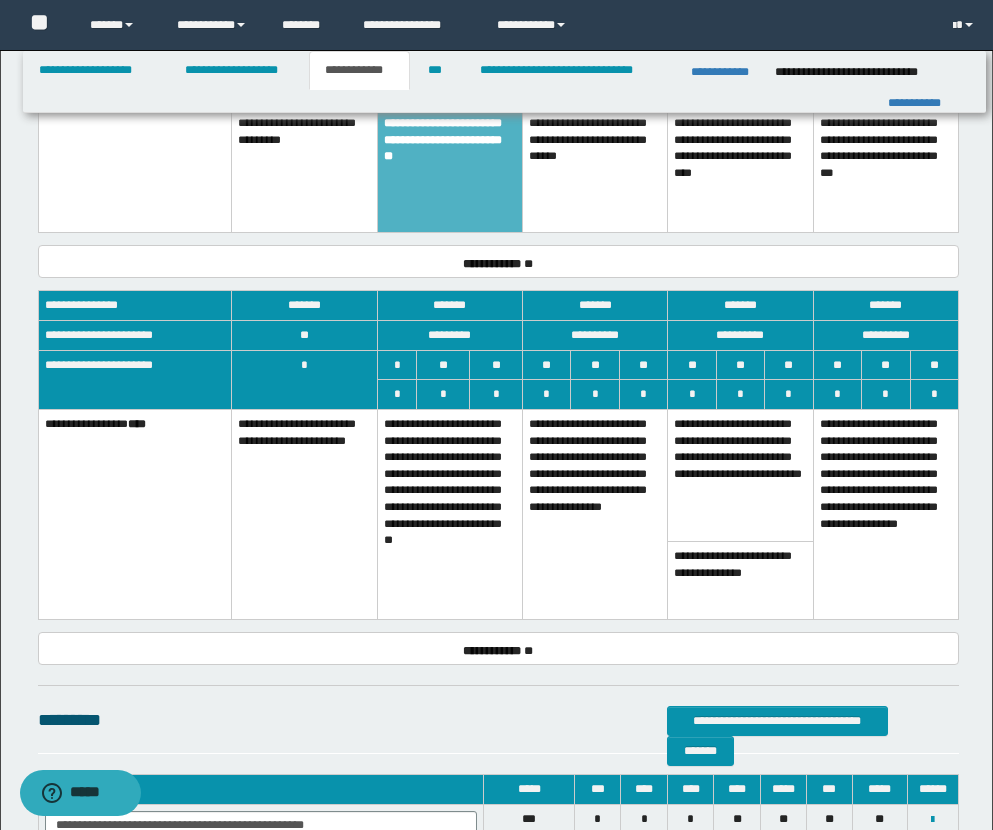scroll, scrollTop: 1895, scrollLeft: 0, axis: vertical 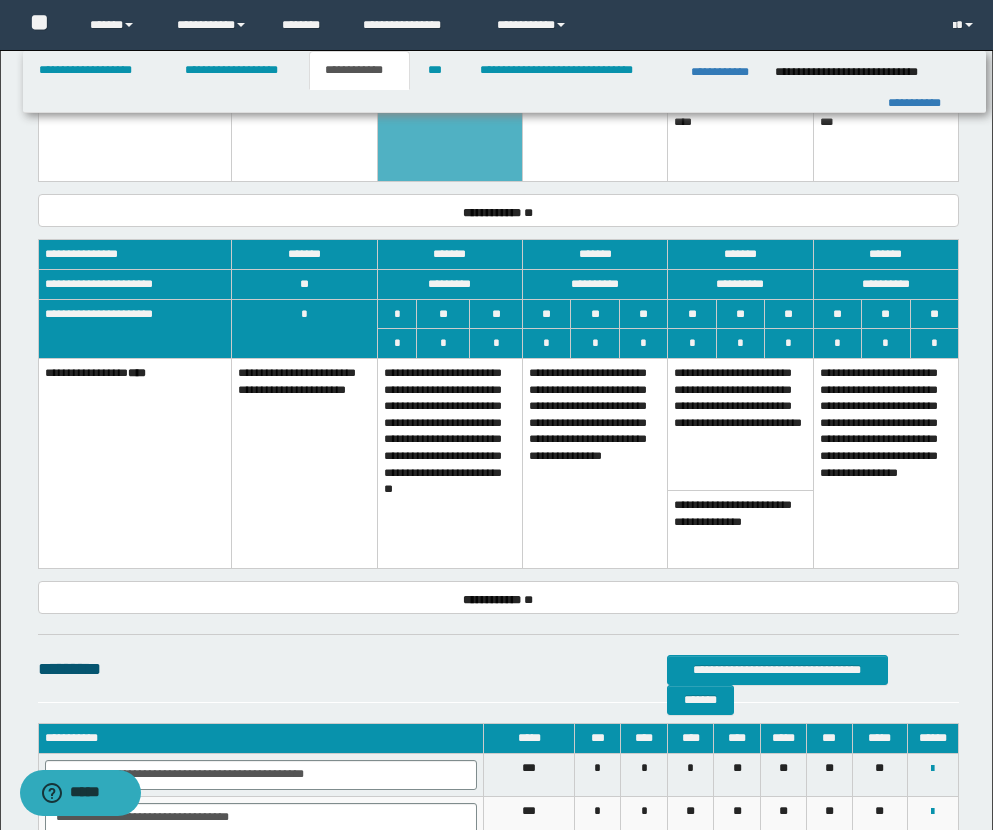 click on "**********" at bounding box center [449, 463] 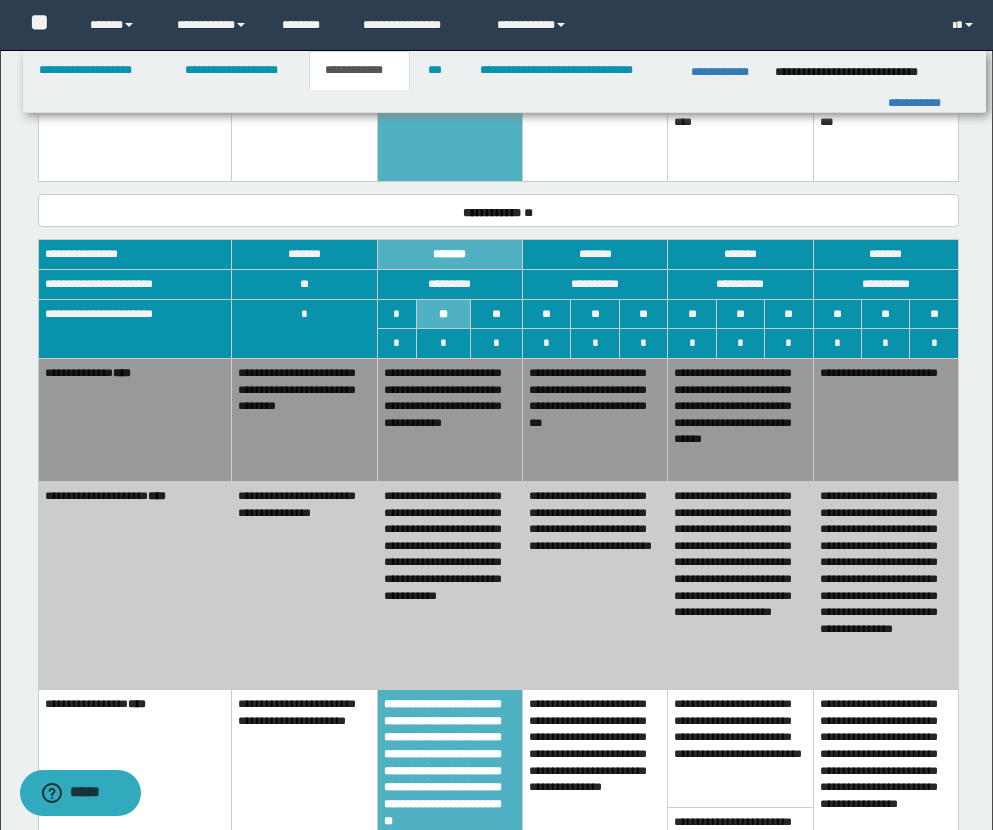 click on "**********" at bounding box center [304, 419] 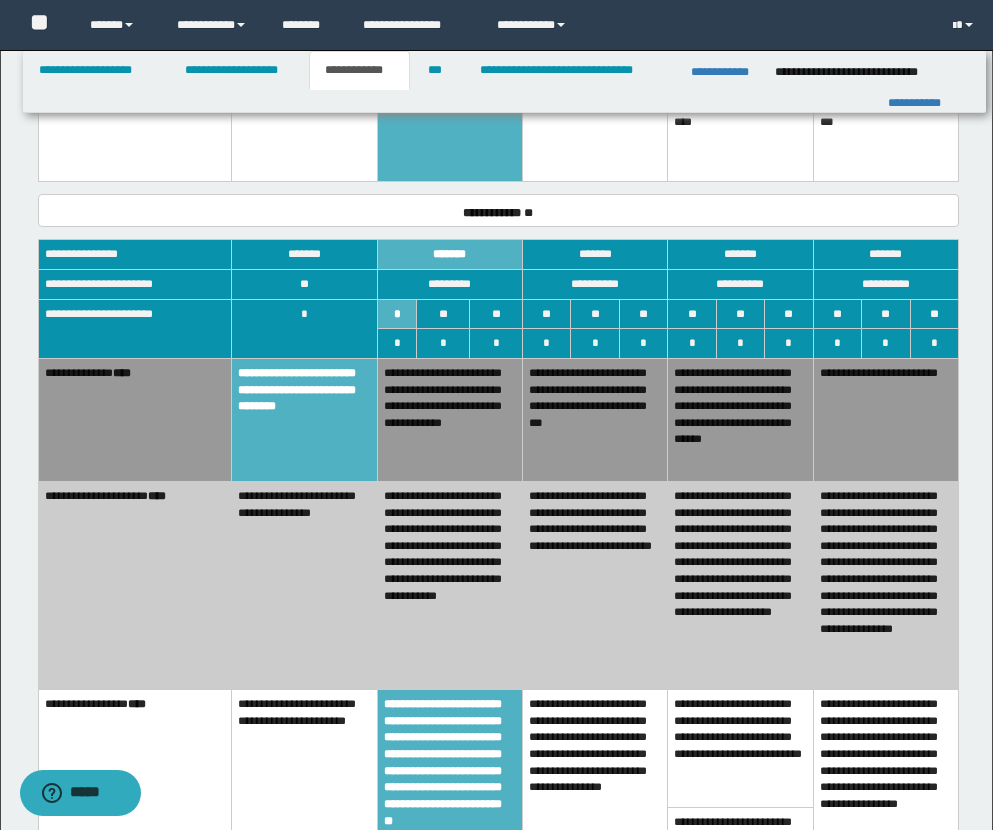 click on "**********" at bounding box center [304, 585] 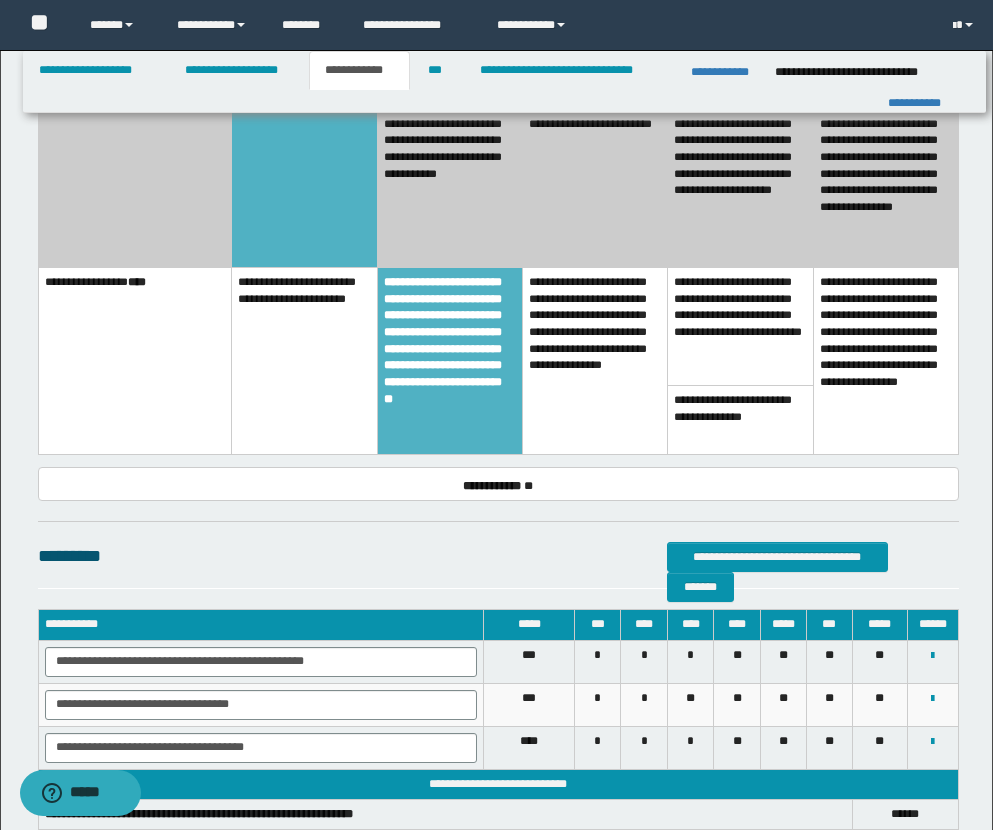 scroll, scrollTop: 2445, scrollLeft: 0, axis: vertical 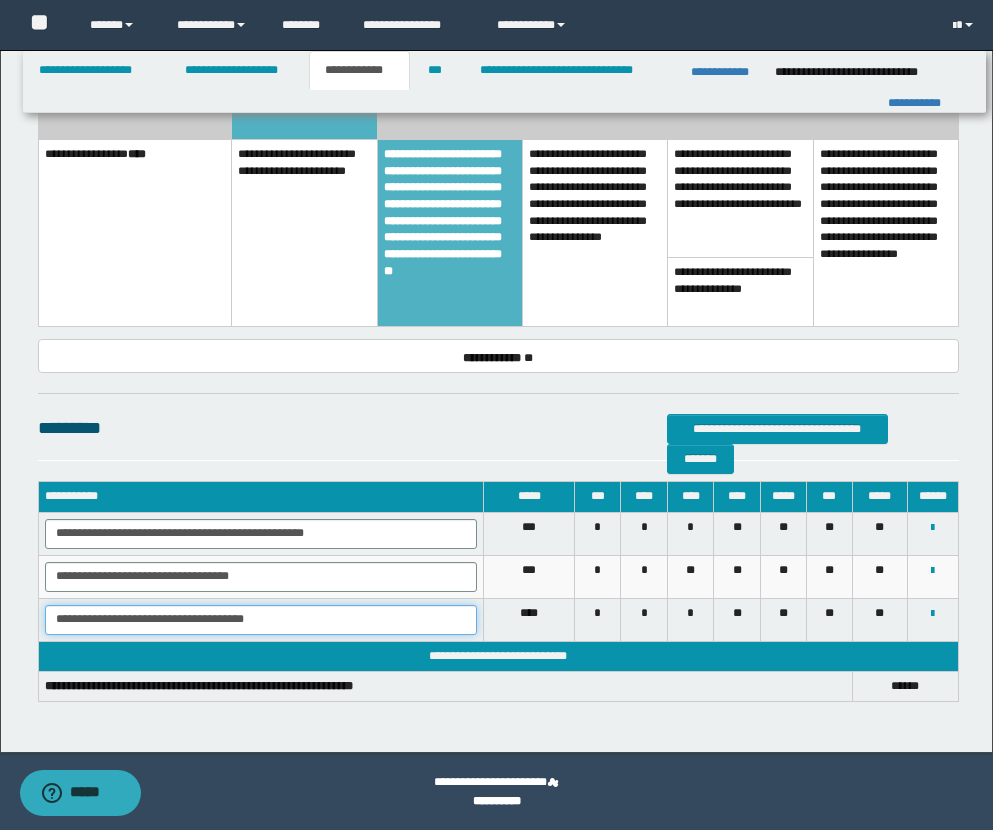 drag, startPoint x: 52, startPoint y: 618, endPoint x: 290, endPoint y: 617, distance: 238.0021 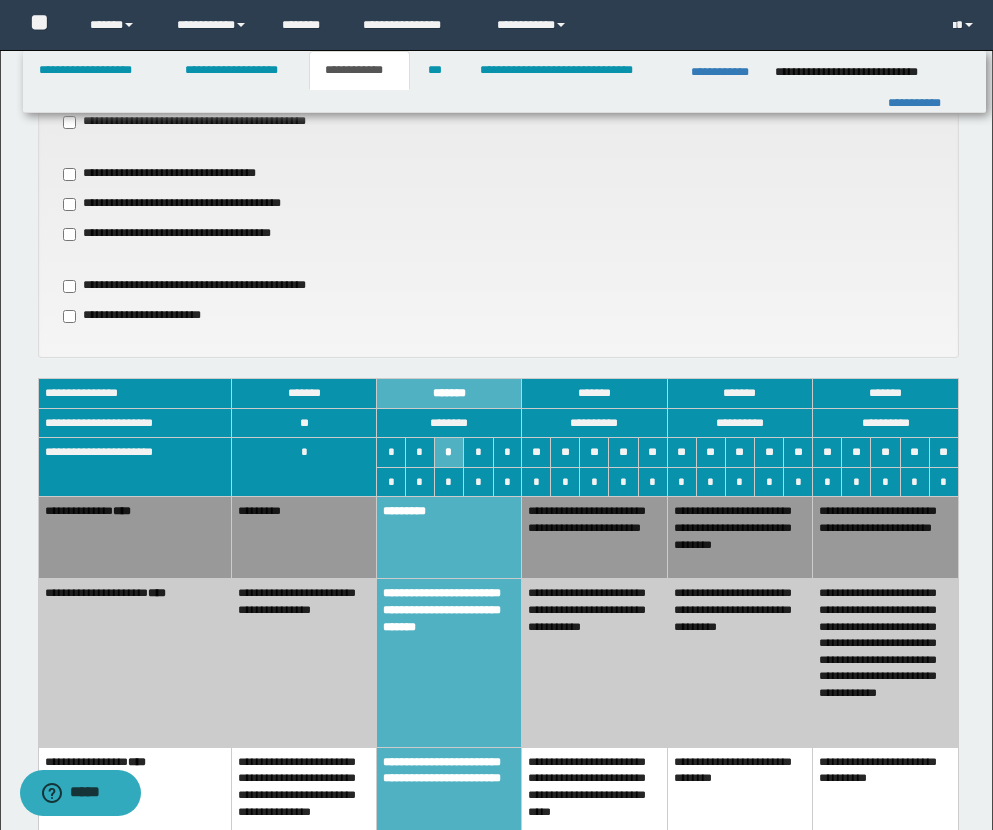 scroll, scrollTop: 0, scrollLeft: 0, axis: both 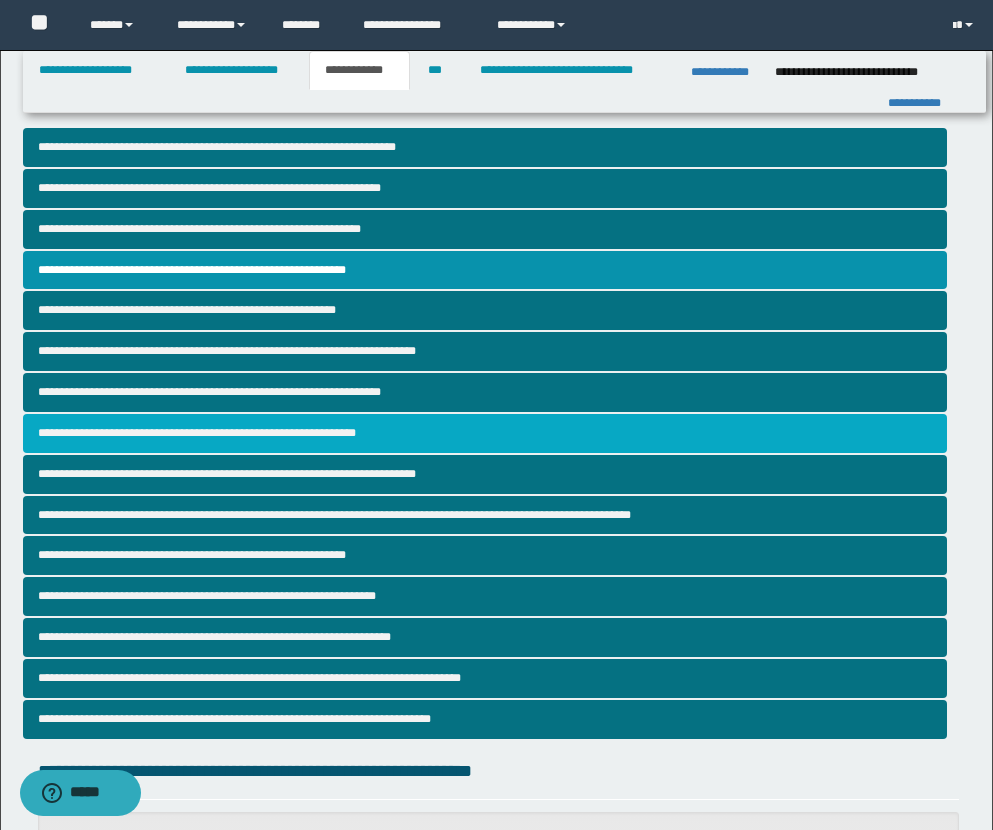 click on "**********" at bounding box center (485, 433) 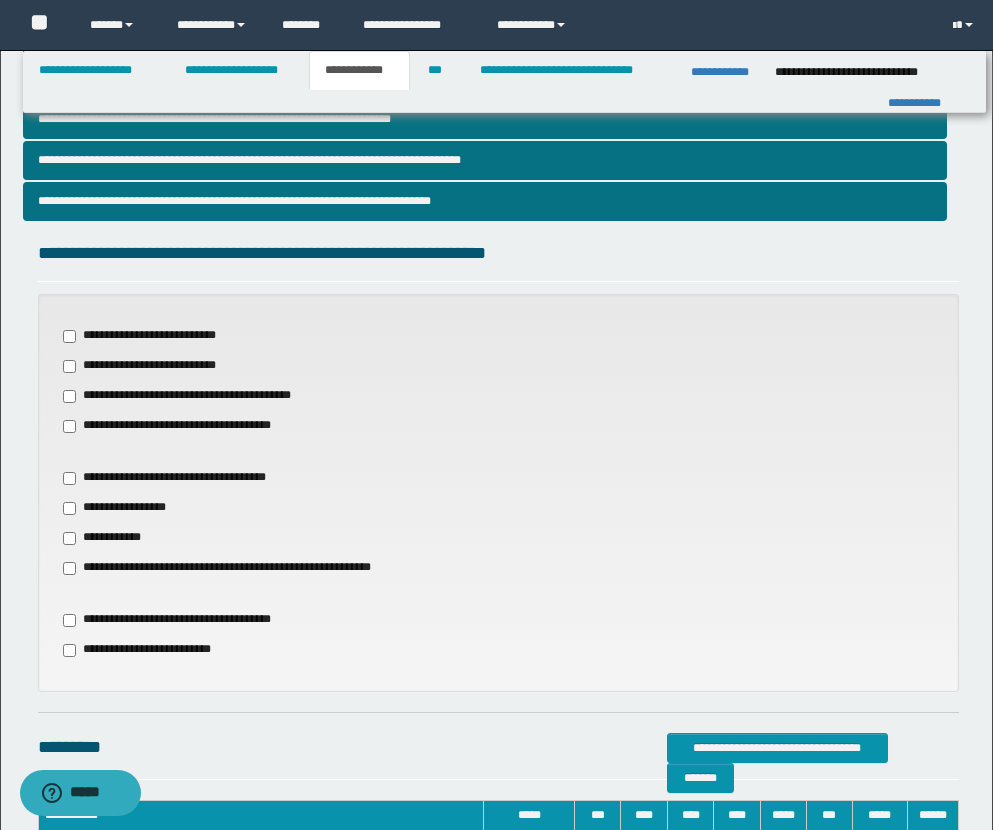 scroll, scrollTop: 659, scrollLeft: 0, axis: vertical 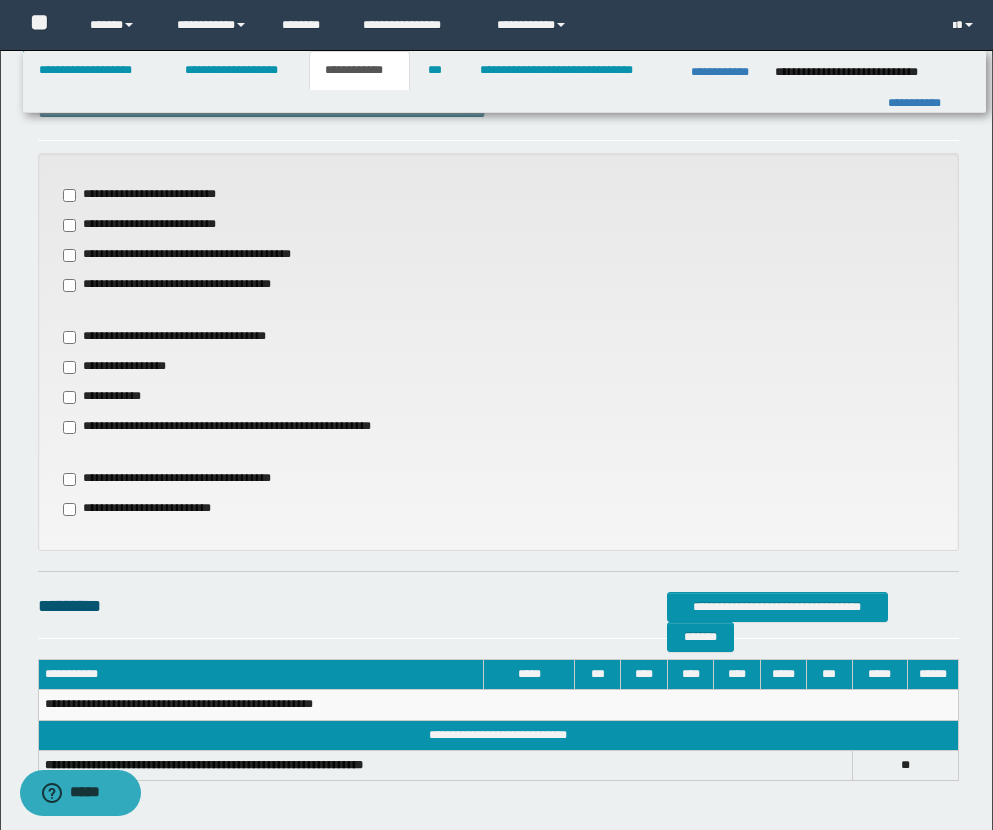 click on "**********" at bounding box center (121, 367) 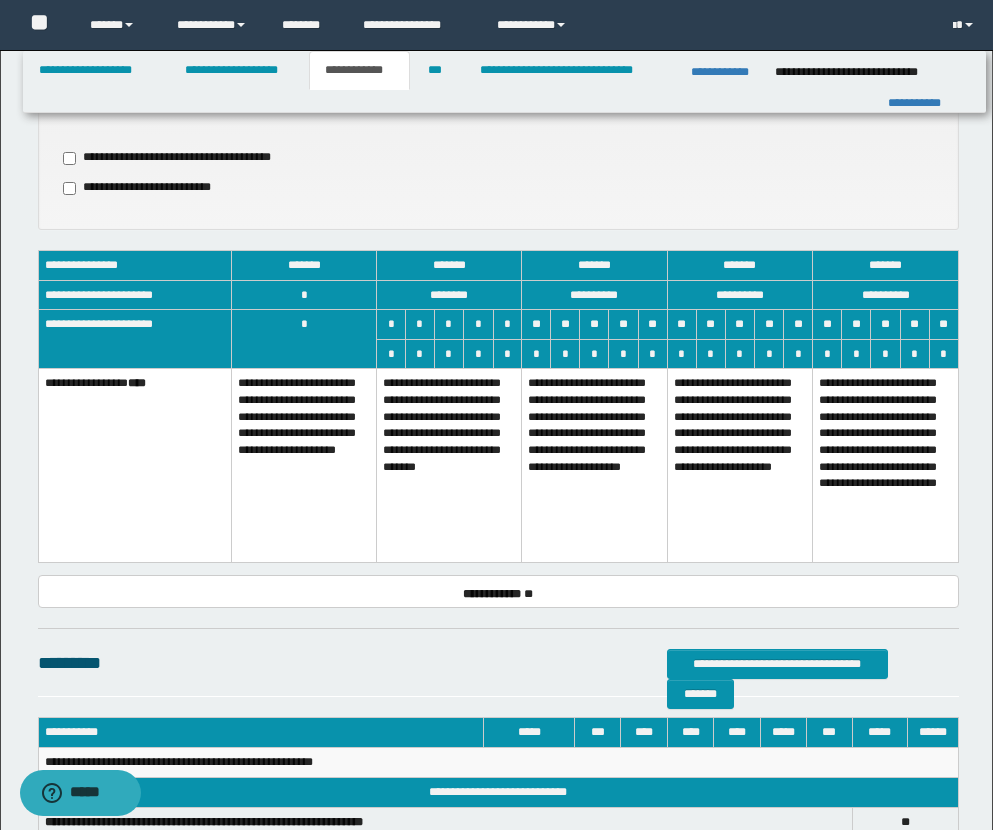 scroll, scrollTop: 1053, scrollLeft: 0, axis: vertical 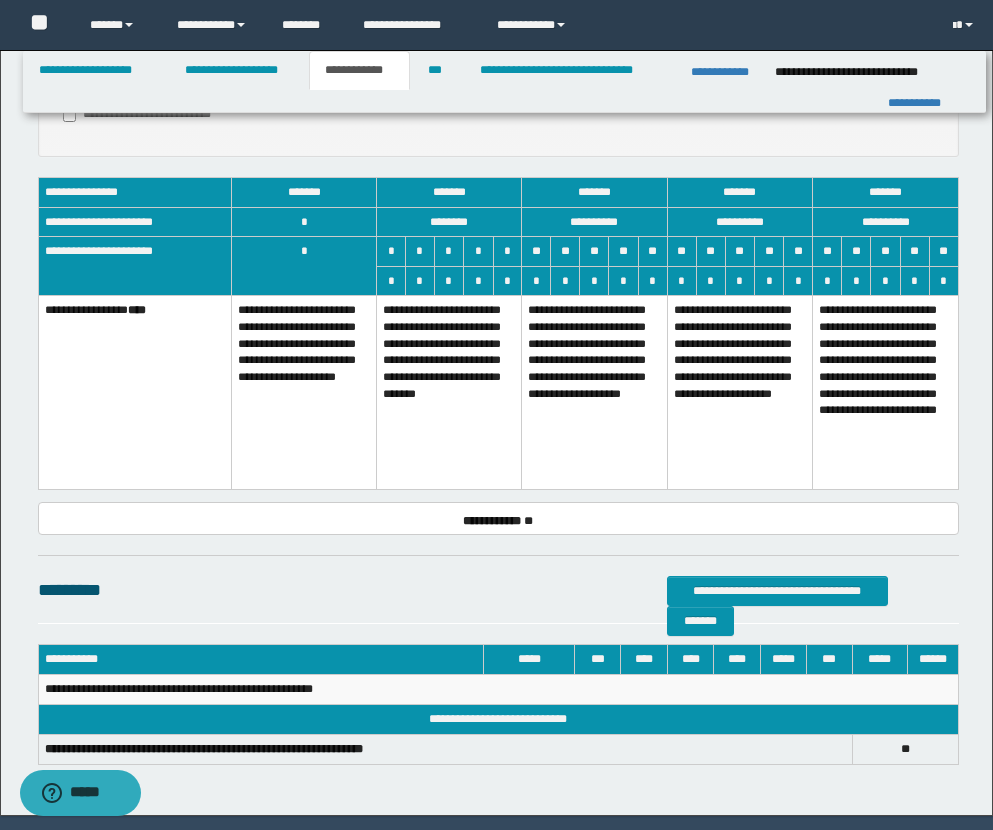 click on "**********" at bounding box center [449, 392] 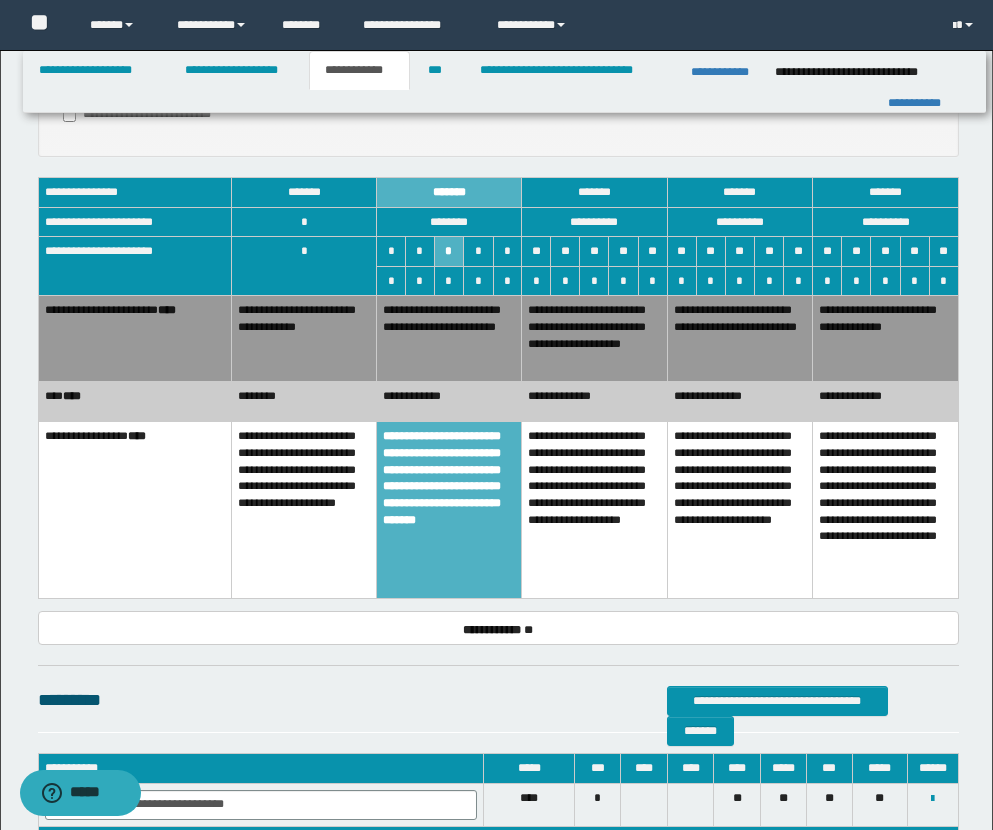 click on "**********" at bounding box center (449, 339) 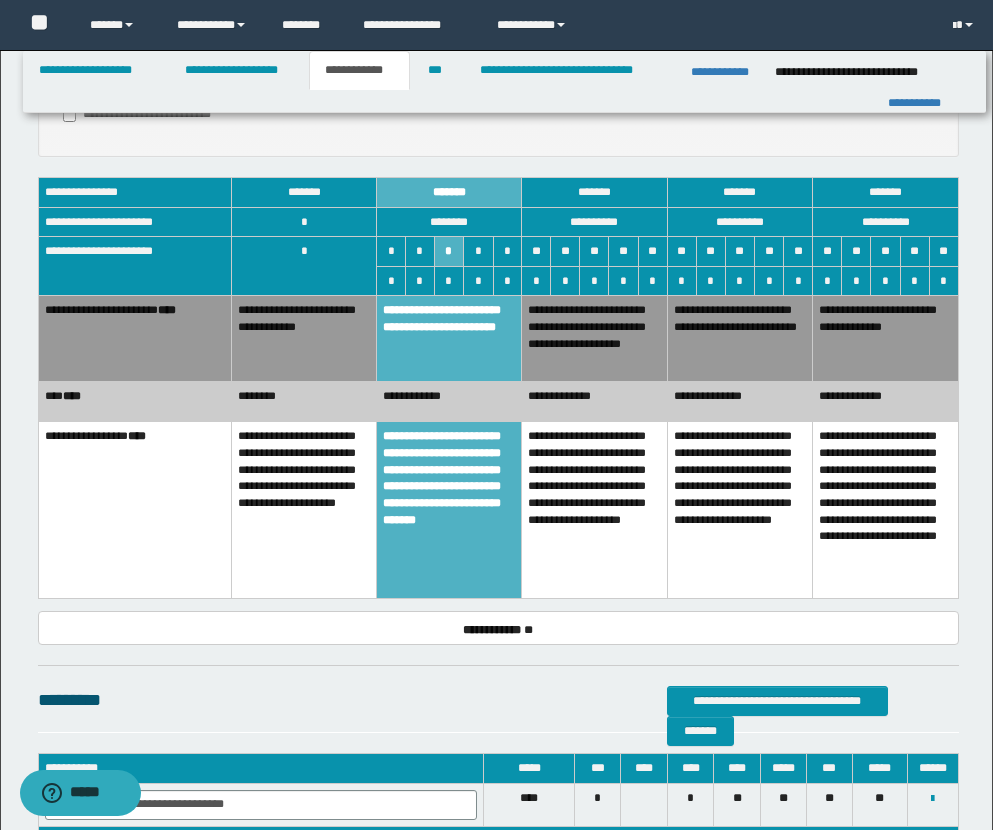 click on "**********" at bounding box center [449, 402] 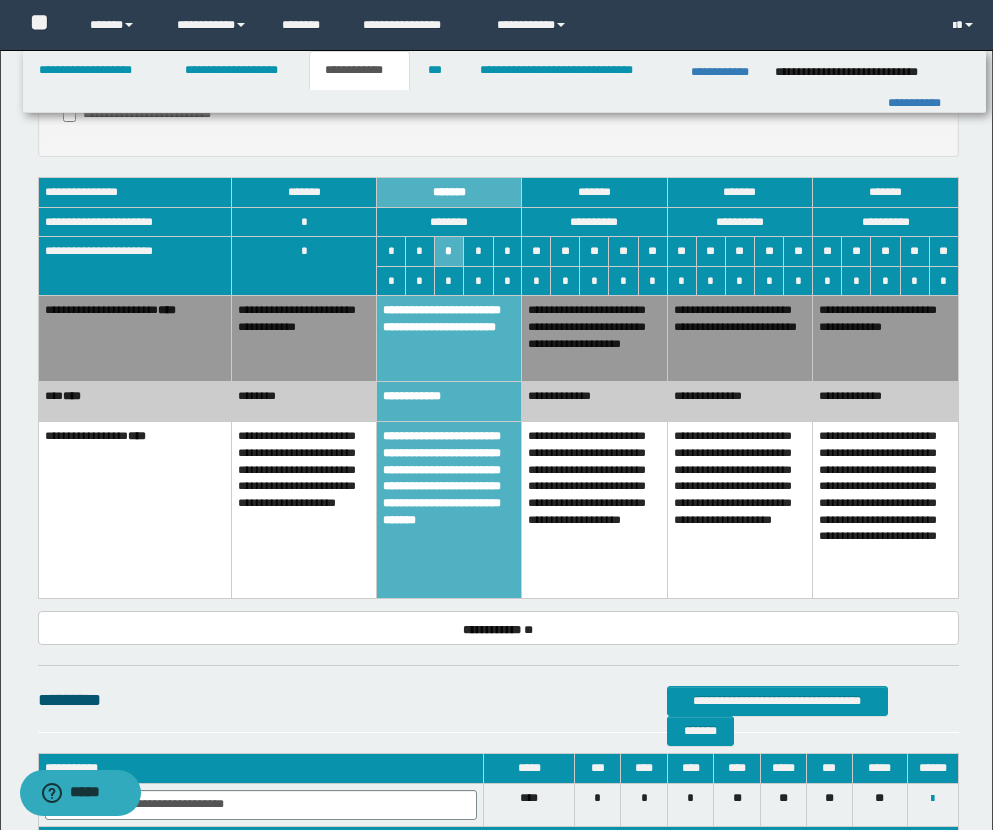 scroll, scrollTop: 1239, scrollLeft: 0, axis: vertical 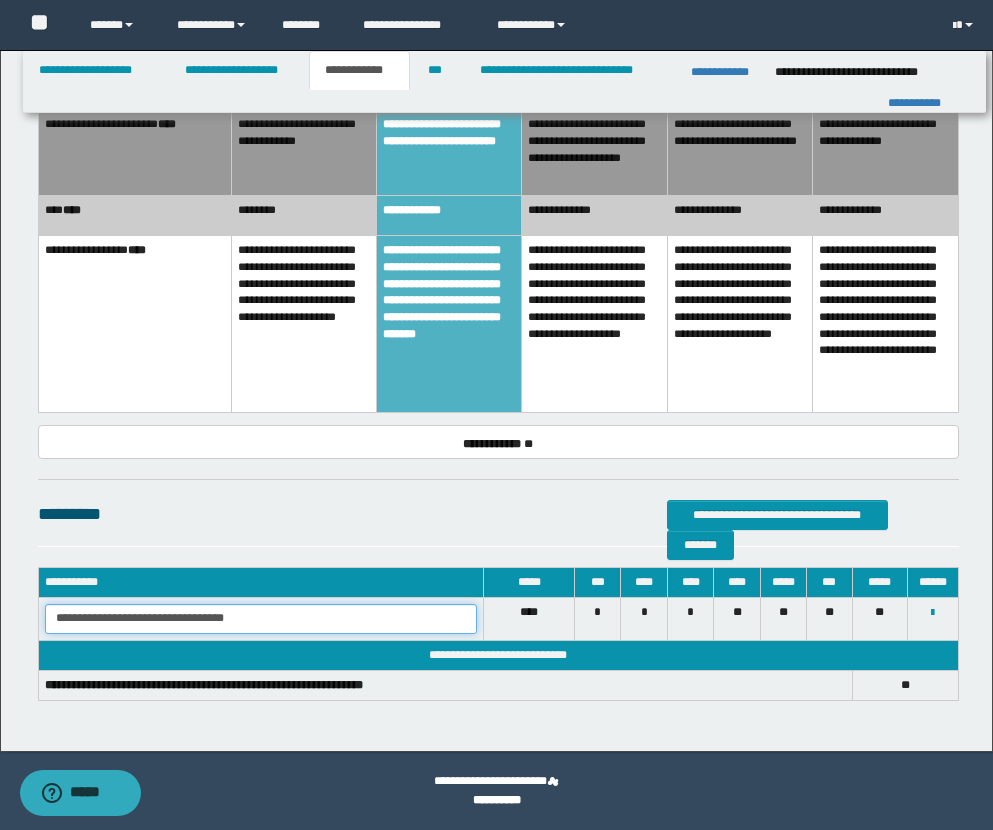 drag, startPoint x: 48, startPoint y: 615, endPoint x: 430, endPoint y: 641, distance: 382.8838 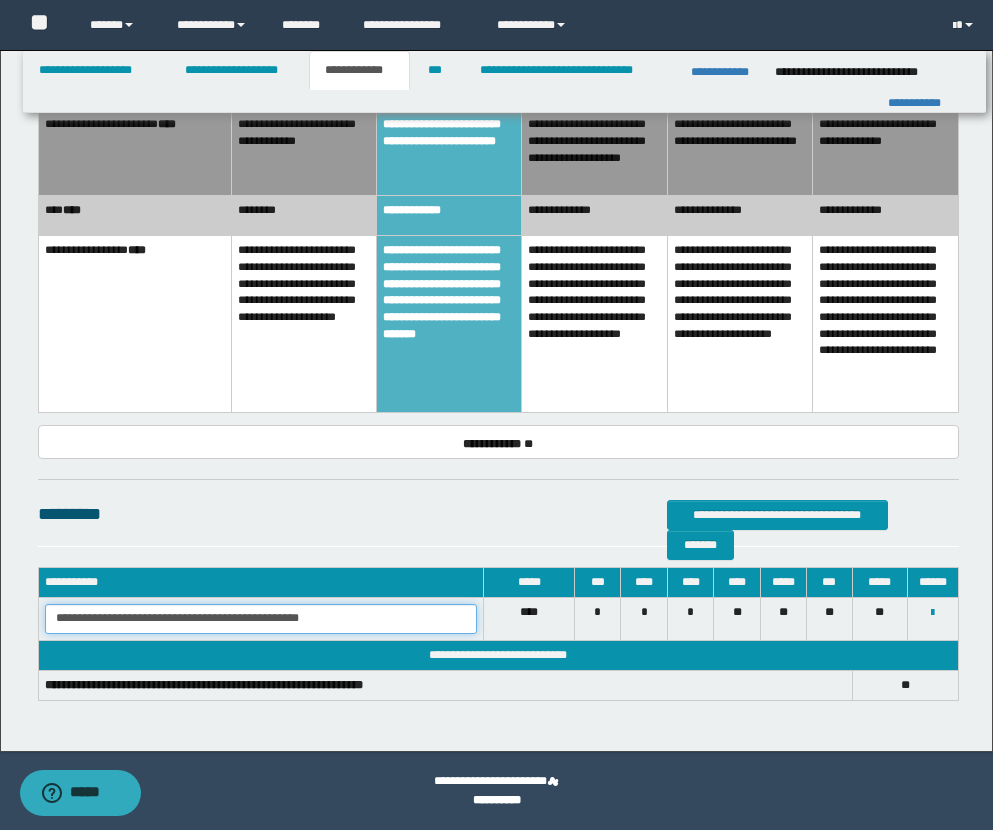 drag, startPoint x: 57, startPoint y: 613, endPoint x: 451, endPoint y: 632, distance: 394.45786 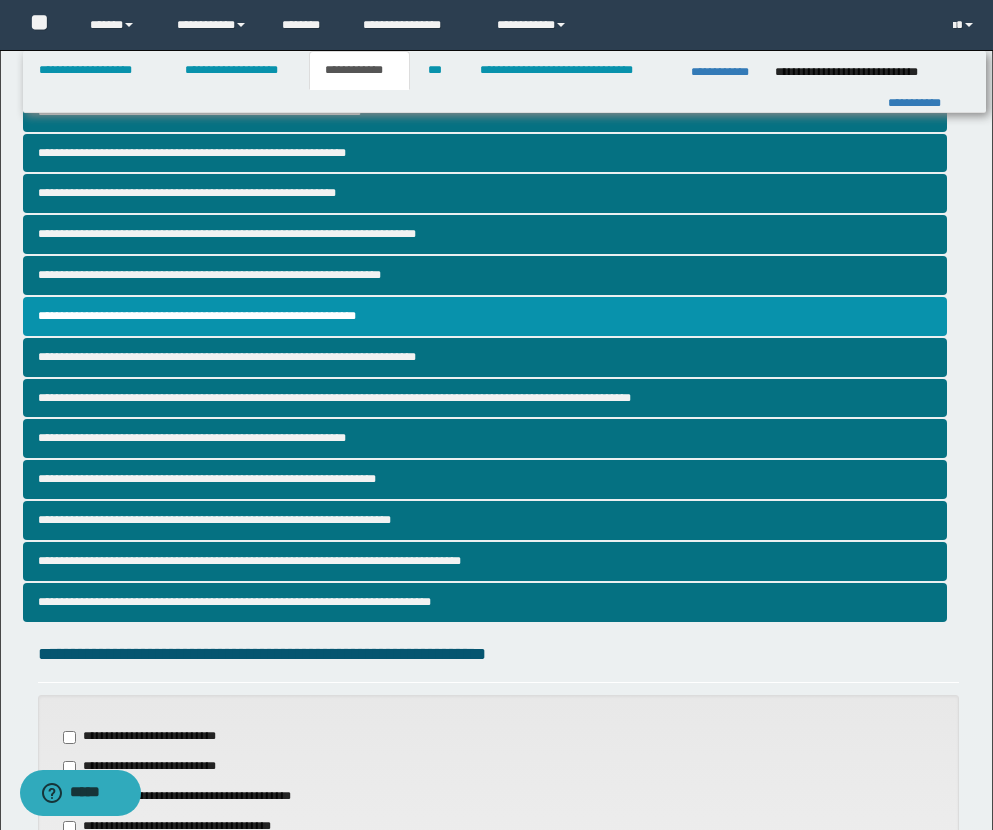 scroll, scrollTop: 0, scrollLeft: 0, axis: both 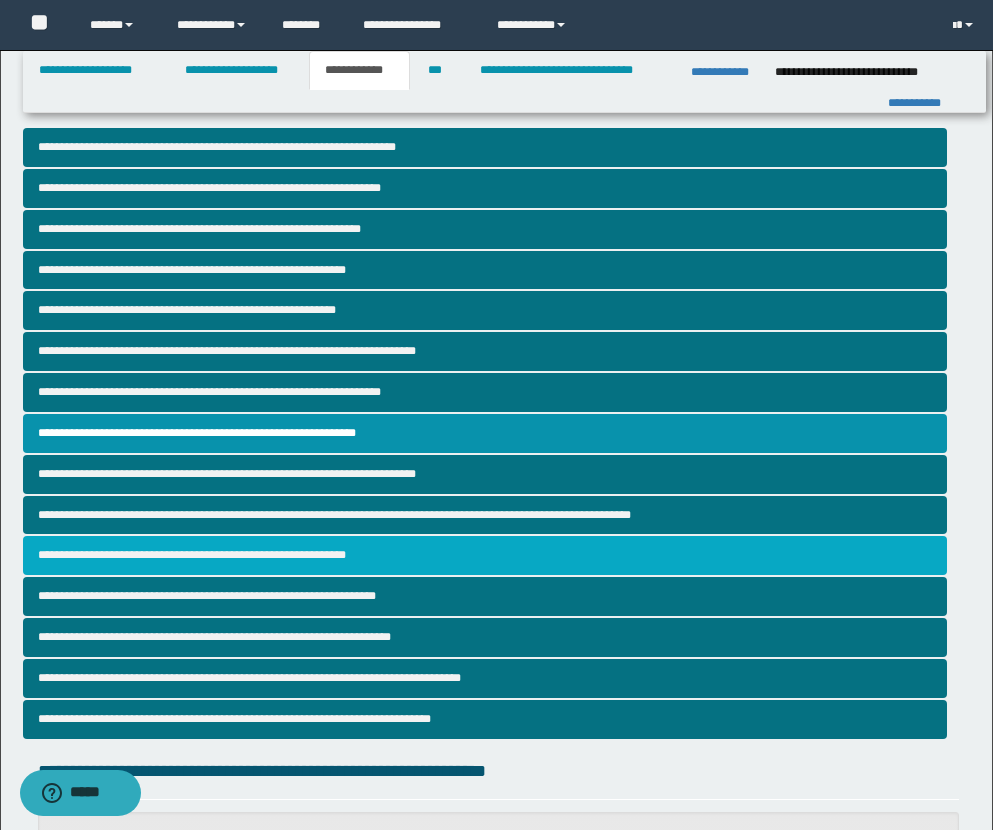 click on "**********" at bounding box center (485, 555) 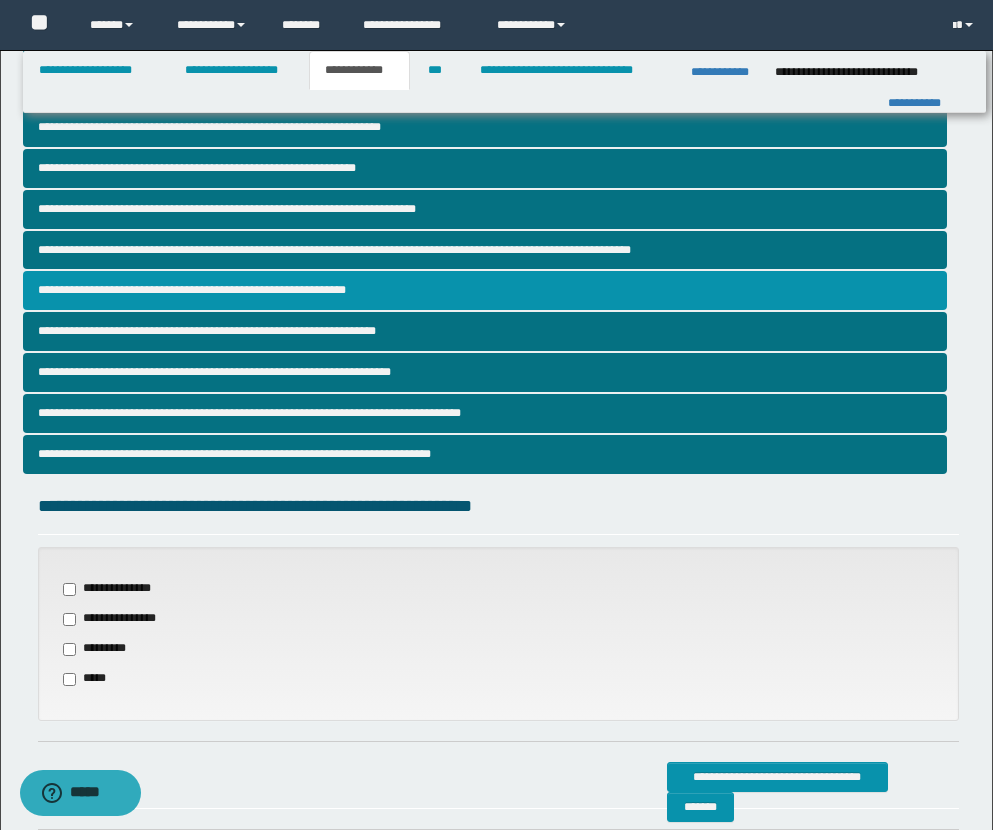 scroll, scrollTop: 514, scrollLeft: 0, axis: vertical 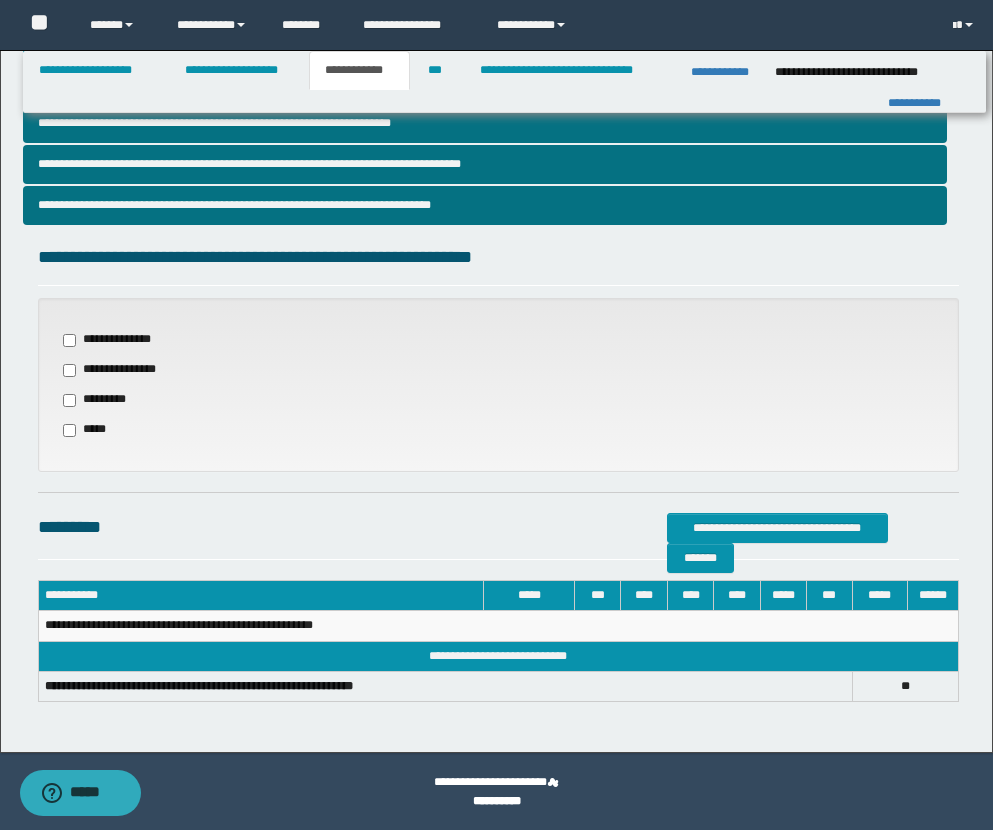 click on "**********" at bounding box center [115, 340] 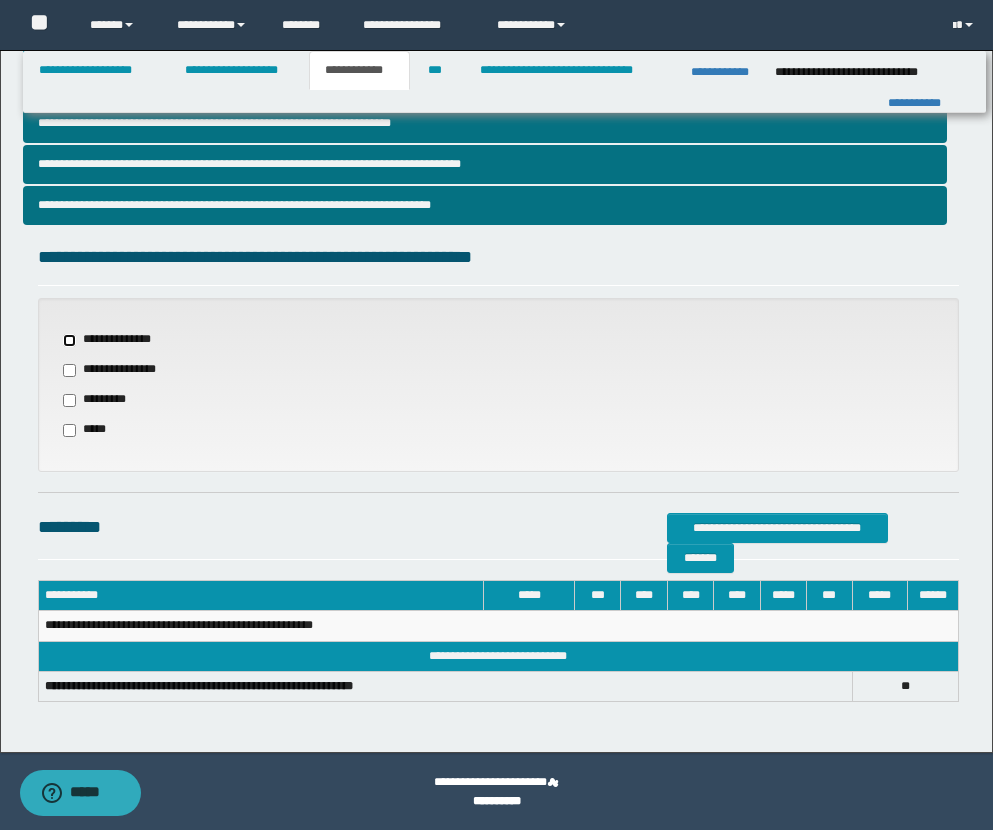 select on "*" 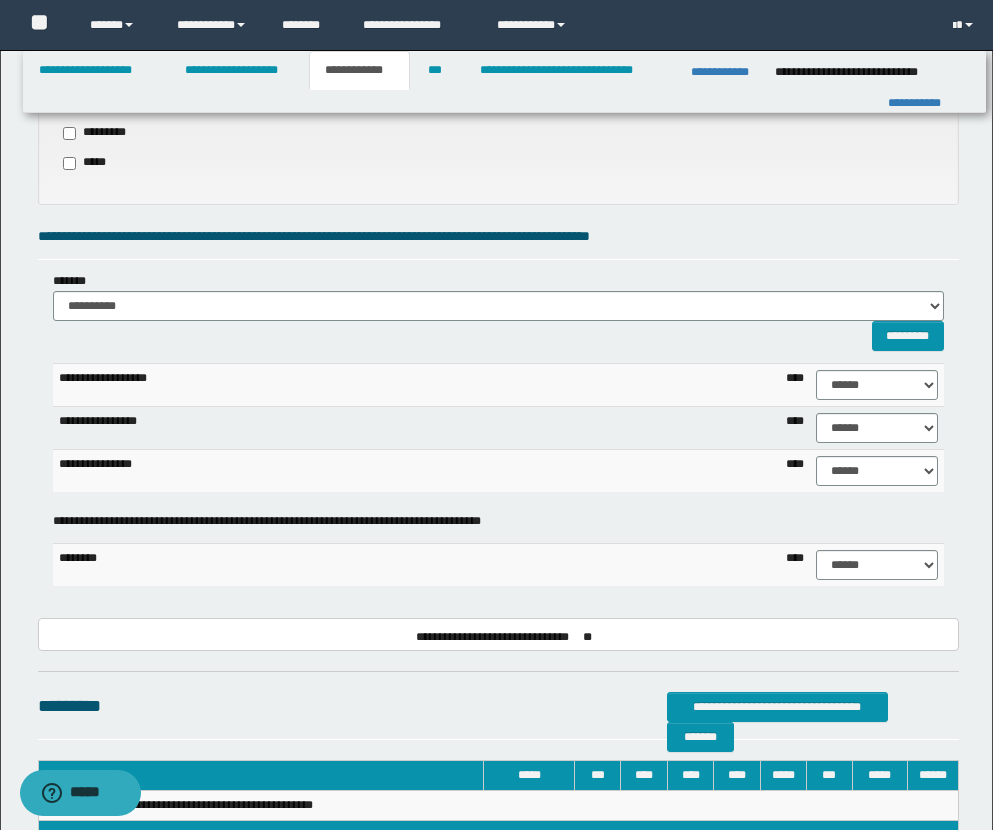 scroll, scrollTop: 779, scrollLeft: 0, axis: vertical 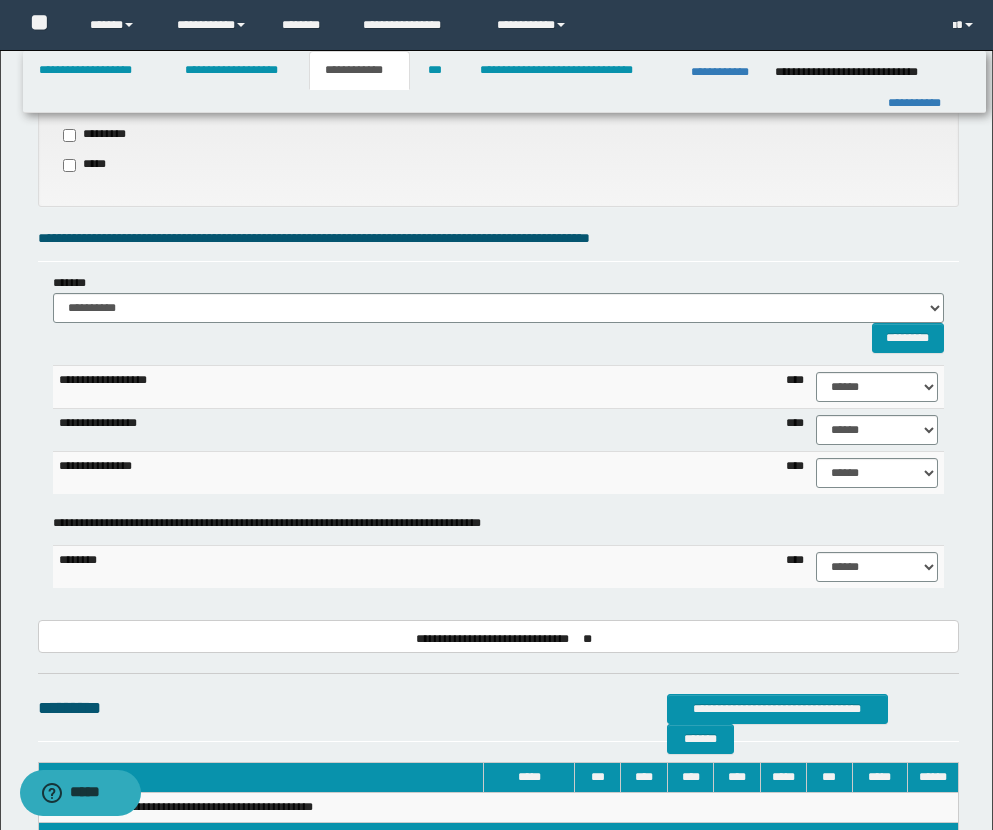 click on "*****" at bounding box center [88, 165] 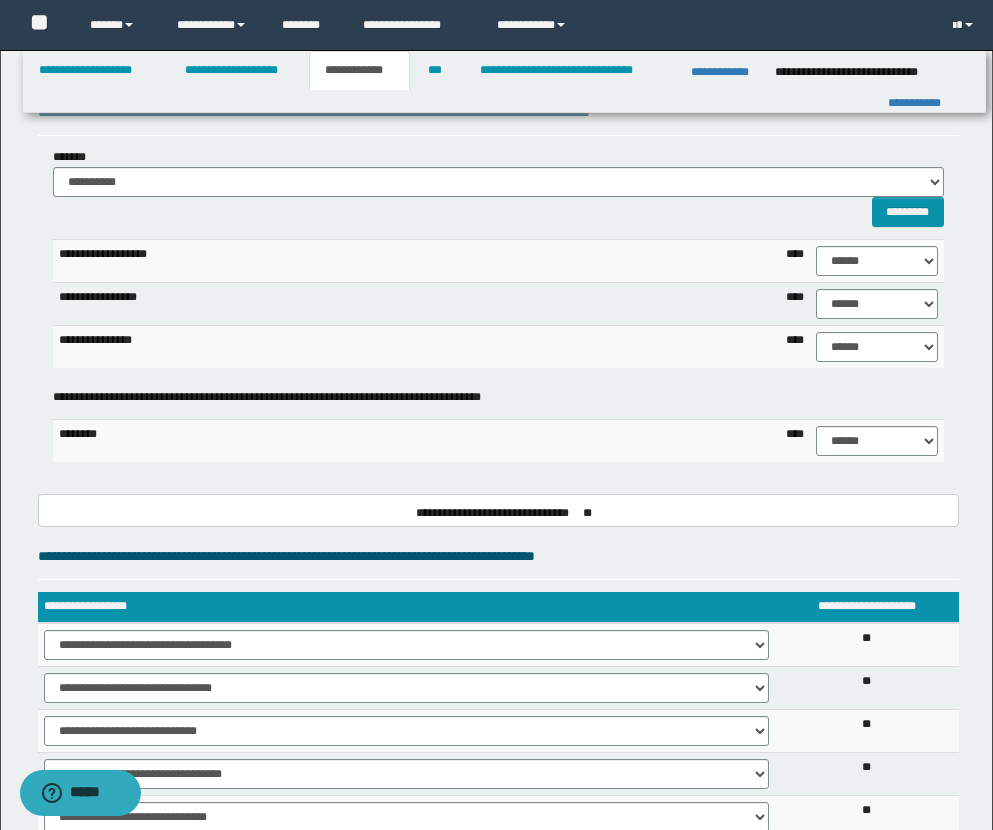 scroll, scrollTop: 916, scrollLeft: 0, axis: vertical 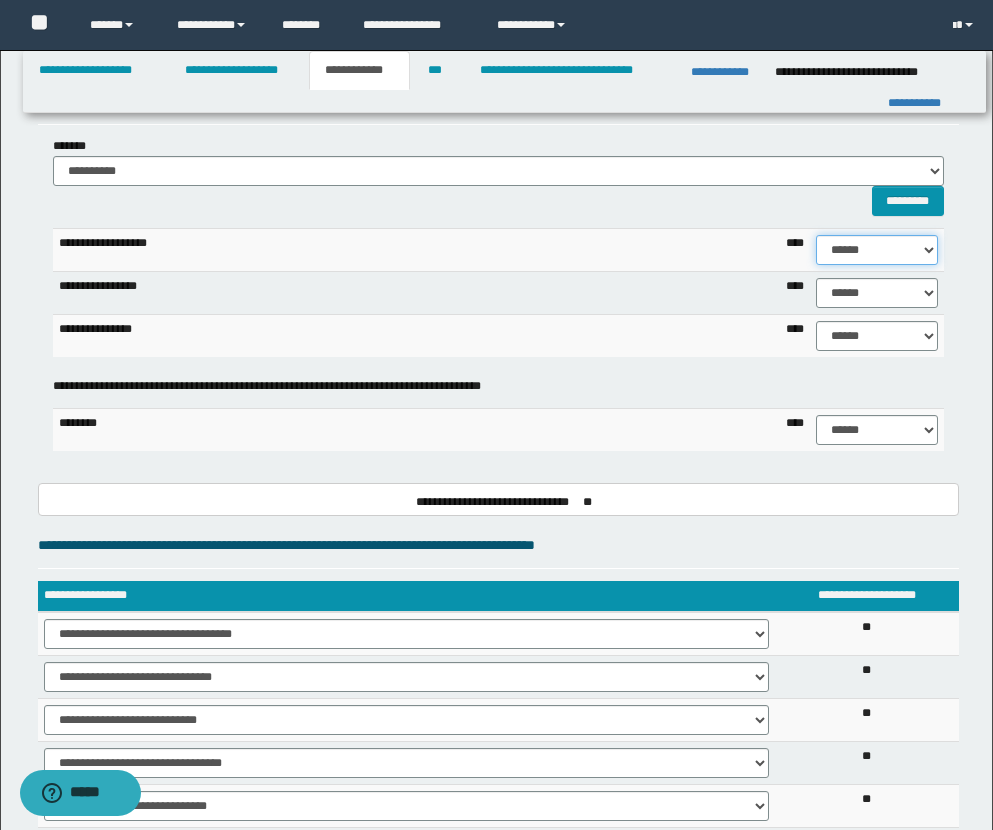 click on "******
****
**
**
**
**
**
**
**
**
***
***
***
***
***
***
***
***
***
***
****
****
****
****" at bounding box center (877, 250) 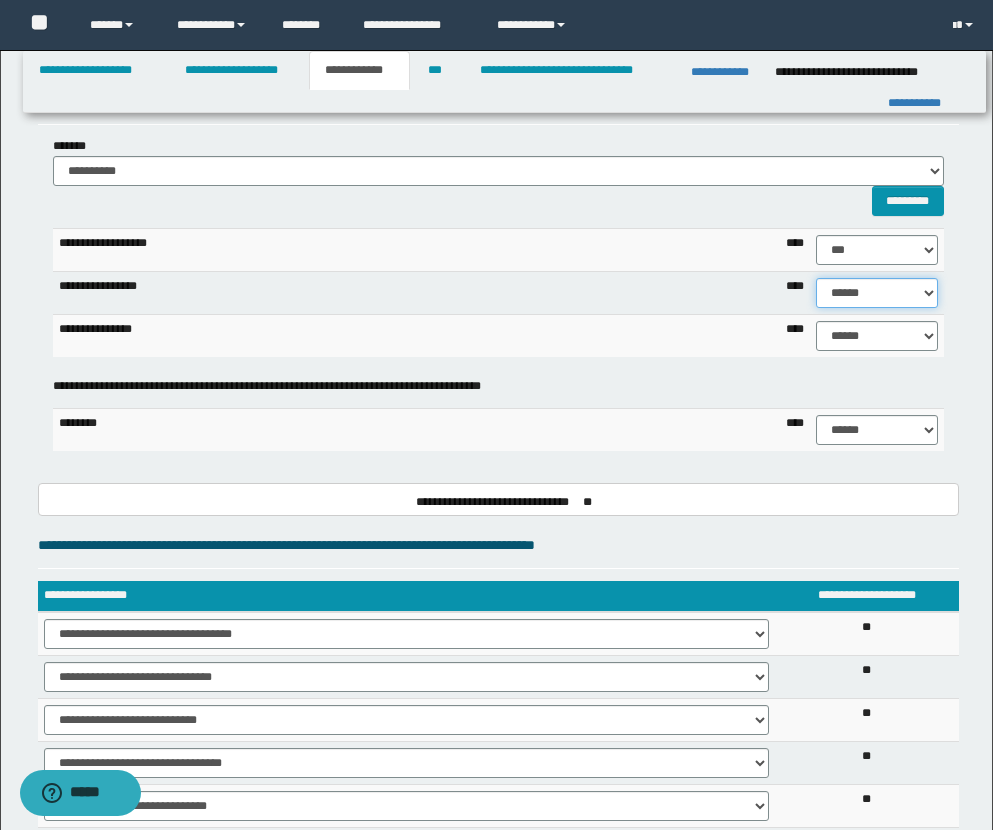 click on "******
****
**
**
**
**
**
**
**
**
***
***
***
***
***
***
***
***
***
***
****
****
****
****" at bounding box center (877, 293) 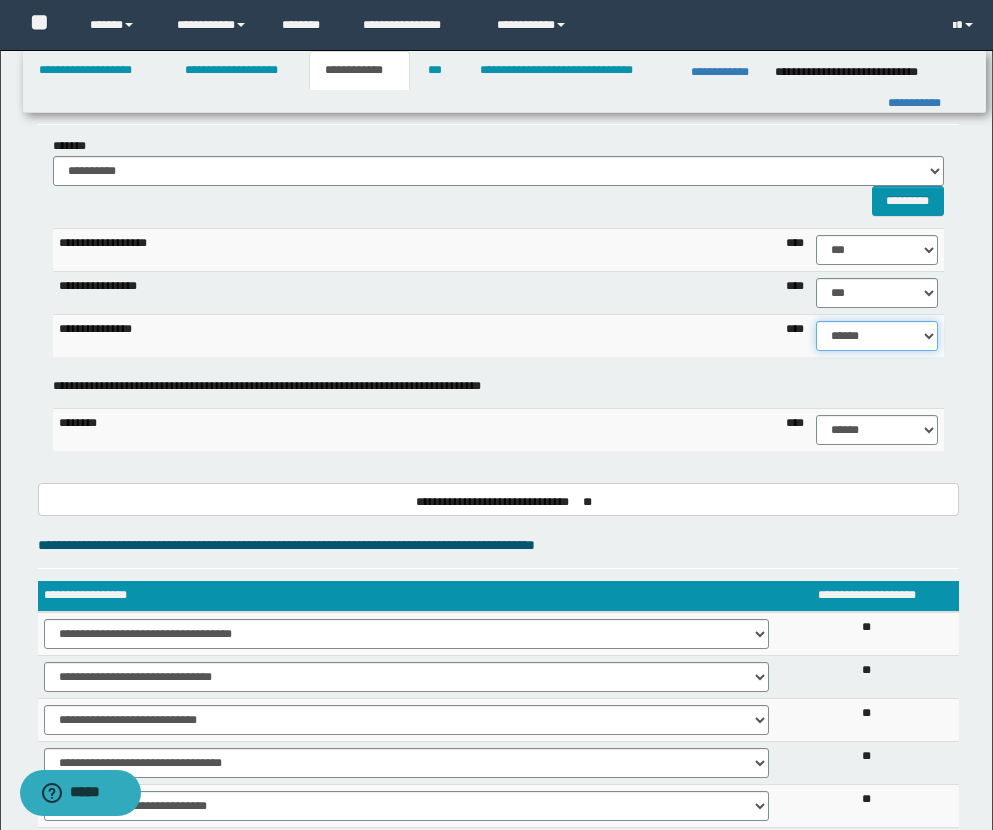 click on "******
****
**
**
**
**
**
**
**
**
***
***
***
***
***
***
***
***
***
***
****
****
****
****" at bounding box center (877, 336) 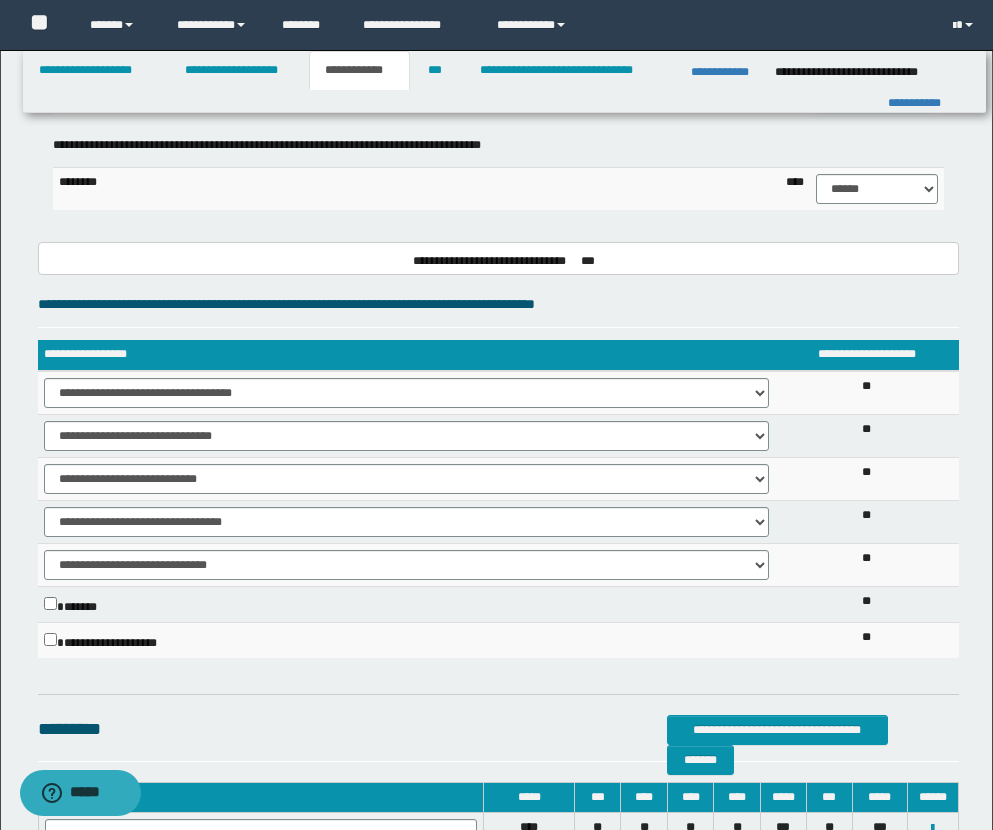 scroll, scrollTop: 1372, scrollLeft: 0, axis: vertical 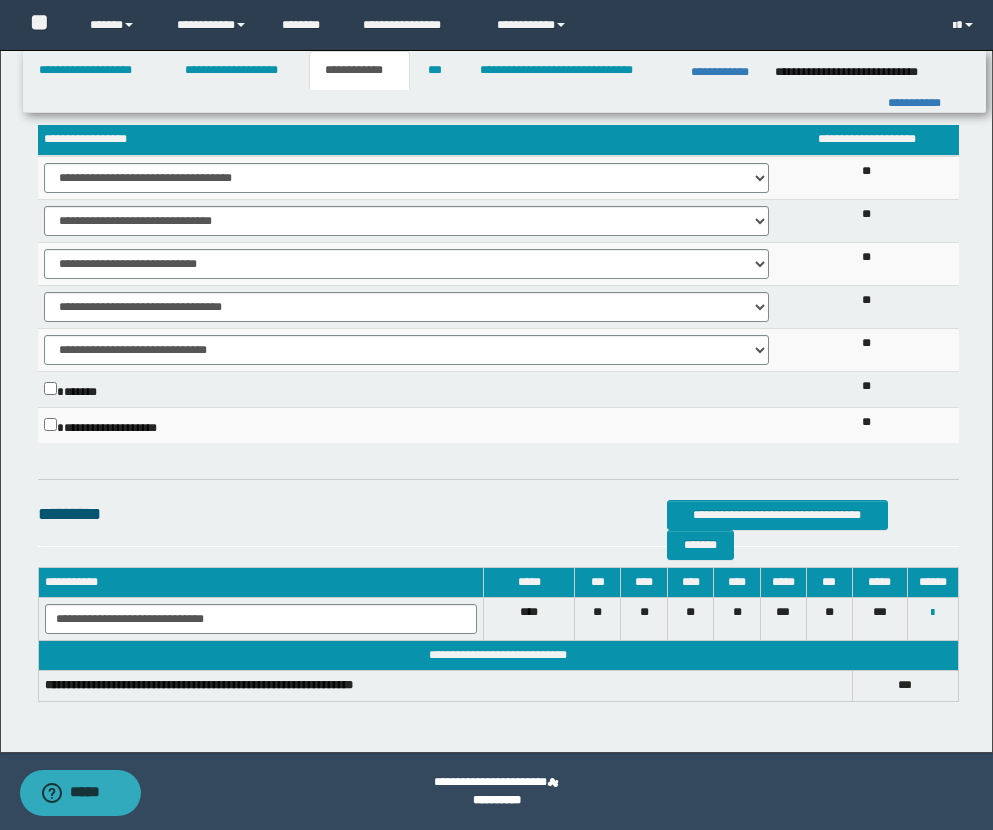 click on "**********" at bounding box center (498, 291) 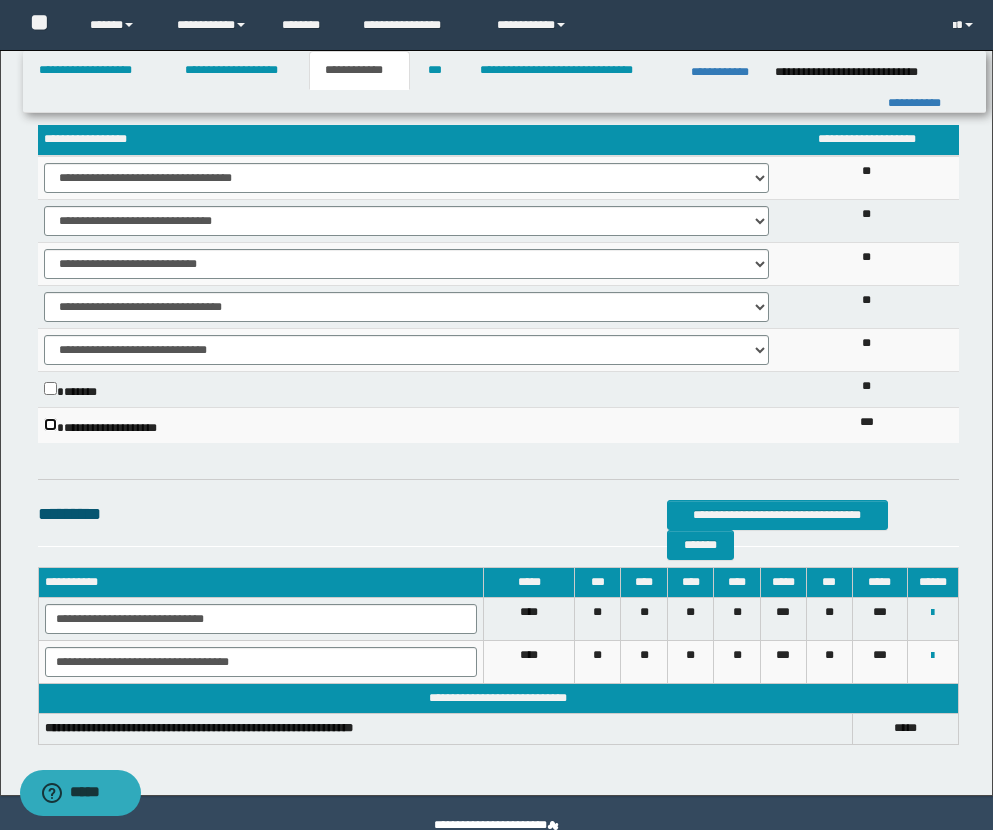 scroll, scrollTop: 1415, scrollLeft: 0, axis: vertical 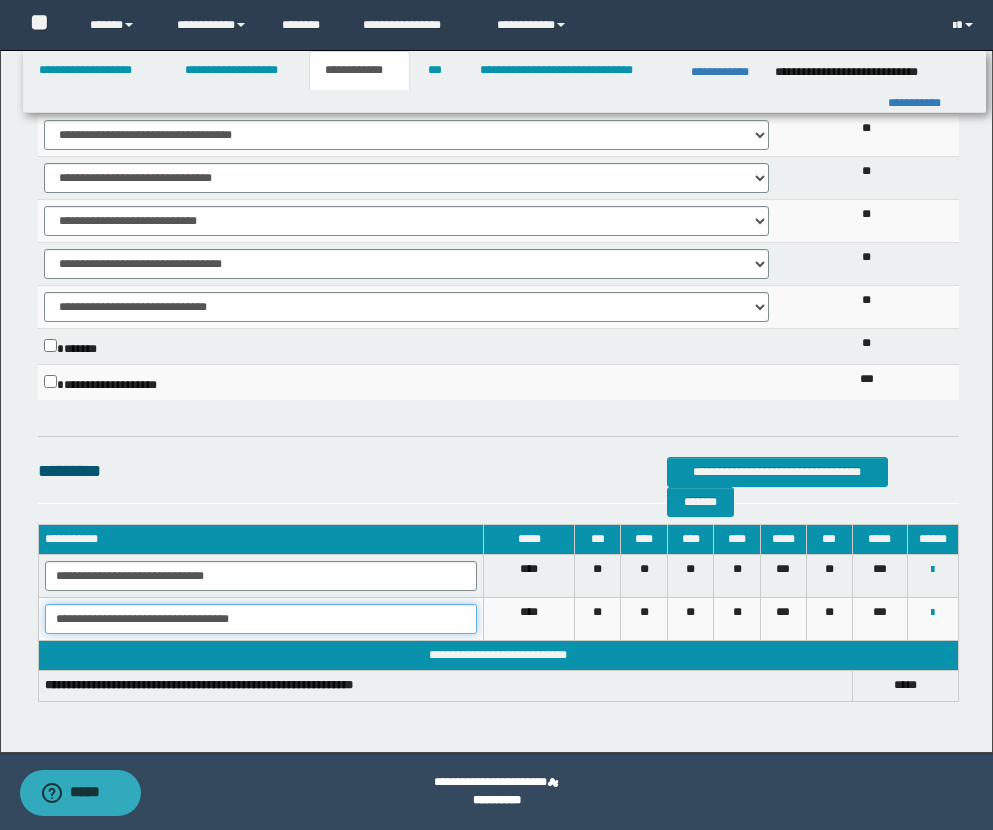 click on "**********" at bounding box center (261, 619) 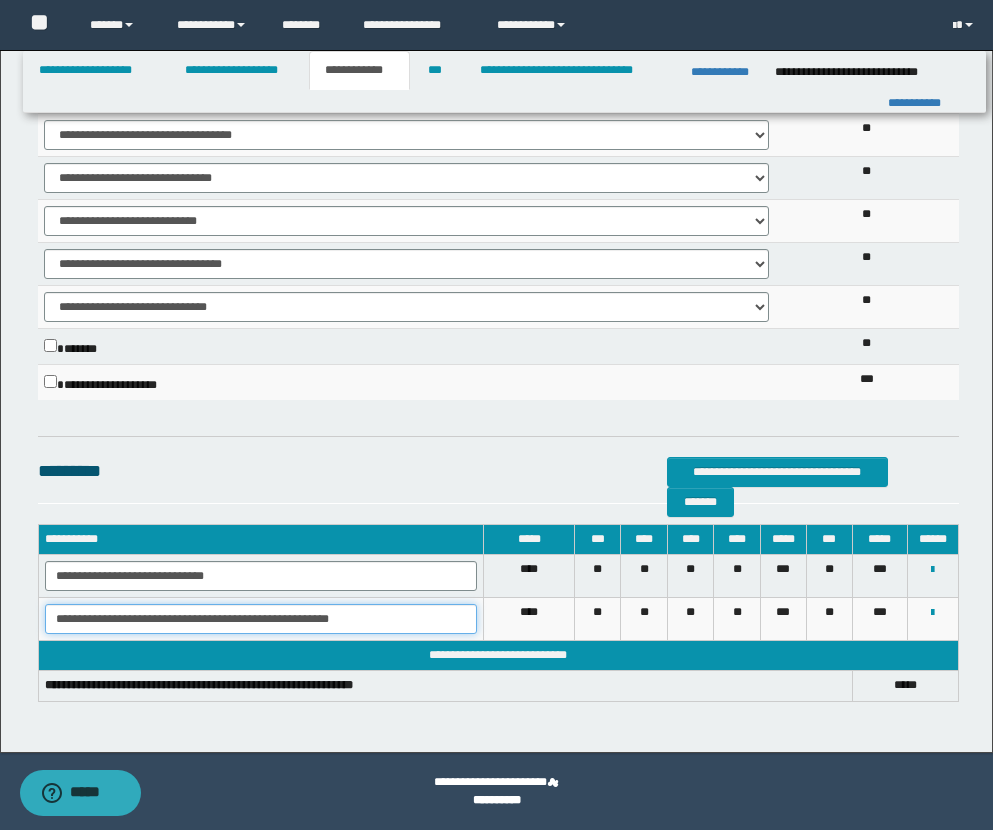 click on "**********" at bounding box center (261, 619) 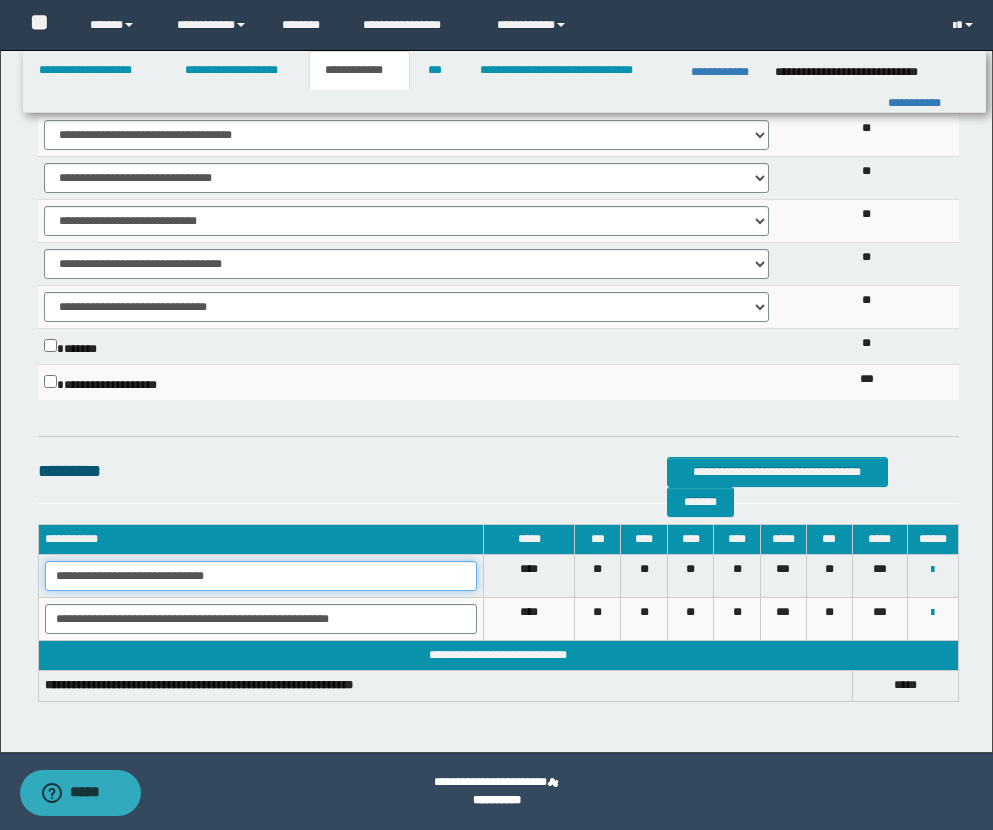 drag, startPoint x: 53, startPoint y: 573, endPoint x: 348, endPoint y: 572, distance: 295.0017 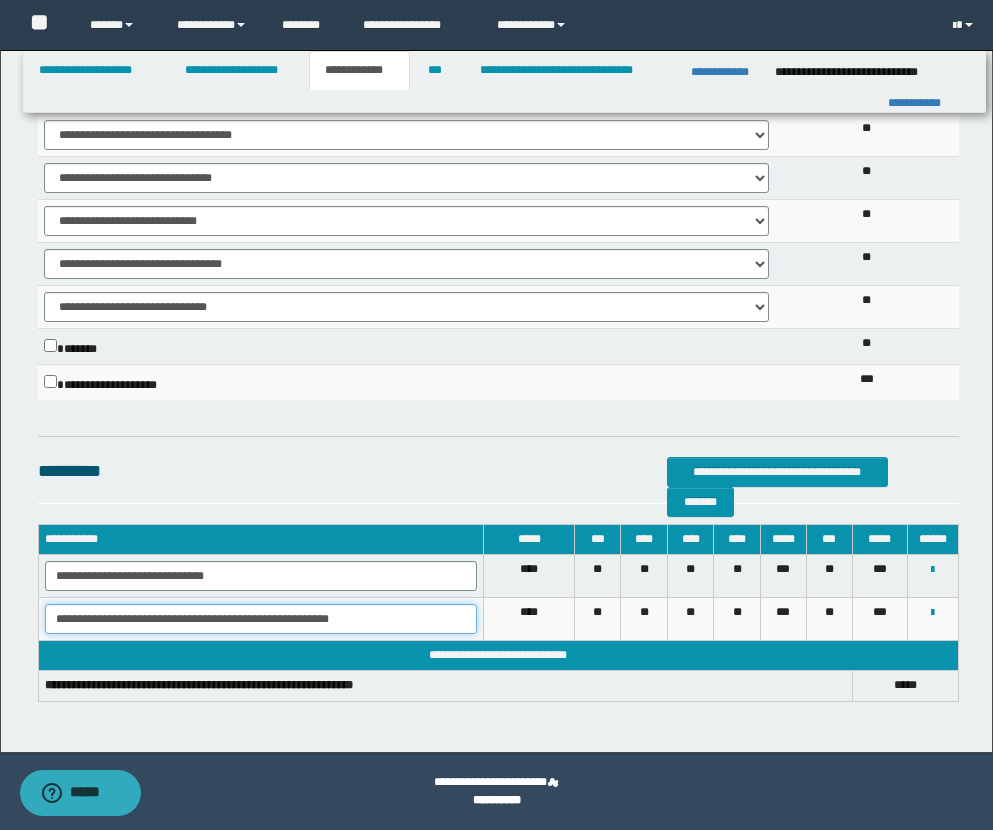 drag, startPoint x: 52, startPoint y: 617, endPoint x: 516, endPoint y: 620, distance: 464.0097 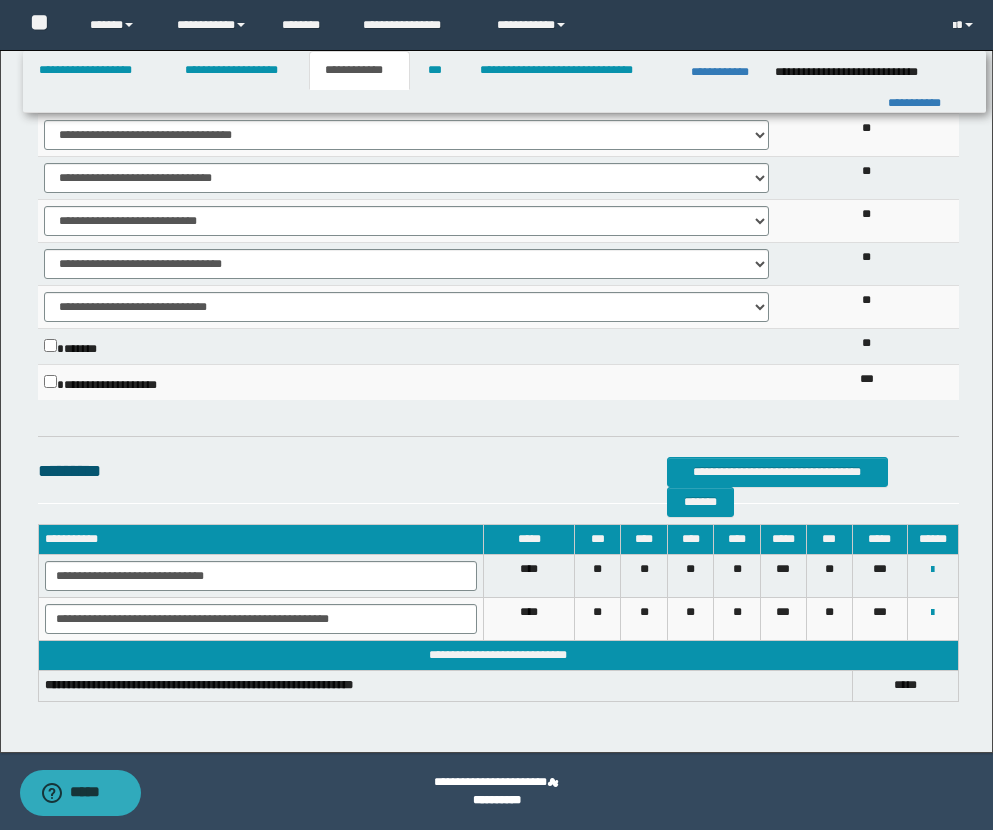 click on "**********" at bounding box center (406, 382) 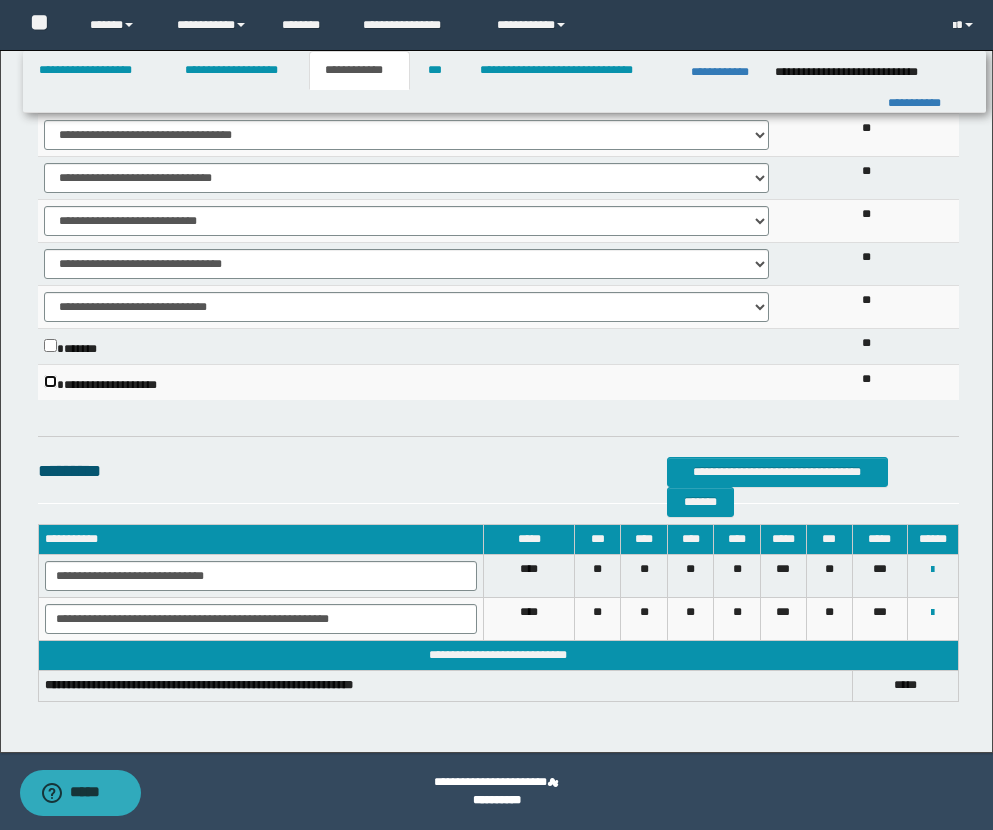 scroll, scrollTop: 1372, scrollLeft: 0, axis: vertical 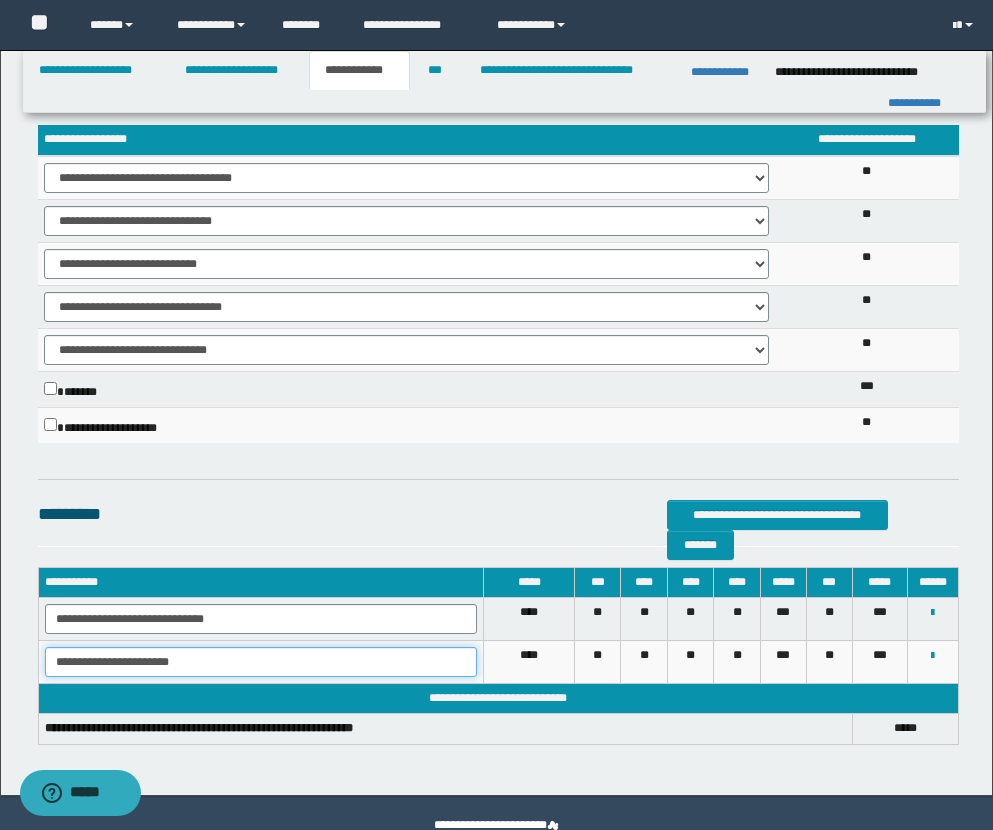 click on "**********" at bounding box center (261, 662) 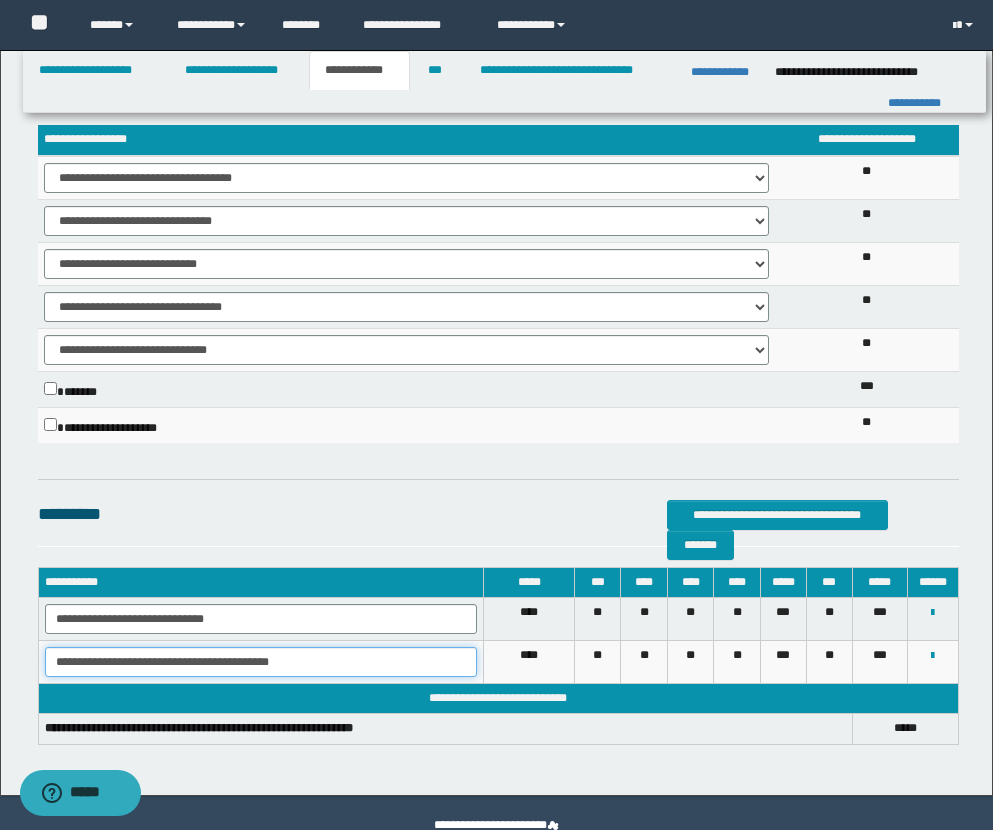 drag, startPoint x: 51, startPoint y: 659, endPoint x: 488, endPoint y: 702, distance: 439.11047 